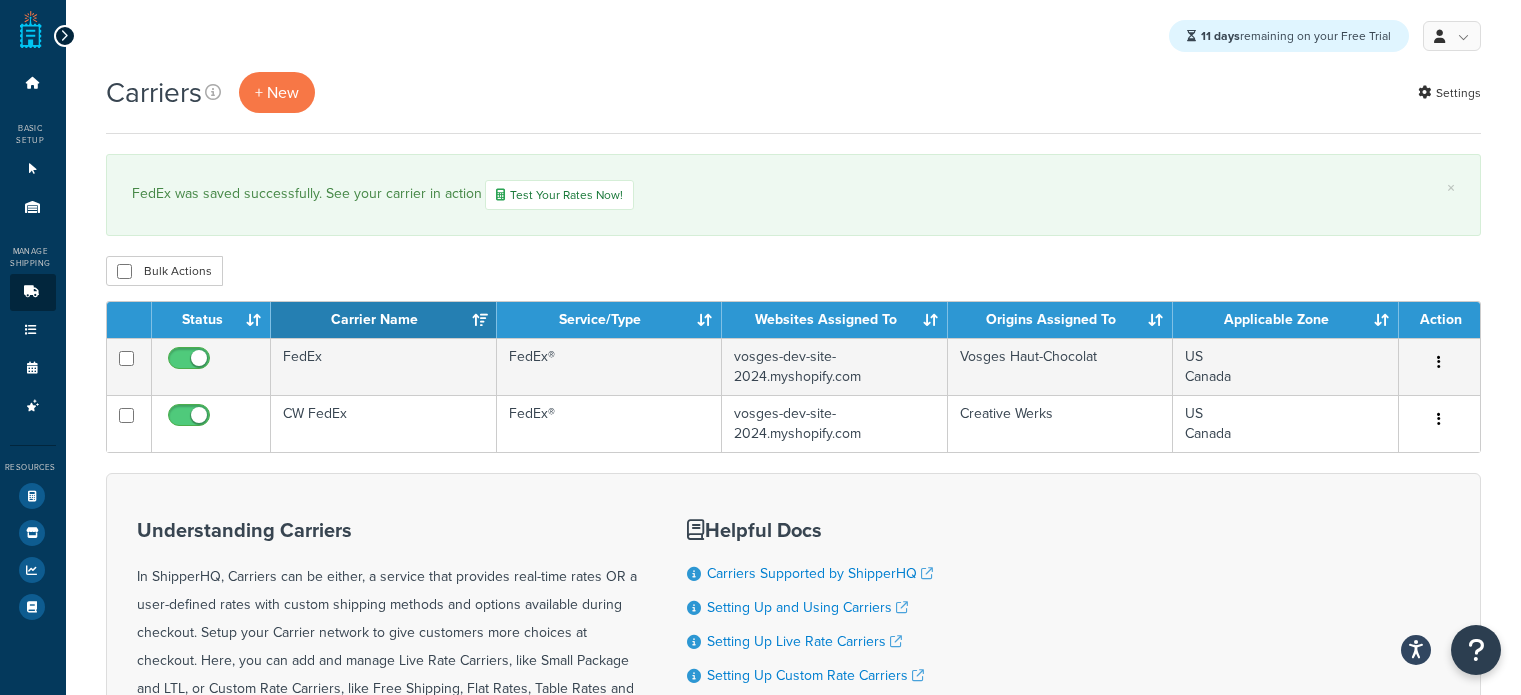 scroll, scrollTop: 0, scrollLeft: 0, axis: both 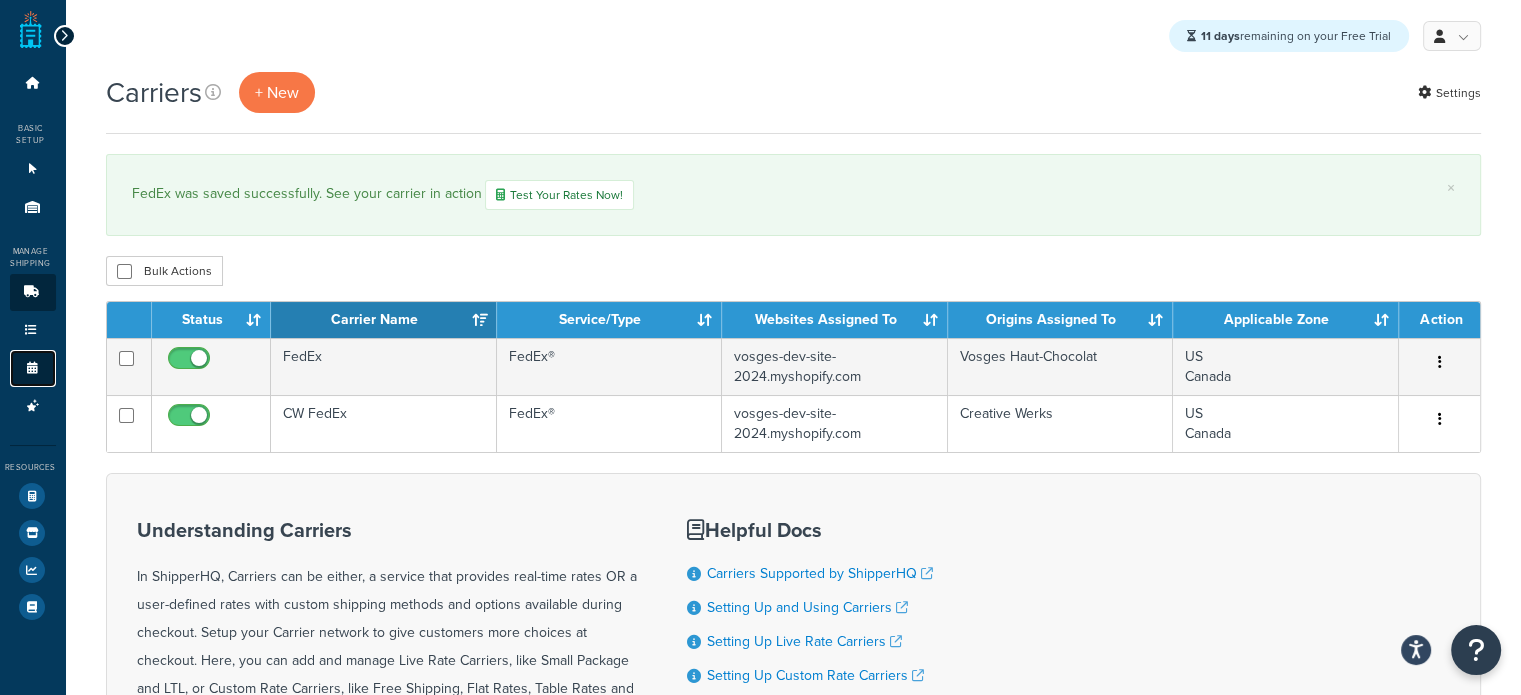 click on "Time Slots
0" at bounding box center [33, 368] 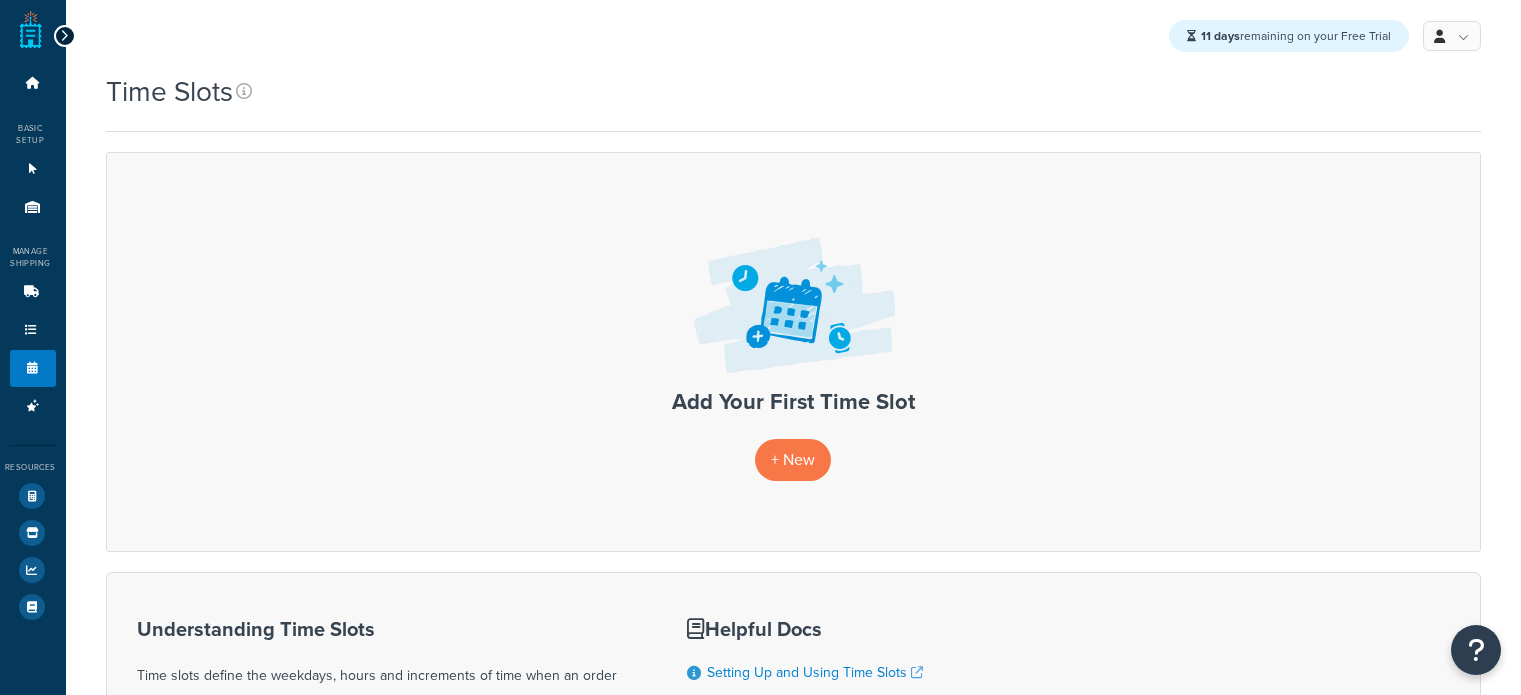 scroll, scrollTop: 0, scrollLeft: 0, axis: both 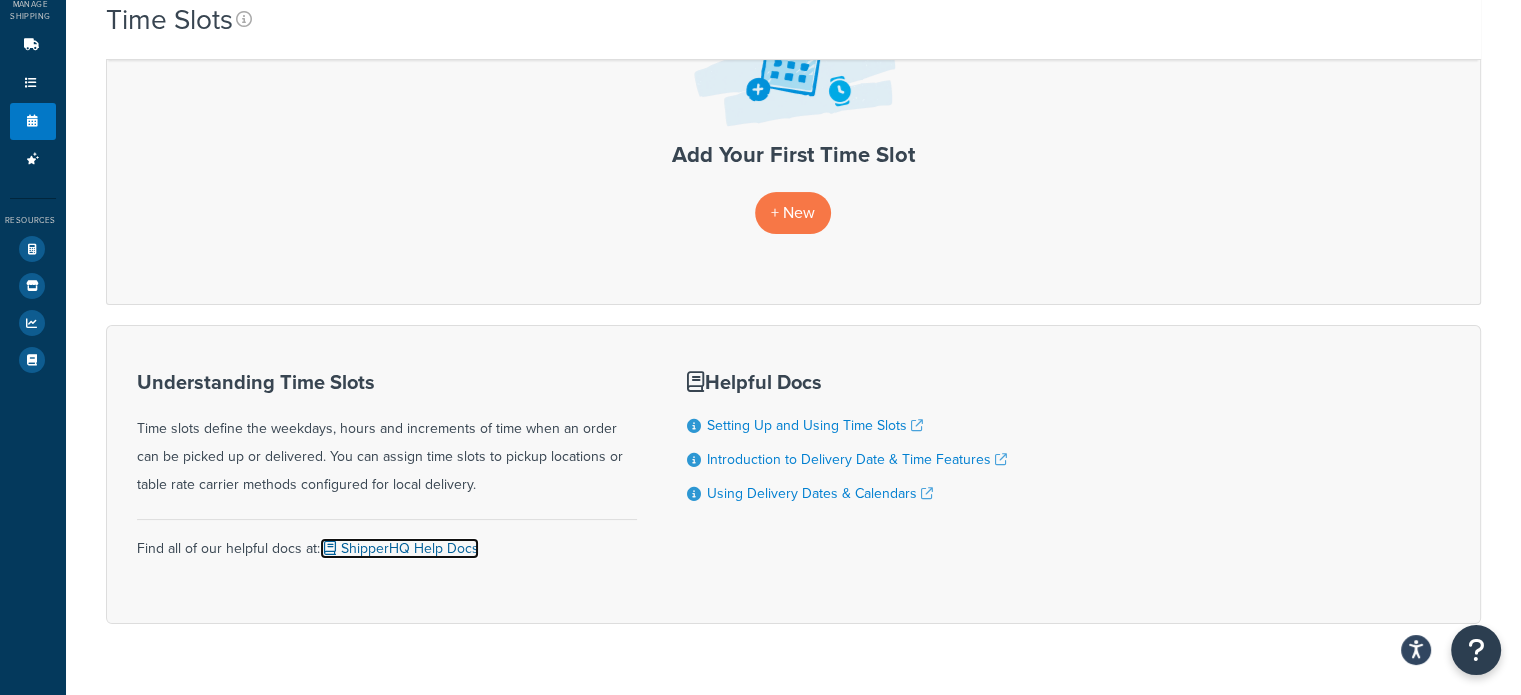 click on "ShipperHQ Help Docs" at bounding box center (399, 548) 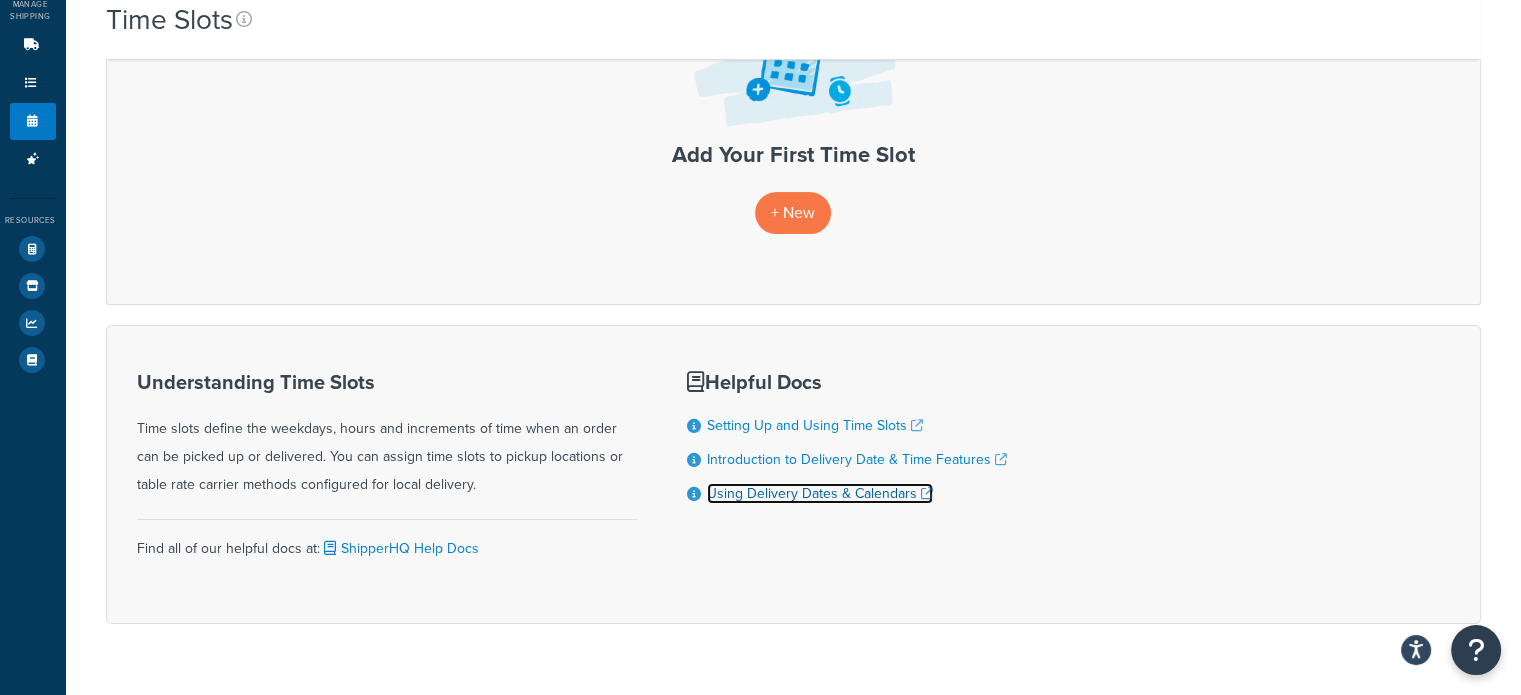 click on "Using Delivery Dates & Calendars" at bounding box center [820, 493] 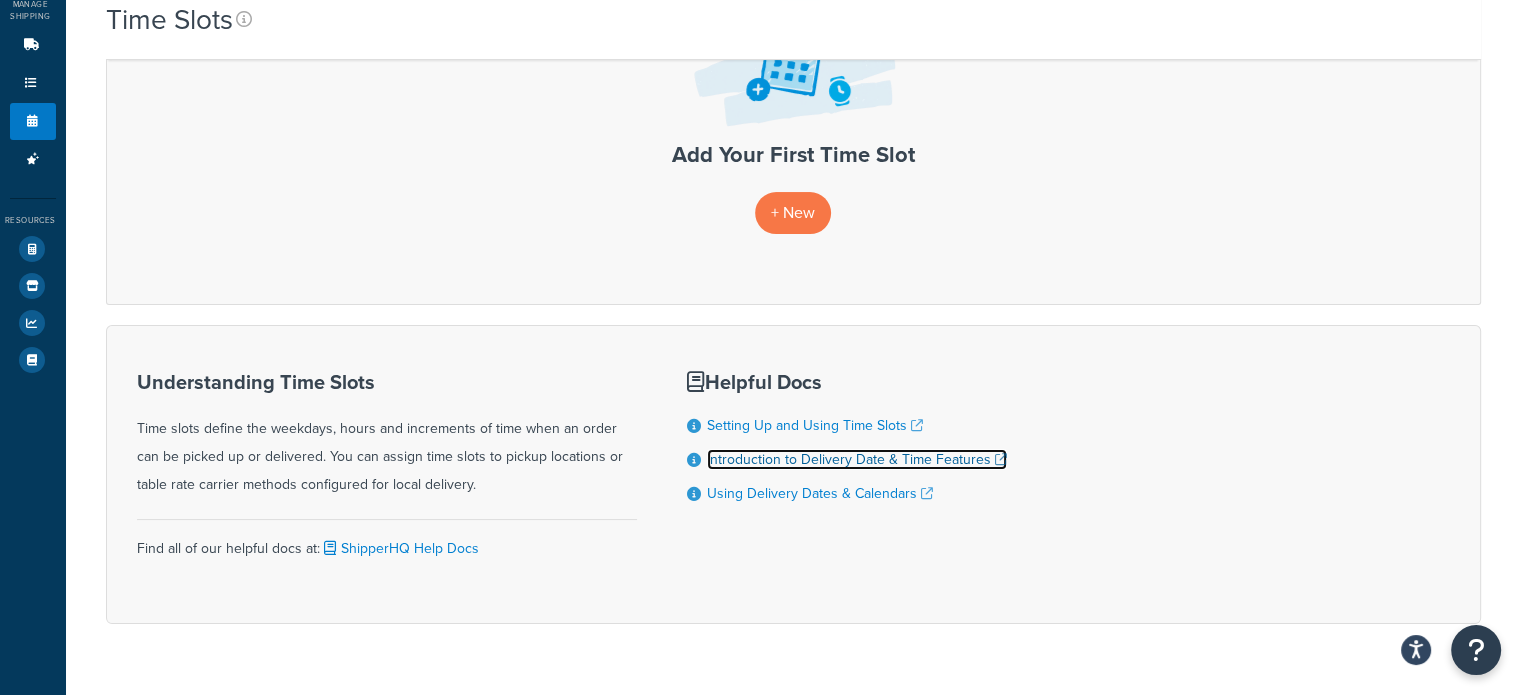 click on "Introduction to Delivery Date & Time Features" at bounding box center (857, 459) 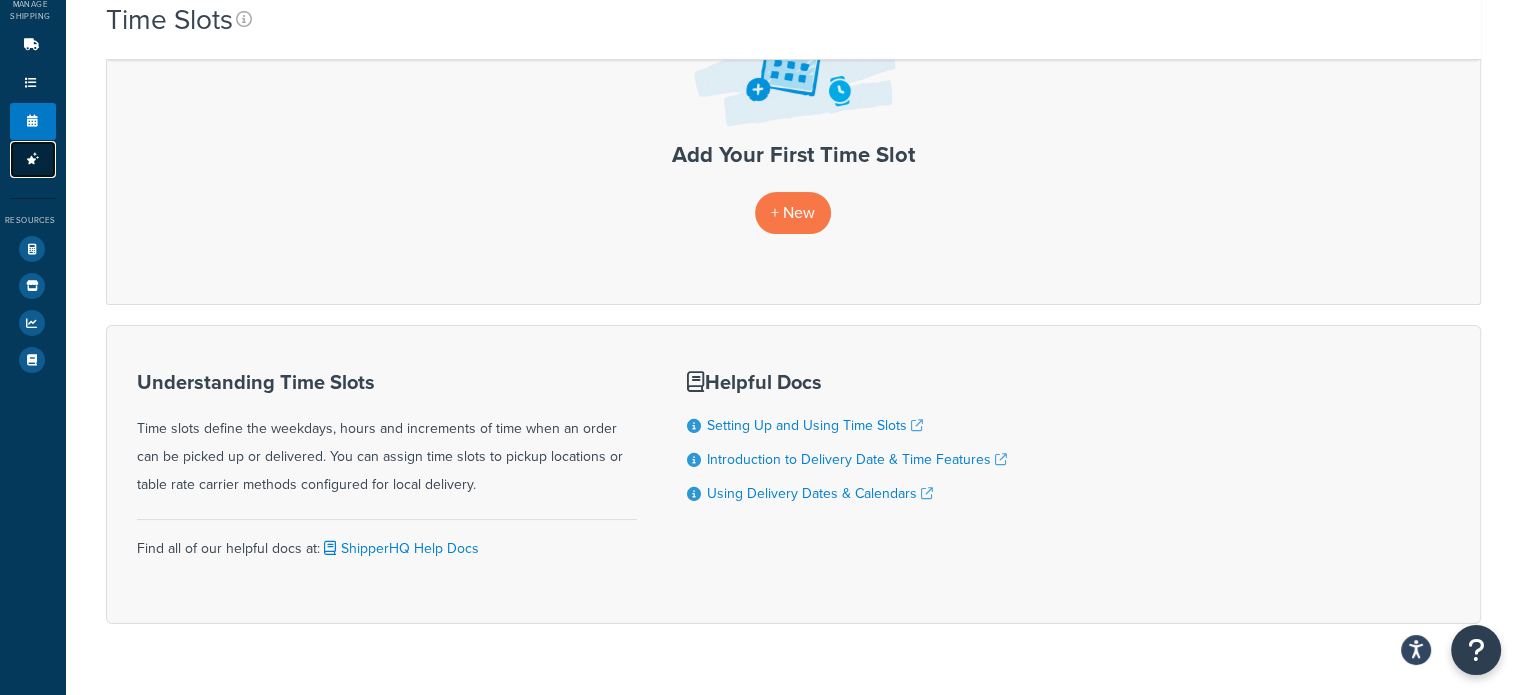 click at bounding box center (33, 159) 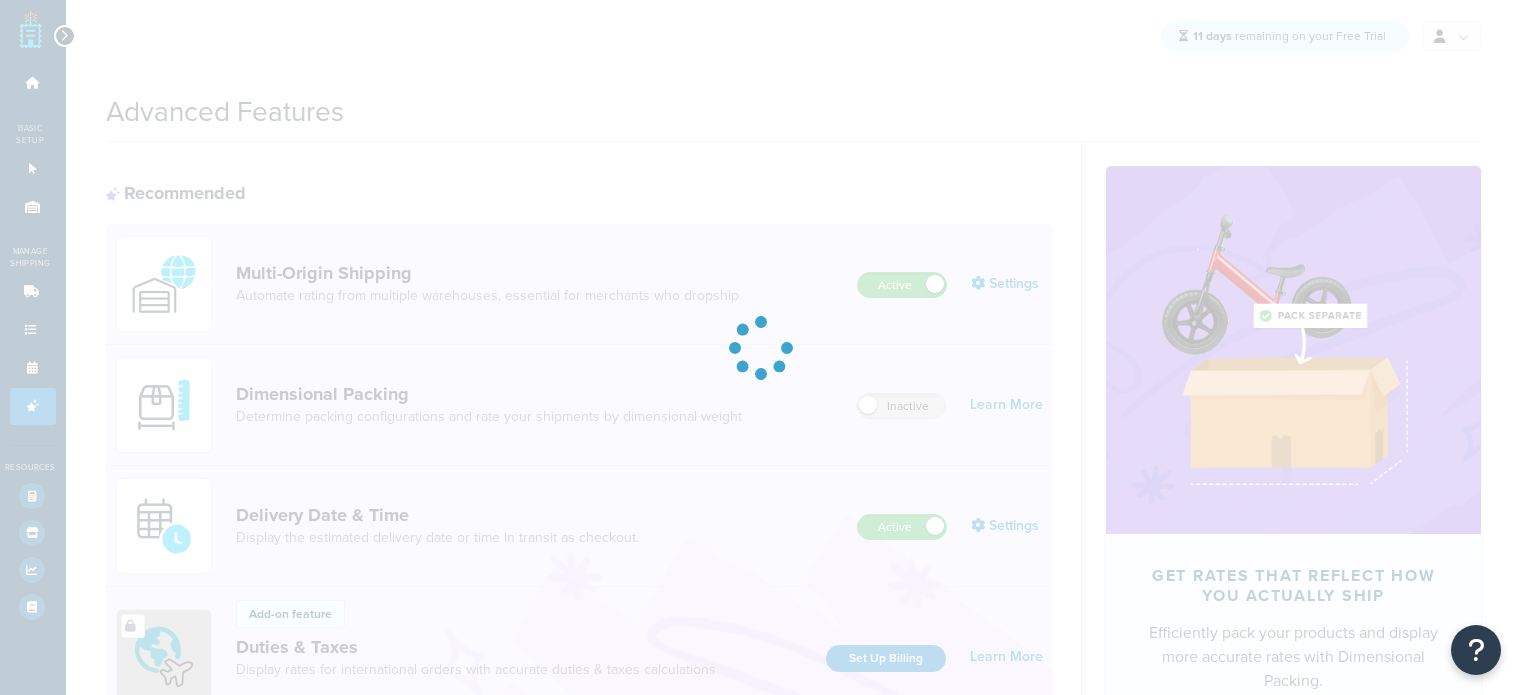 scroll, scrollTop: 0, scrollLeft: 0, axis: both 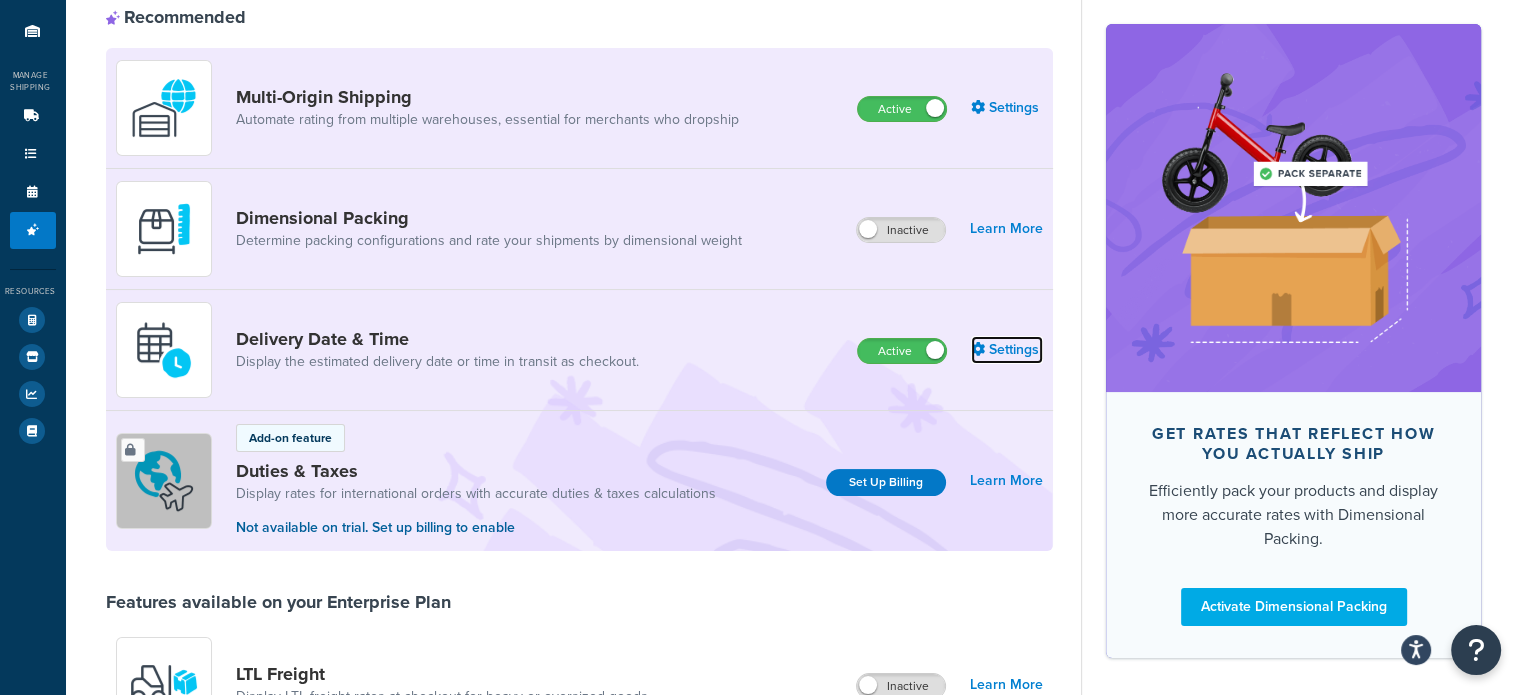click on "Settings" at bounding box center [1007, 350] 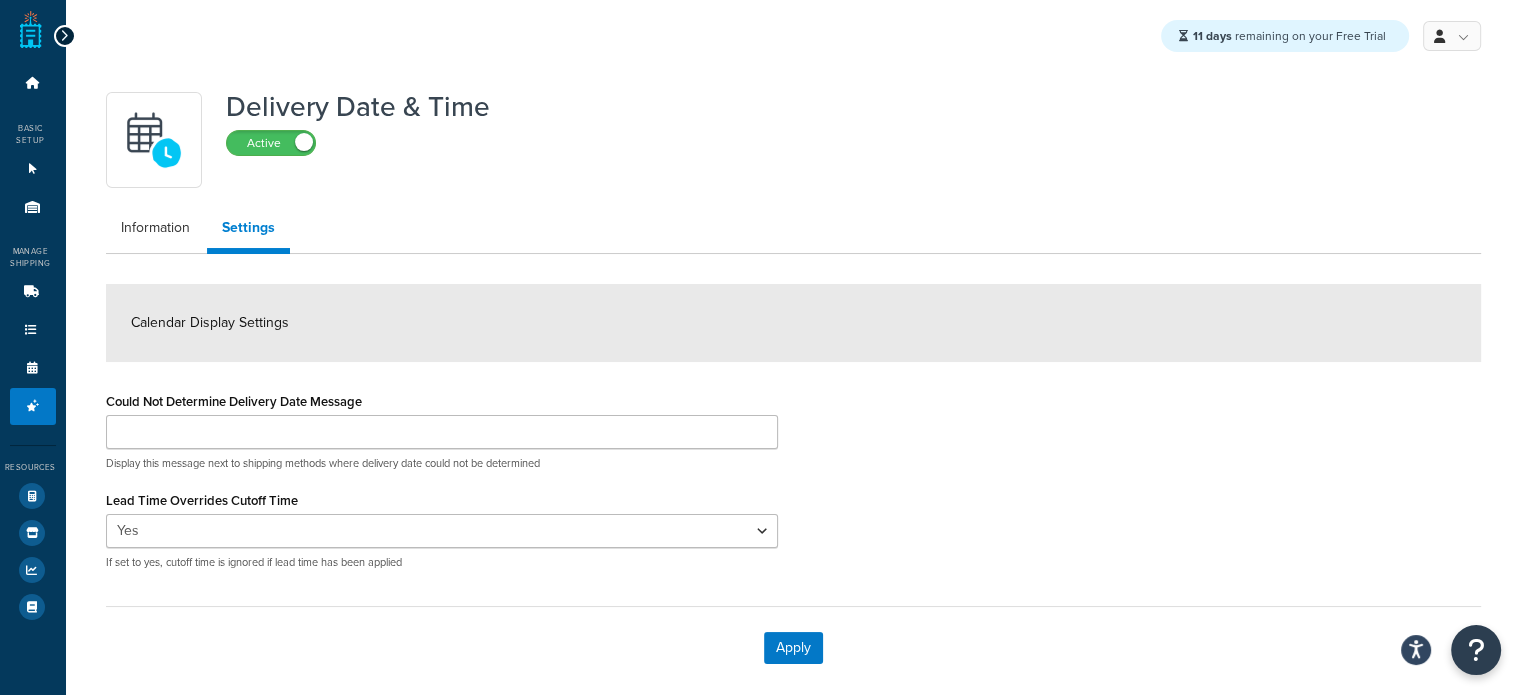 scroll, scrollTop: 92, scrollLeft: 0, axis: vertical 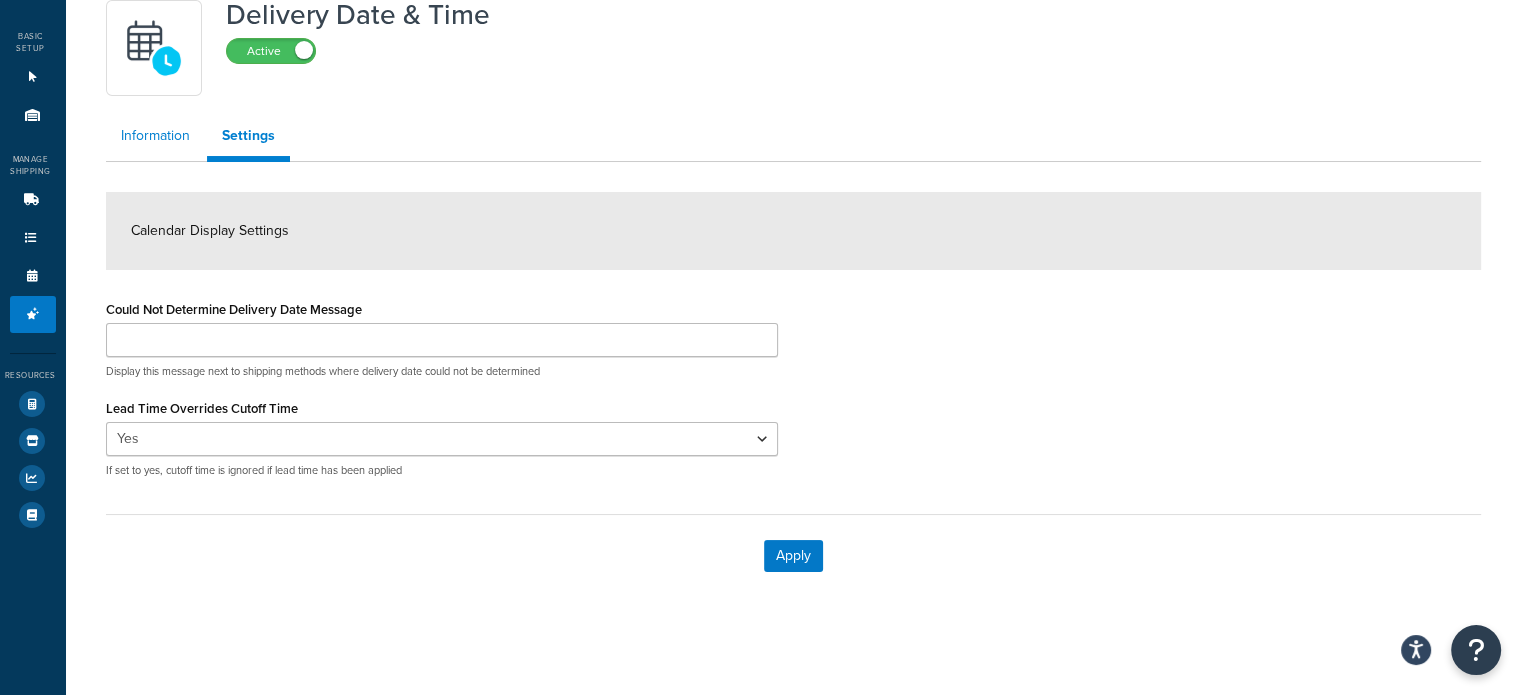 click on "Information" at bounding box center (155, 136) 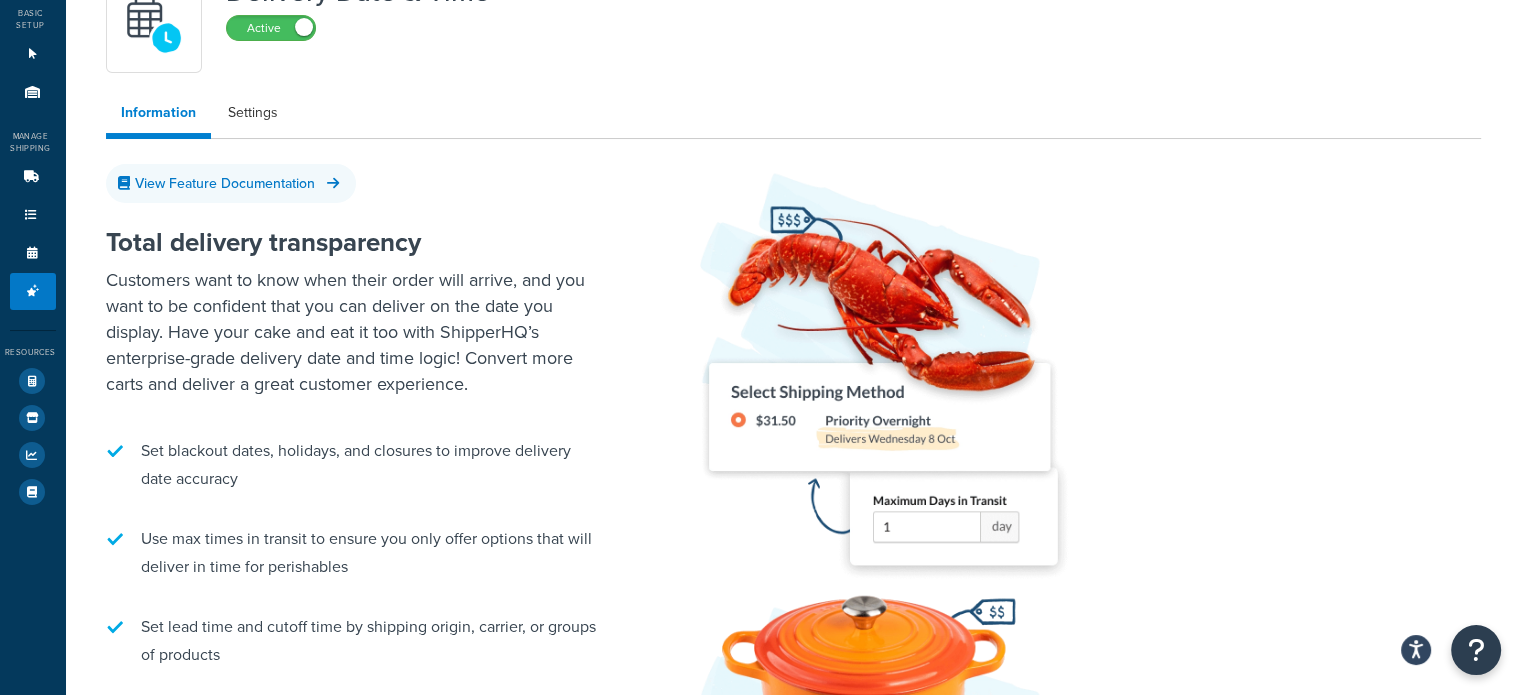 scroll, scrollTop: 0, scrollLeft: 0, axis: both 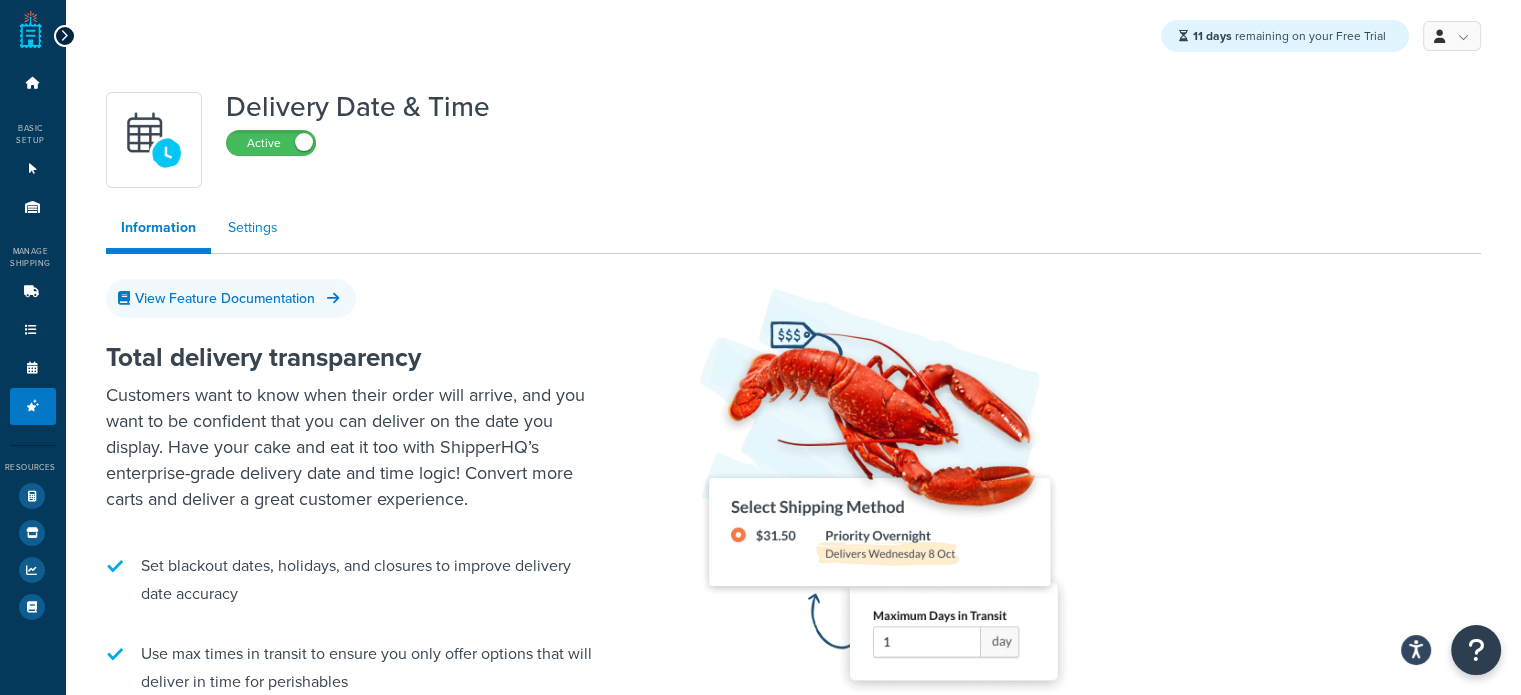 click on "Settings" at bounding box center (253, 228) 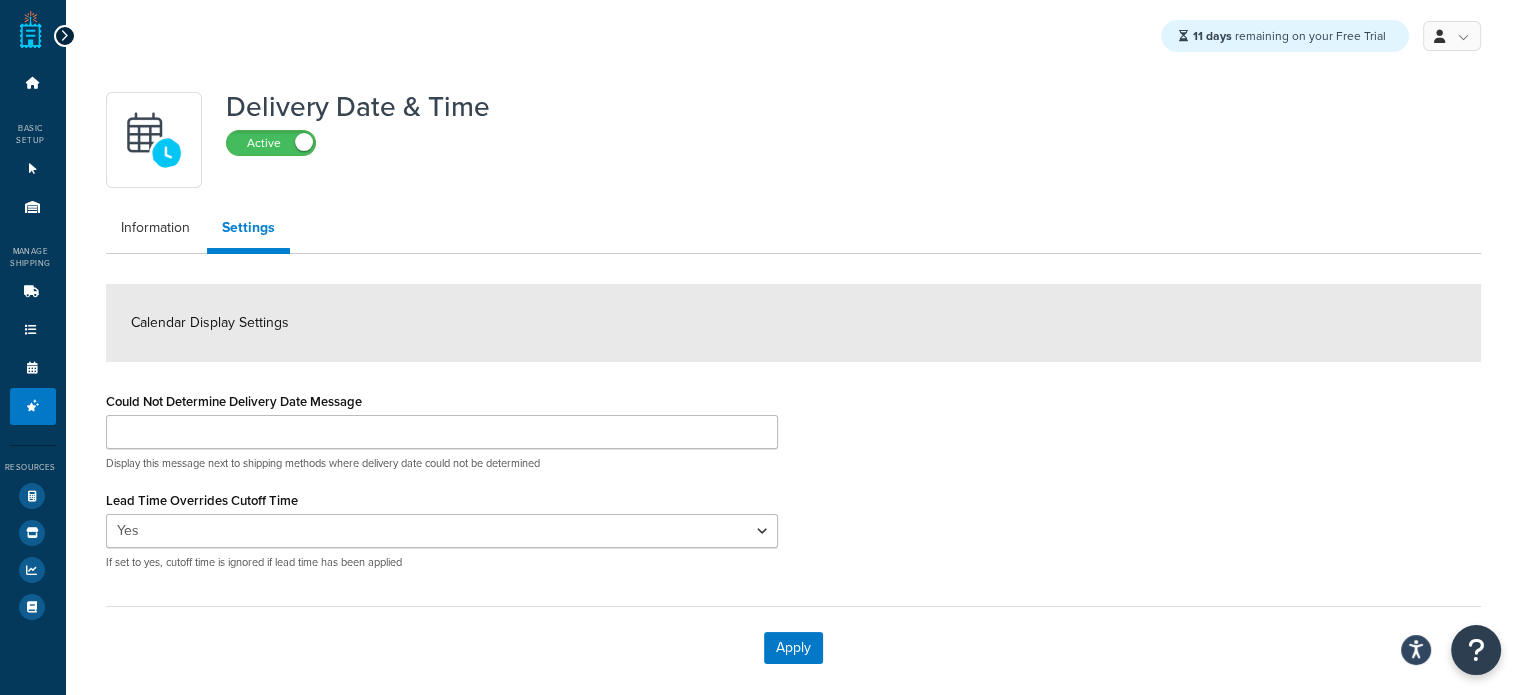 scroll, scrollTop: 92, scrollLeft: 0, axis: vertical 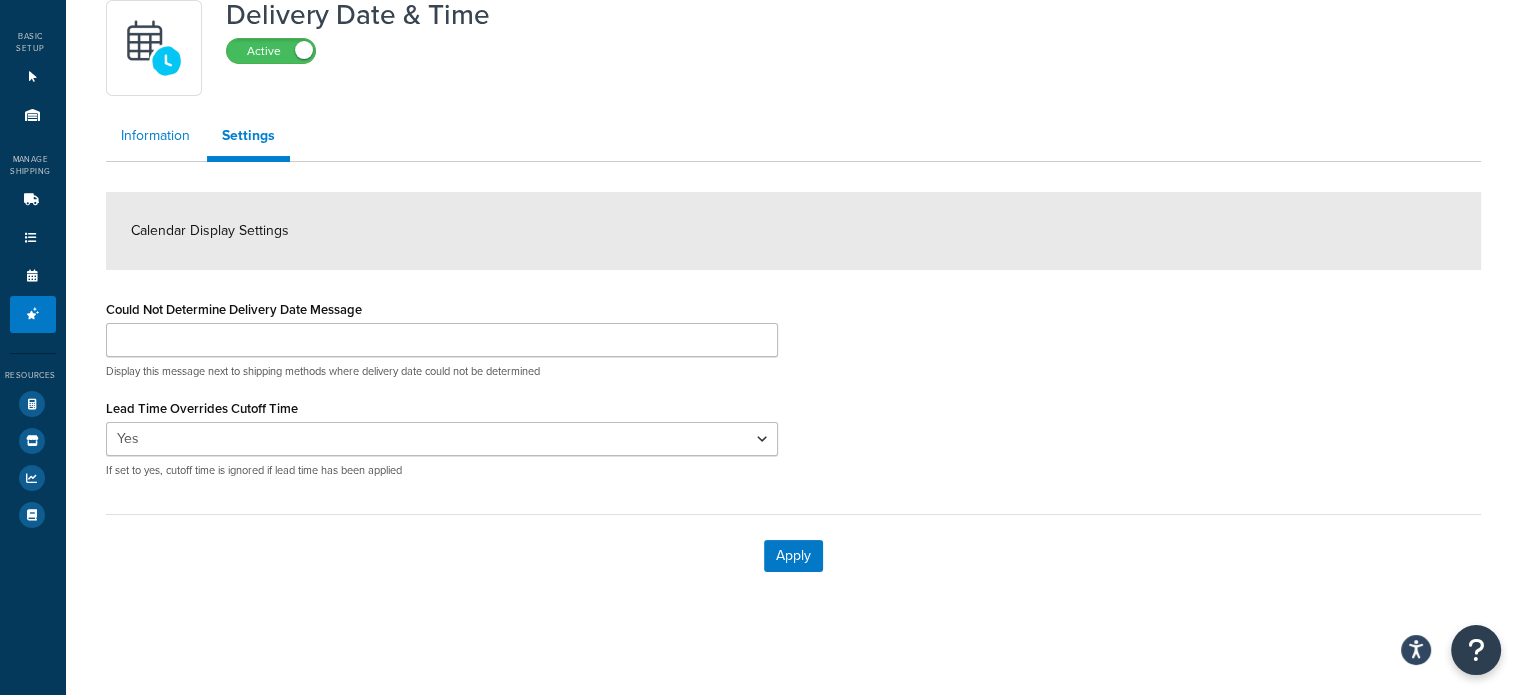 click on "Information" at bounding box center [155, 136] 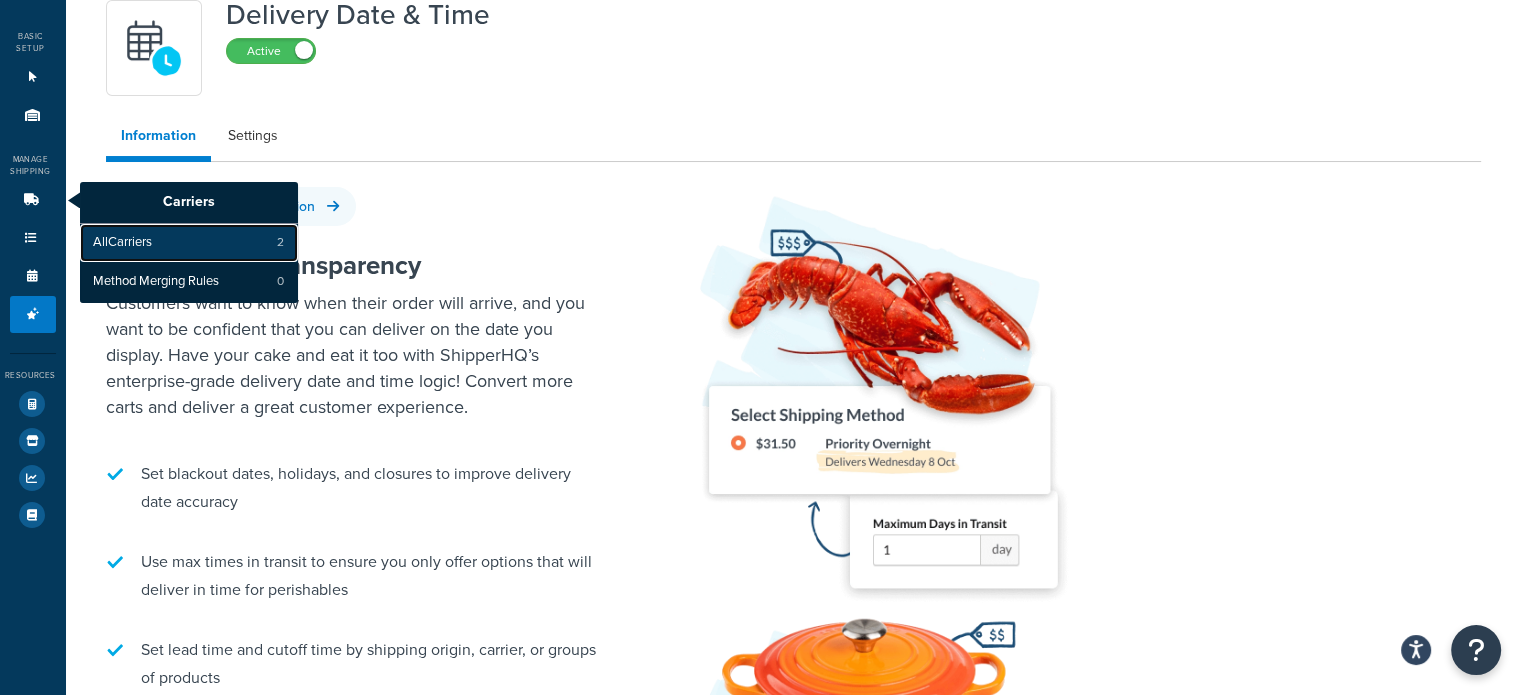 click on "All  Carriers" at bounding box center (122, 243) 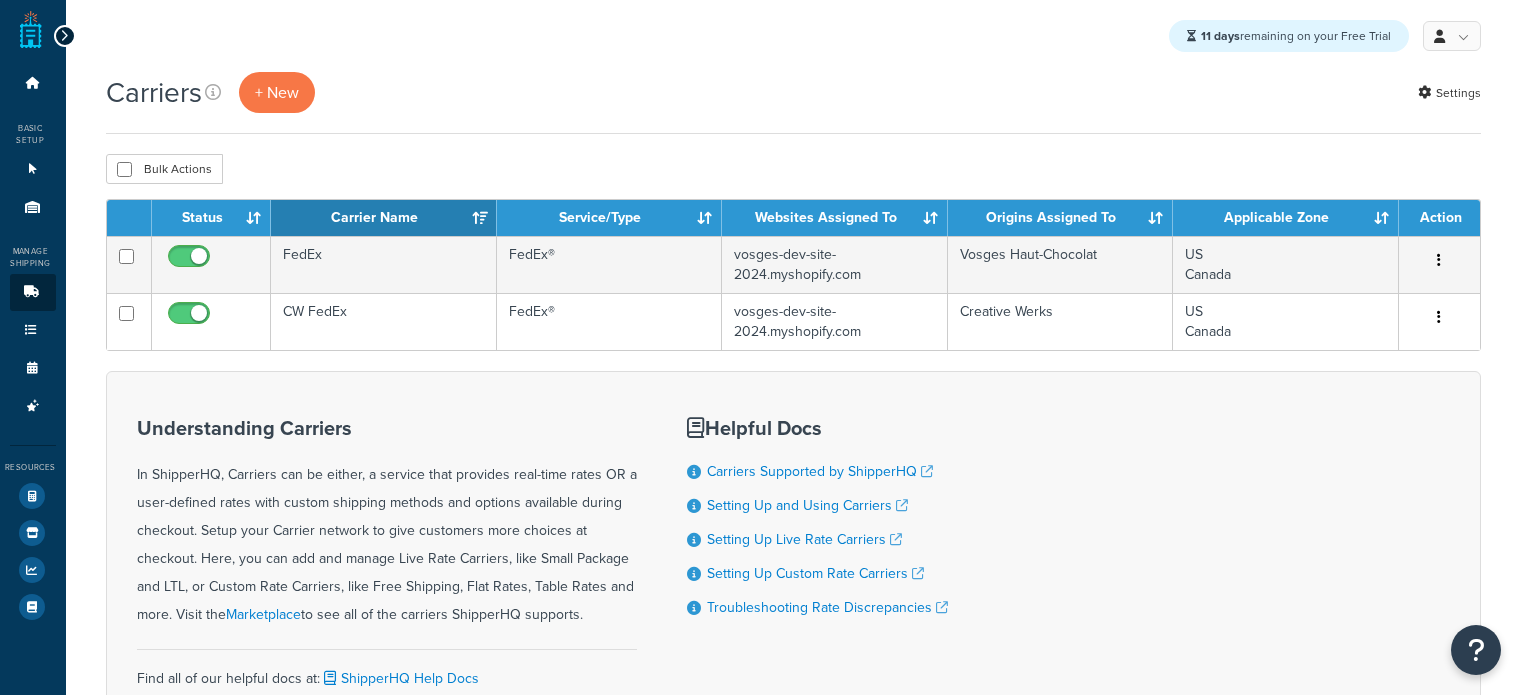 scroll, scrollTop: 0, scrollLeft: 0, axis: both 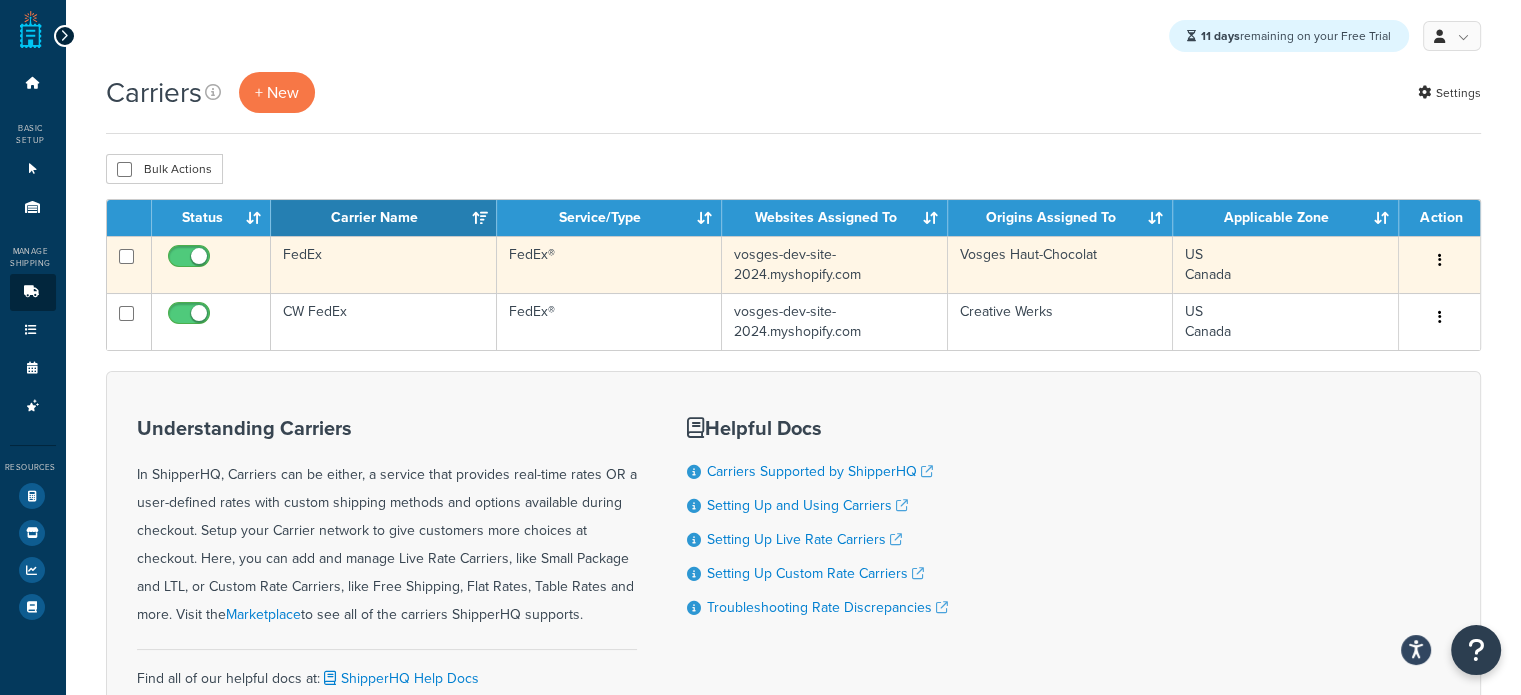 click on "FedEx" at bounding box center (383, 264) 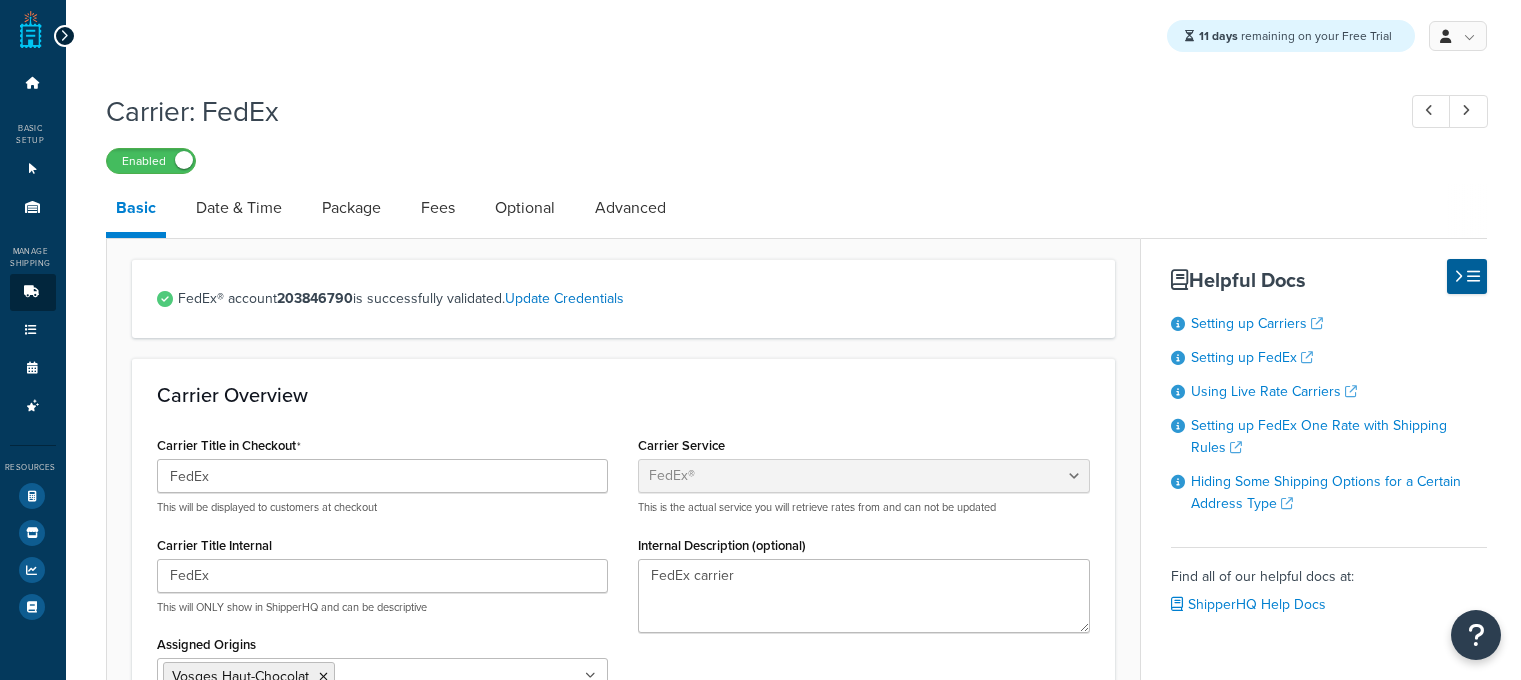 select on "fedEx" 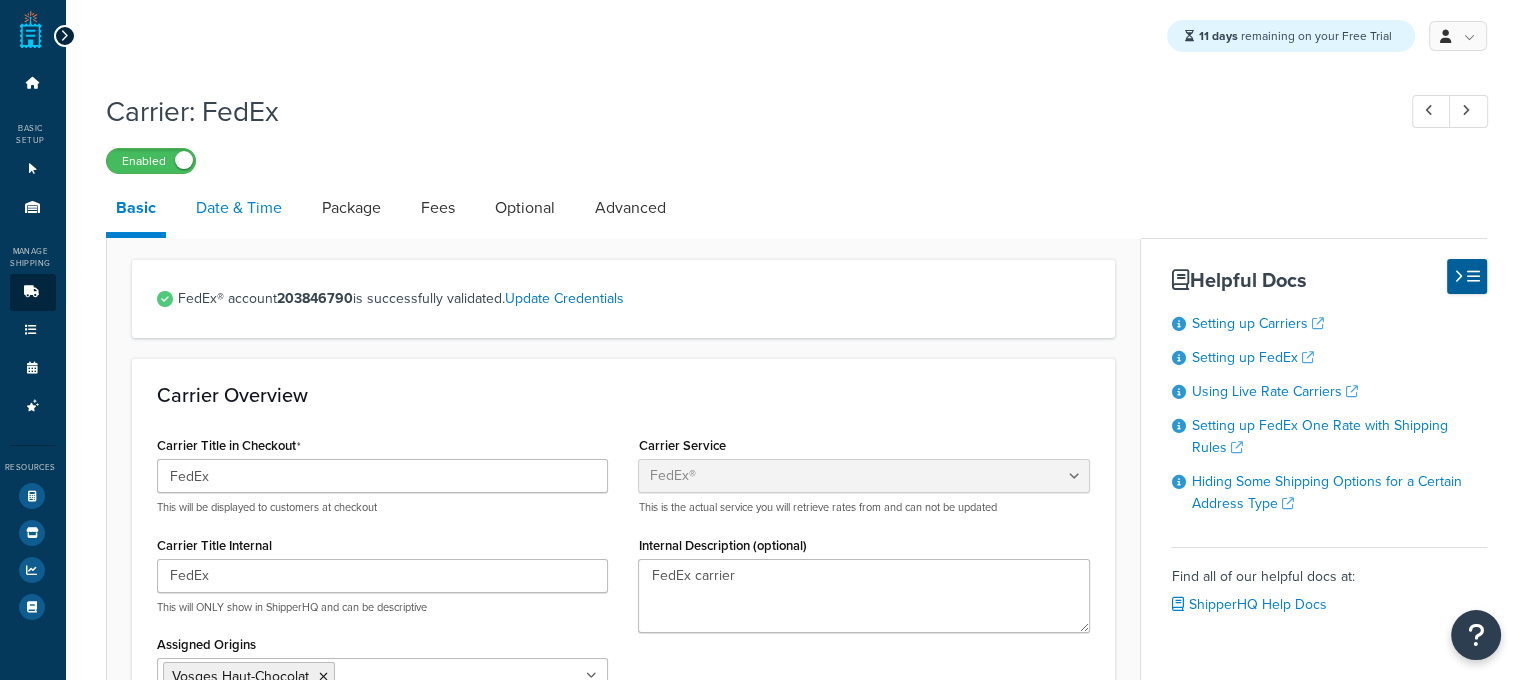scroll, scrollTop: 0, scrollLeft: 0, axis: both 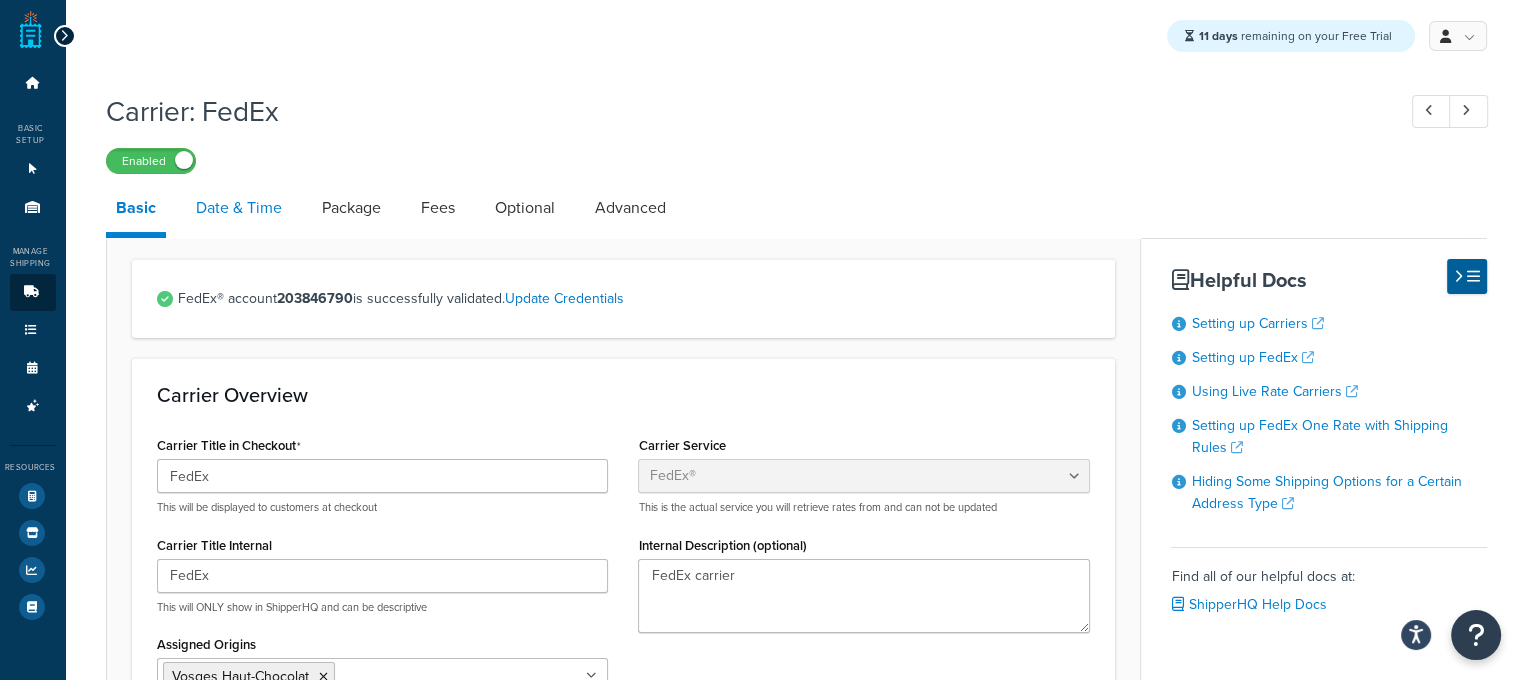 click on "Date & Time" at bounding box center (239, 208) 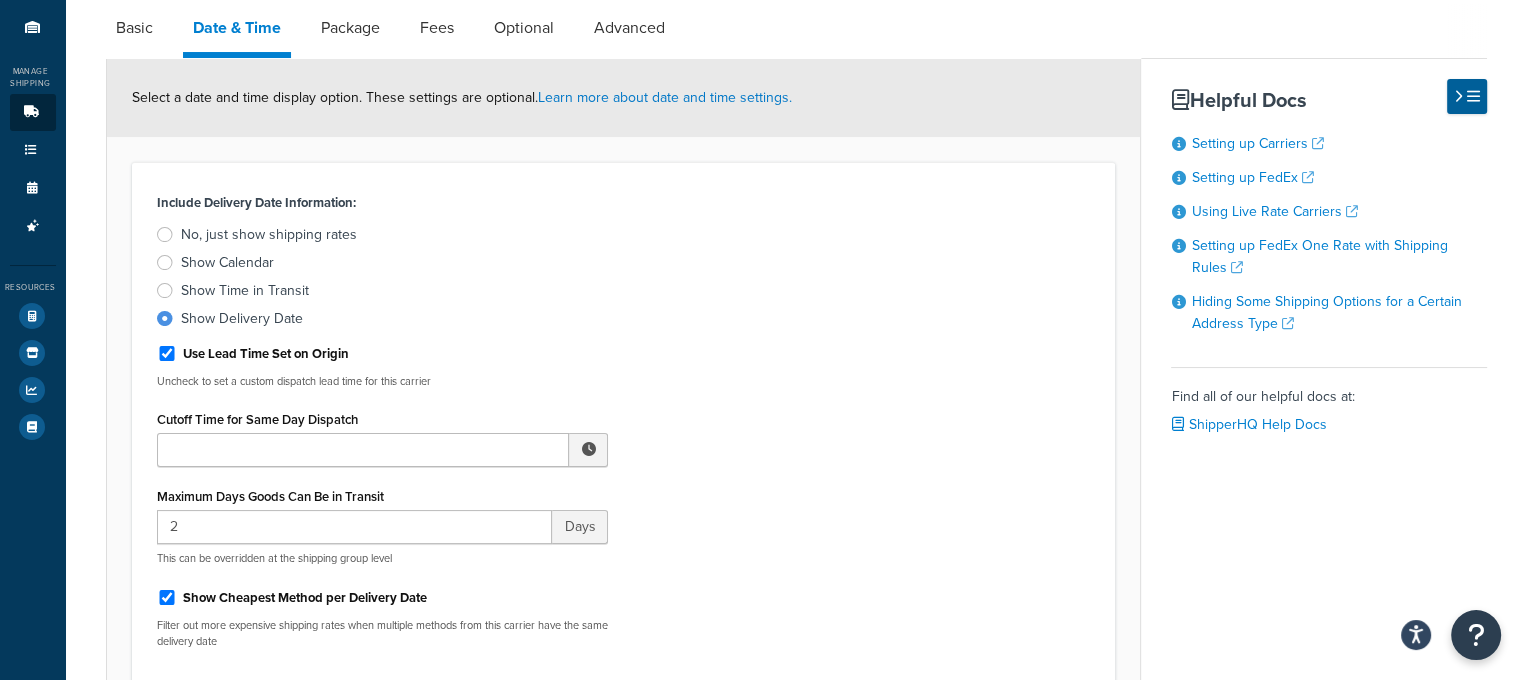 scroll, scrollTop: 184, scrollLeft: 0, axis: vertical 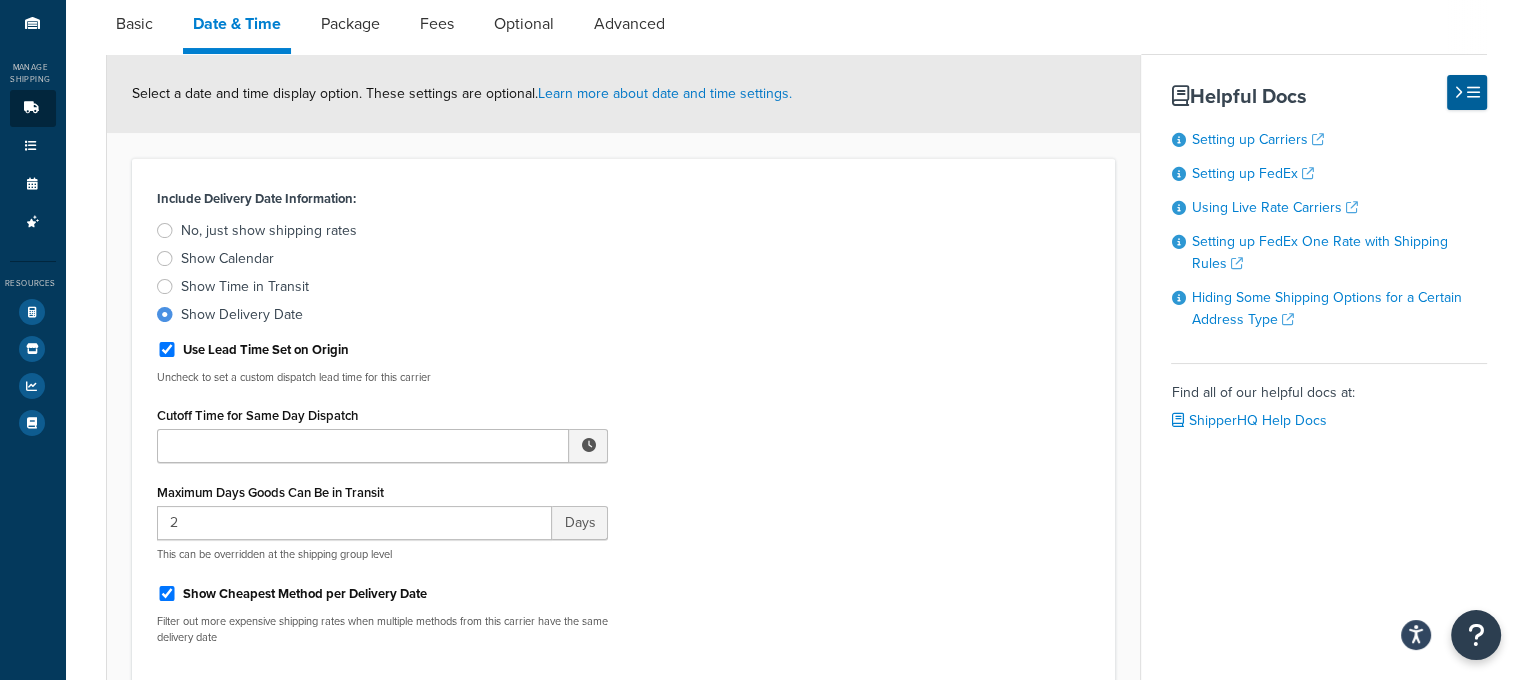 click on "Show Calendar" at bounding box center (227, 259) 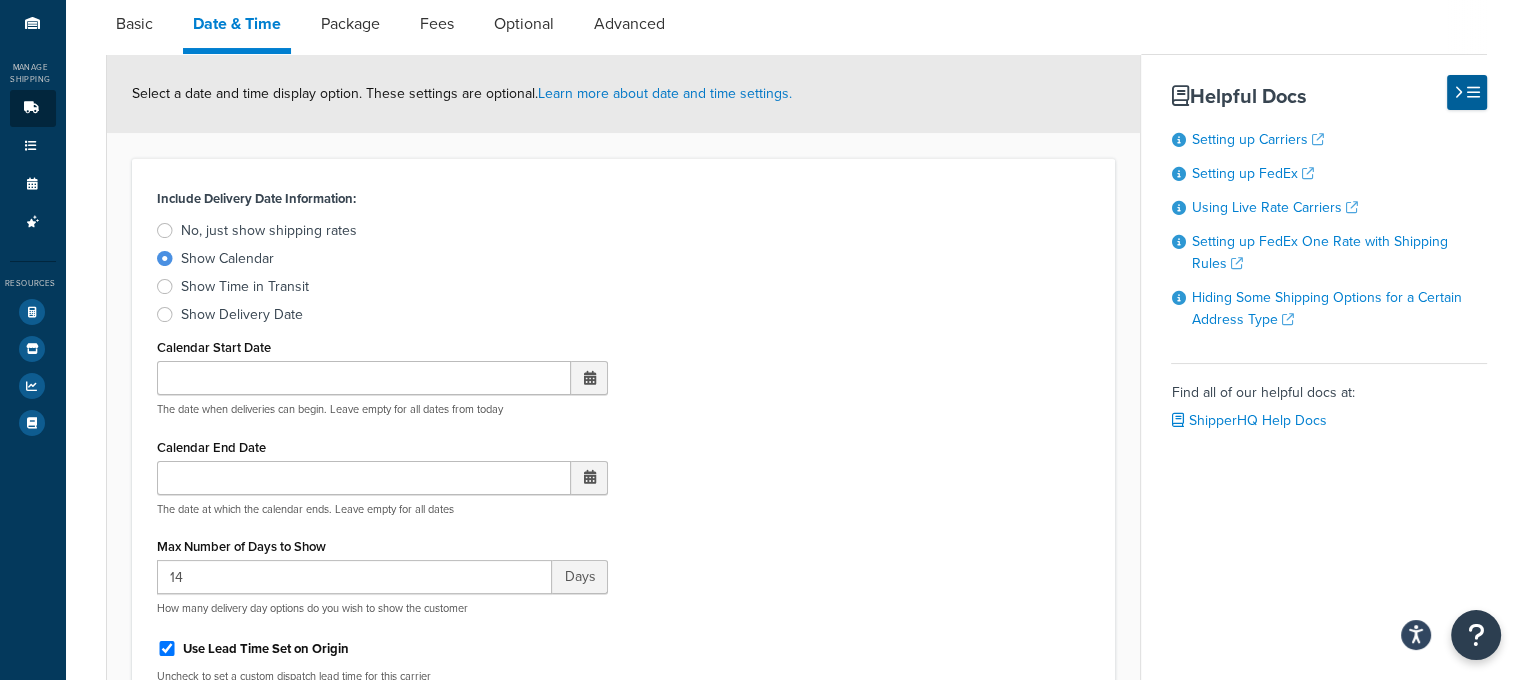 scroll, scrollTop: 290, scrollLeft: 0, axis: vertical 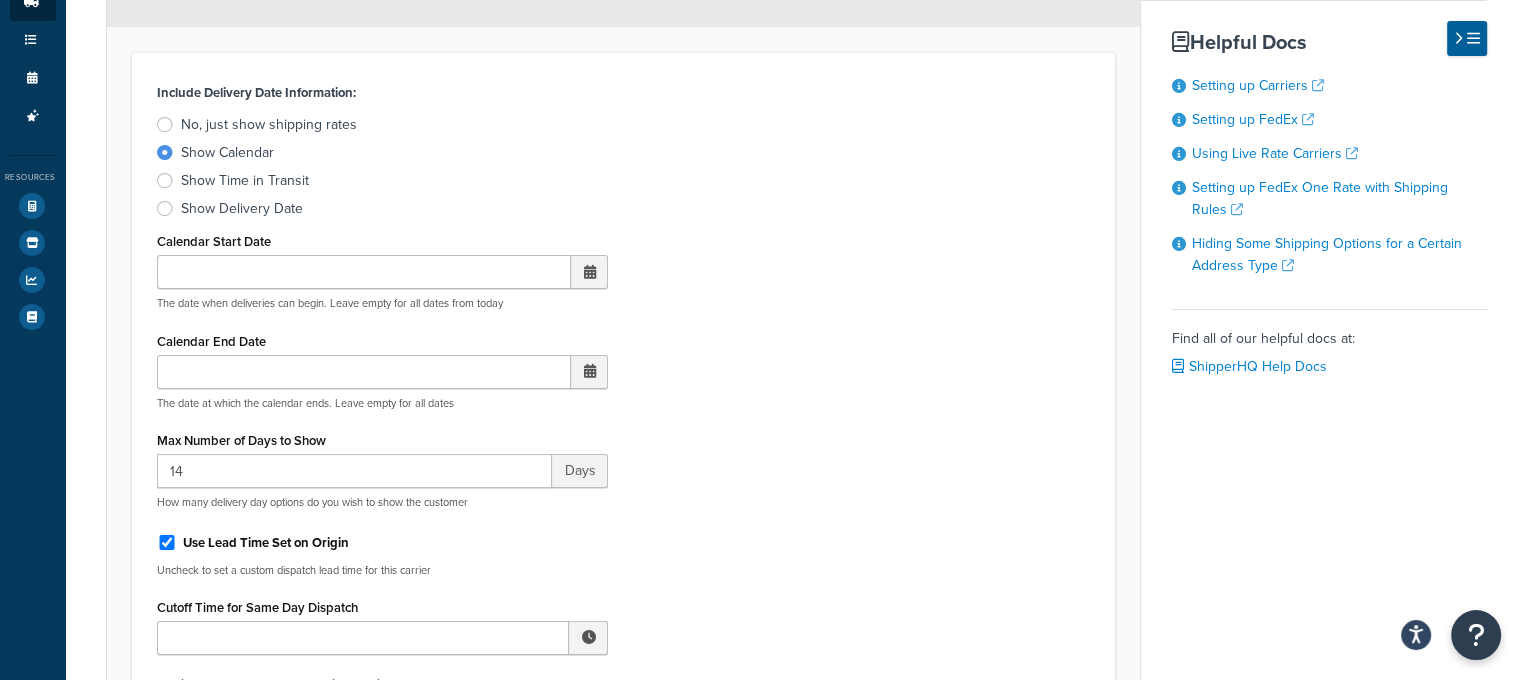 click at bounding box center [589, 272] 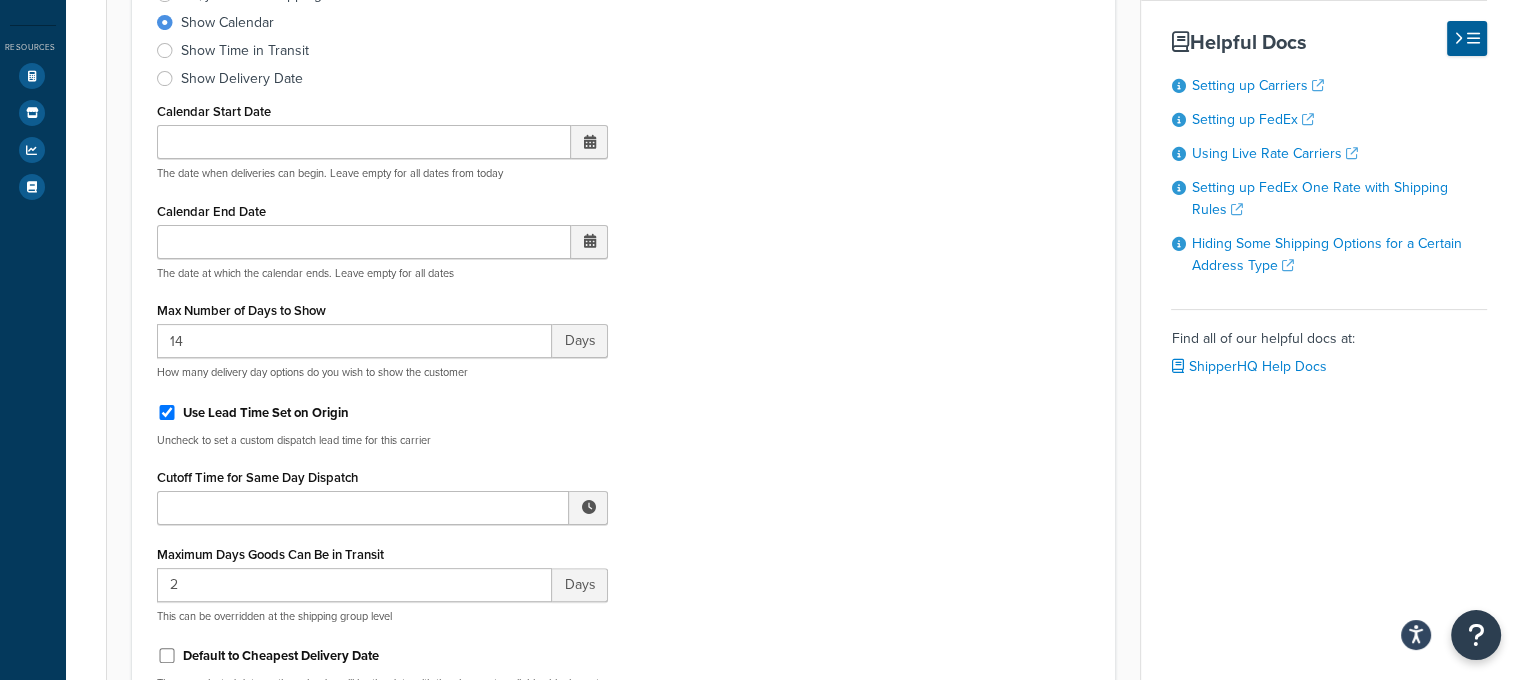 scroll, scrollTop: 422, scrollLeft: 0, axis: vertical 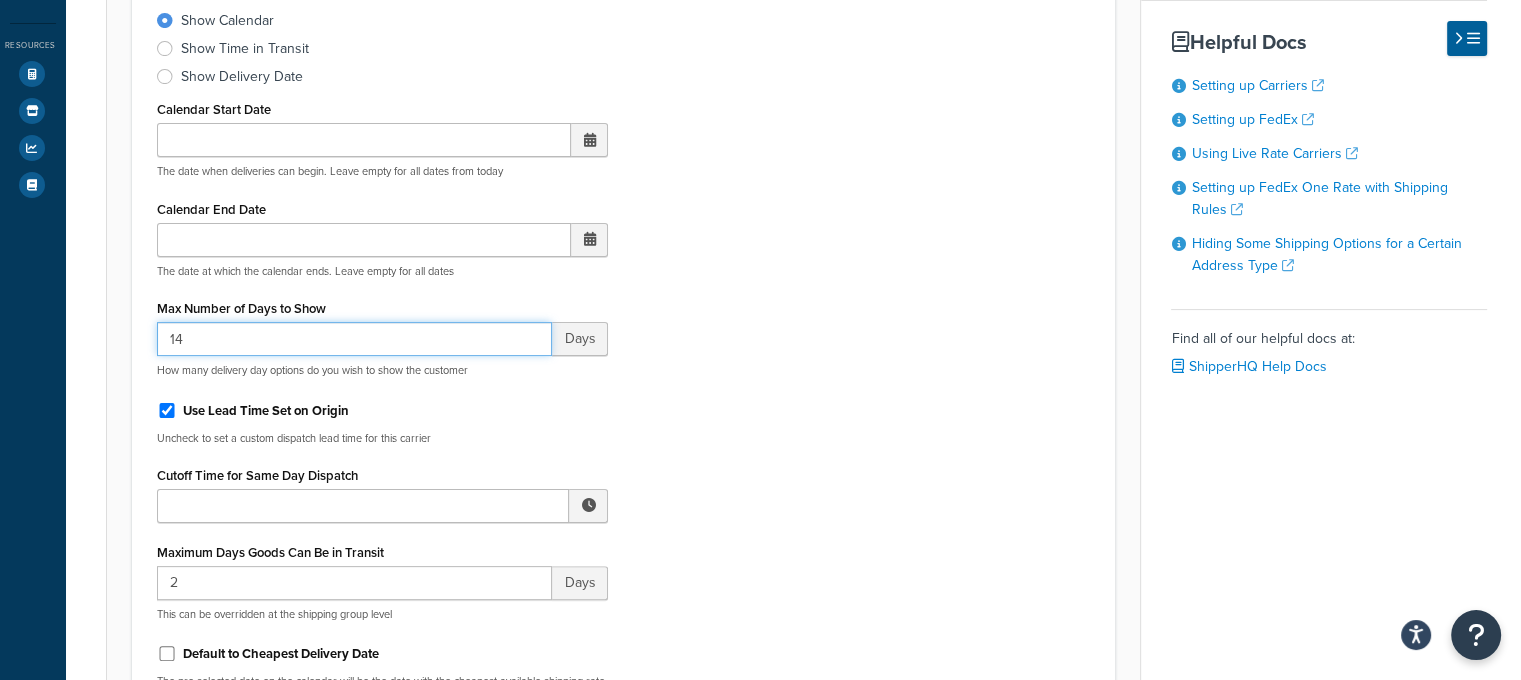 click on "14" at bounding box center [355, 339] 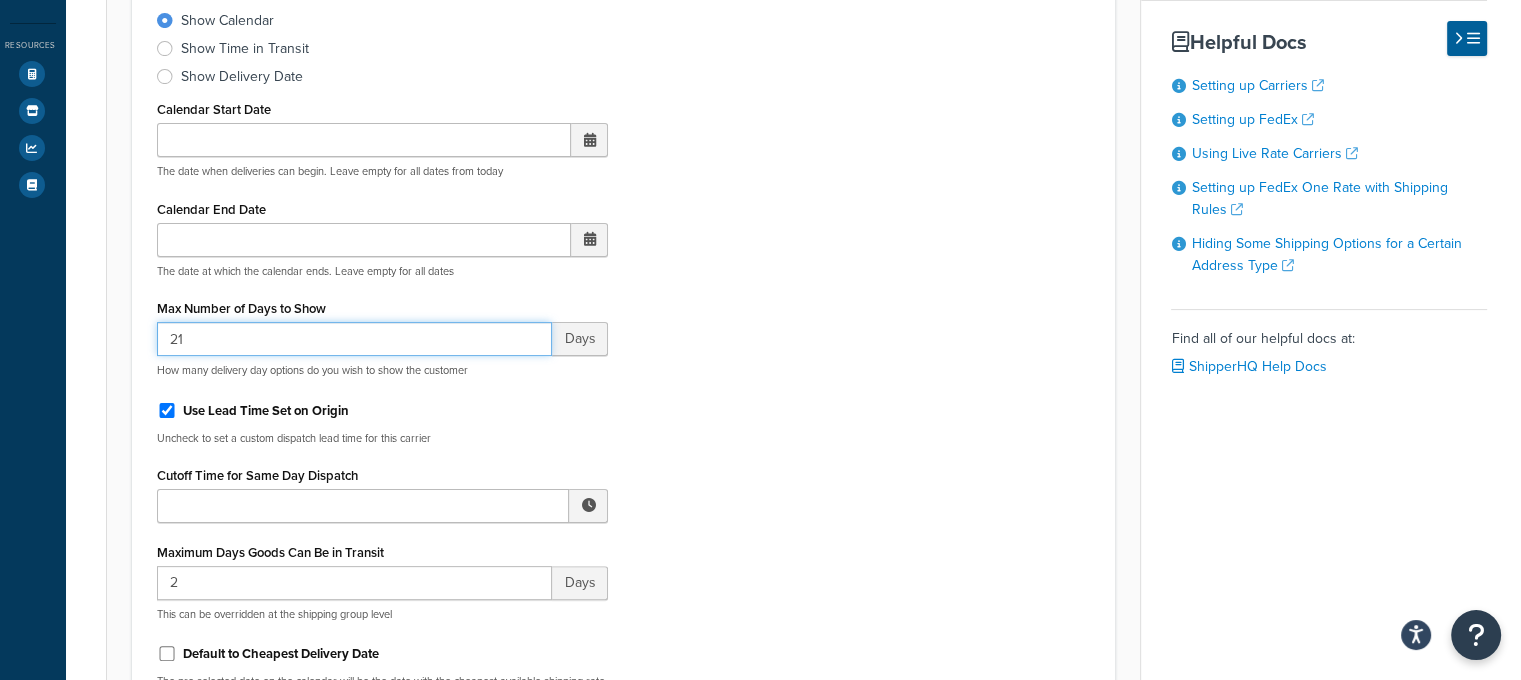 type on "21" 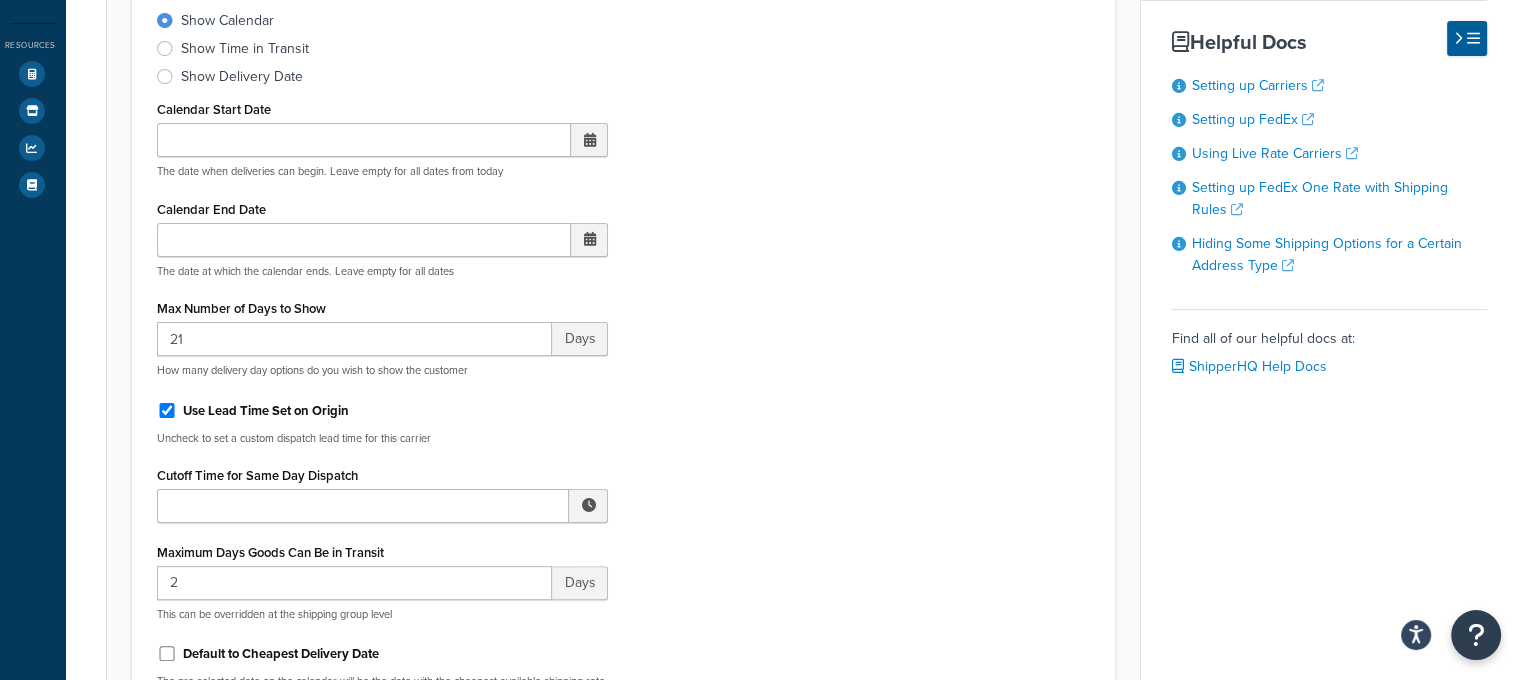 click on "Uncheck to set a custom dispatch lead time for this carrier" at bounding box center (383, 438) 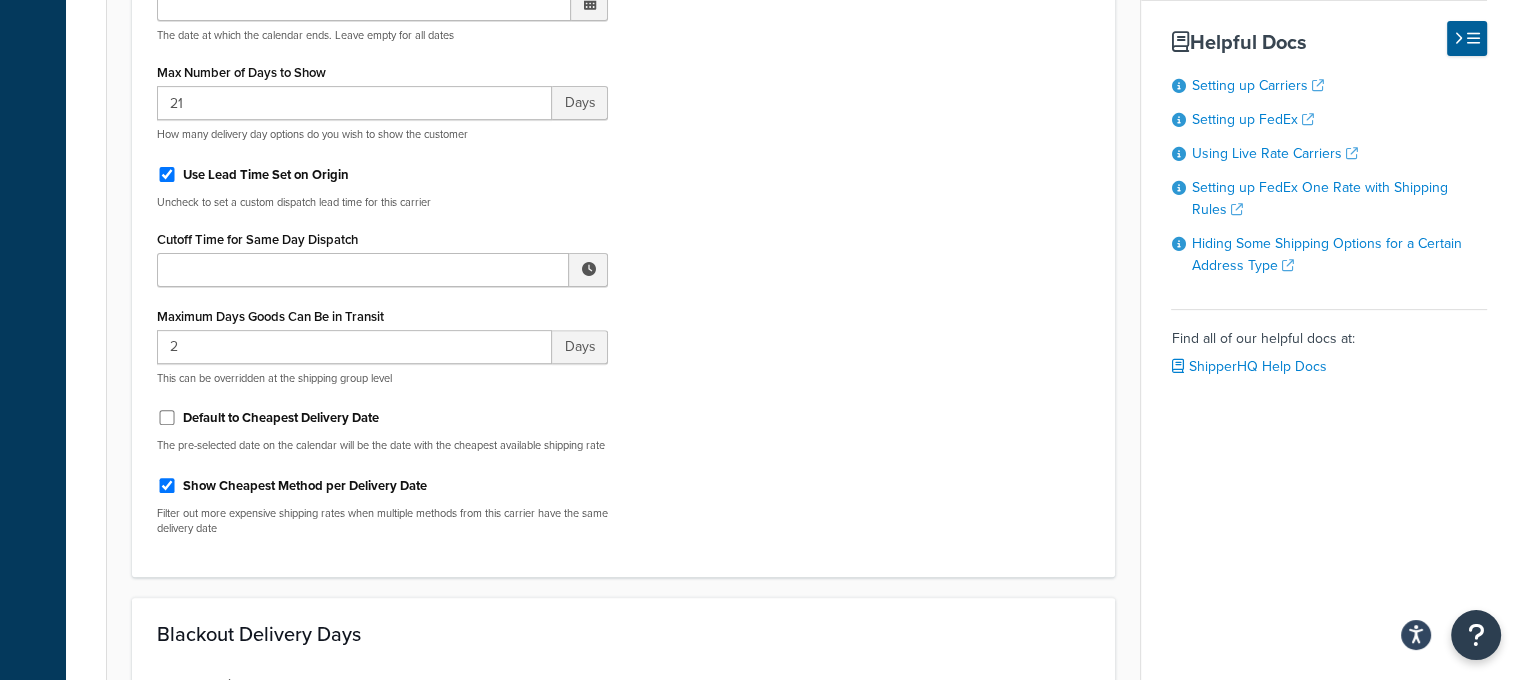 scroll, scrollTop: 663, scrollLeft: 0, axis: vertical 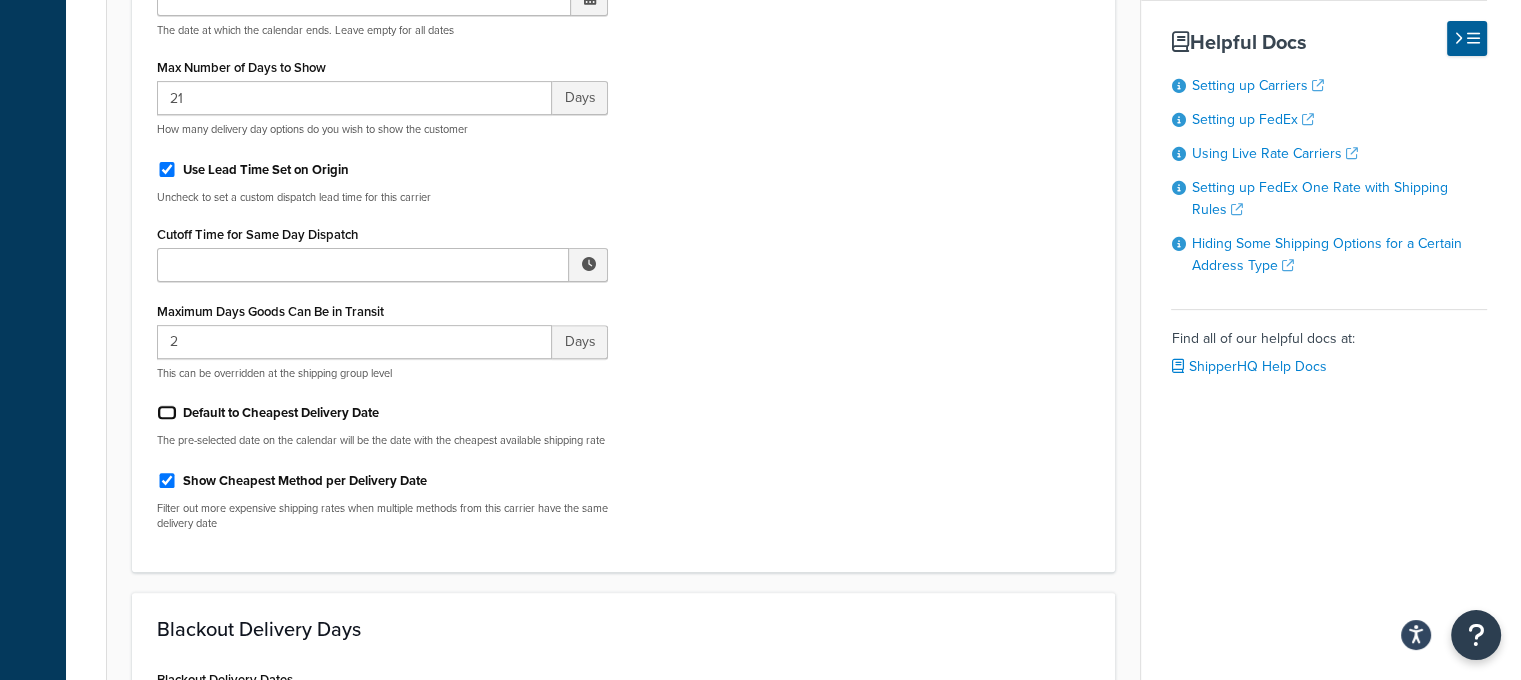 click on "Default to Cheapest Delivery Date" at bounding box center [167, 412] 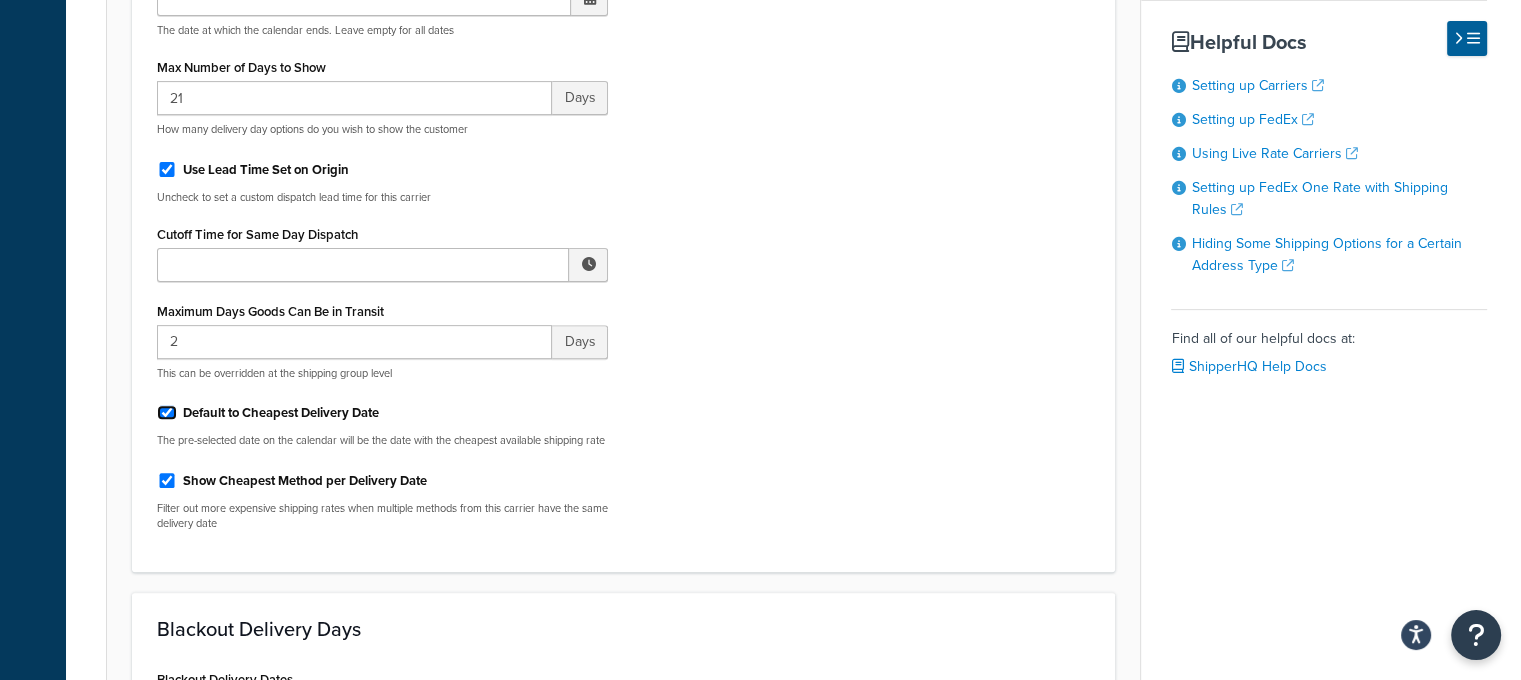 checkbox on "true" 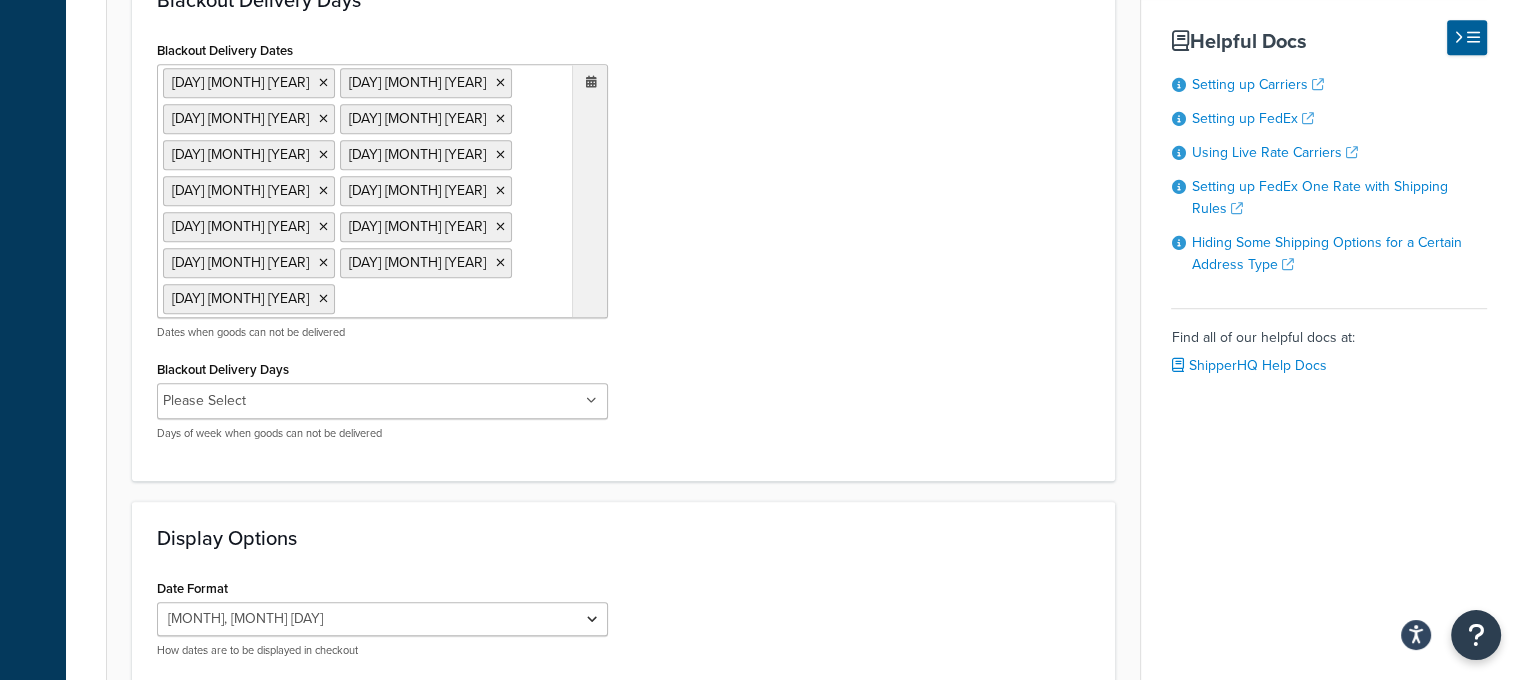 scroll, scrollTop: 1432, scrollLeft: 0, axis: vertical 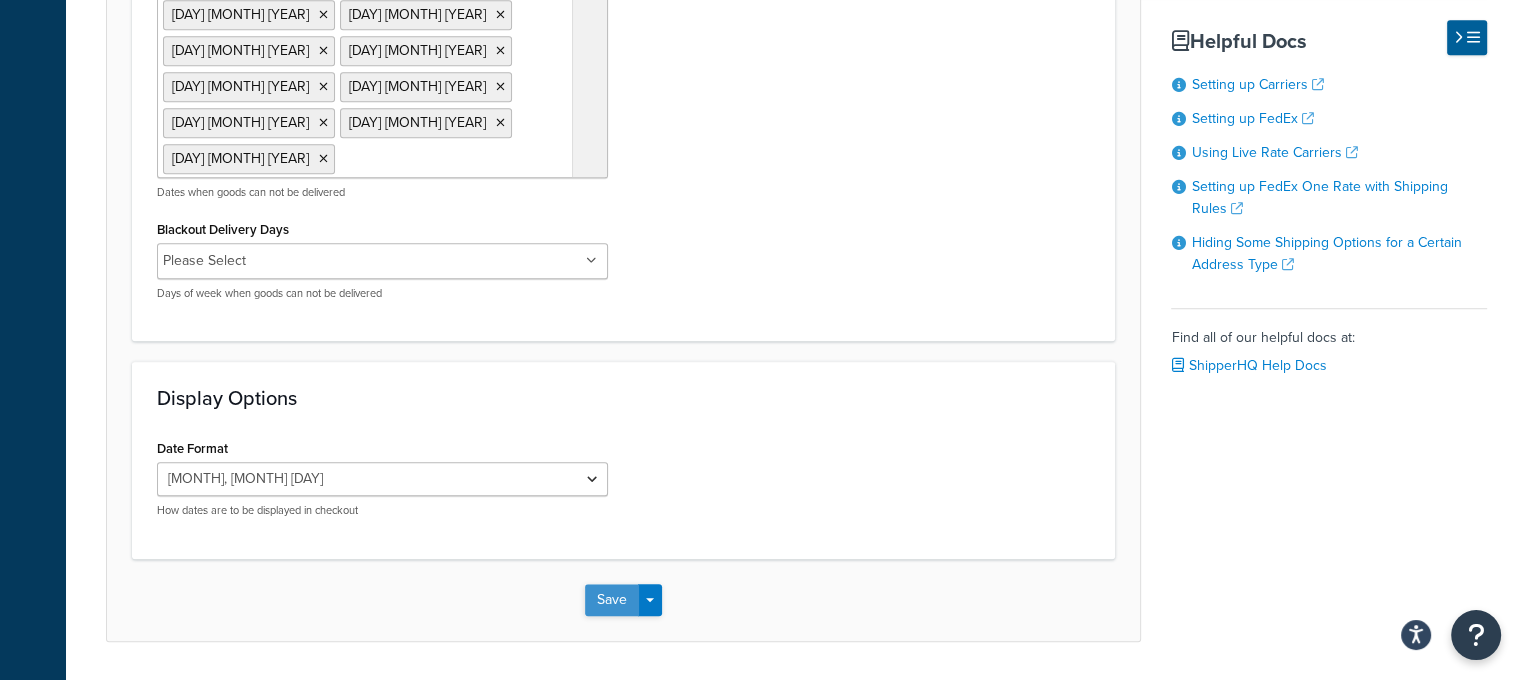 click on "Save" at bounding box center [612, 600] 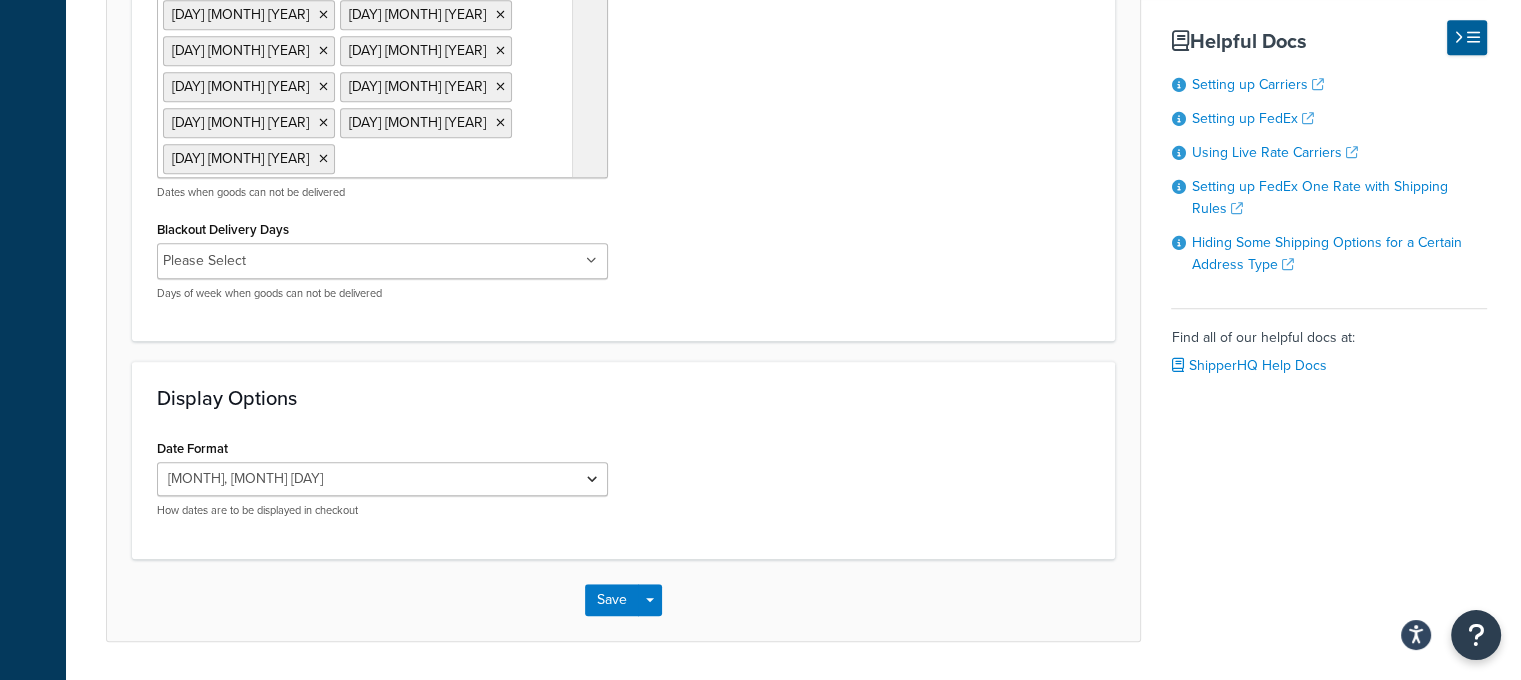 scroll, scrollTop: 0, scrollLeft: 0, axis: both 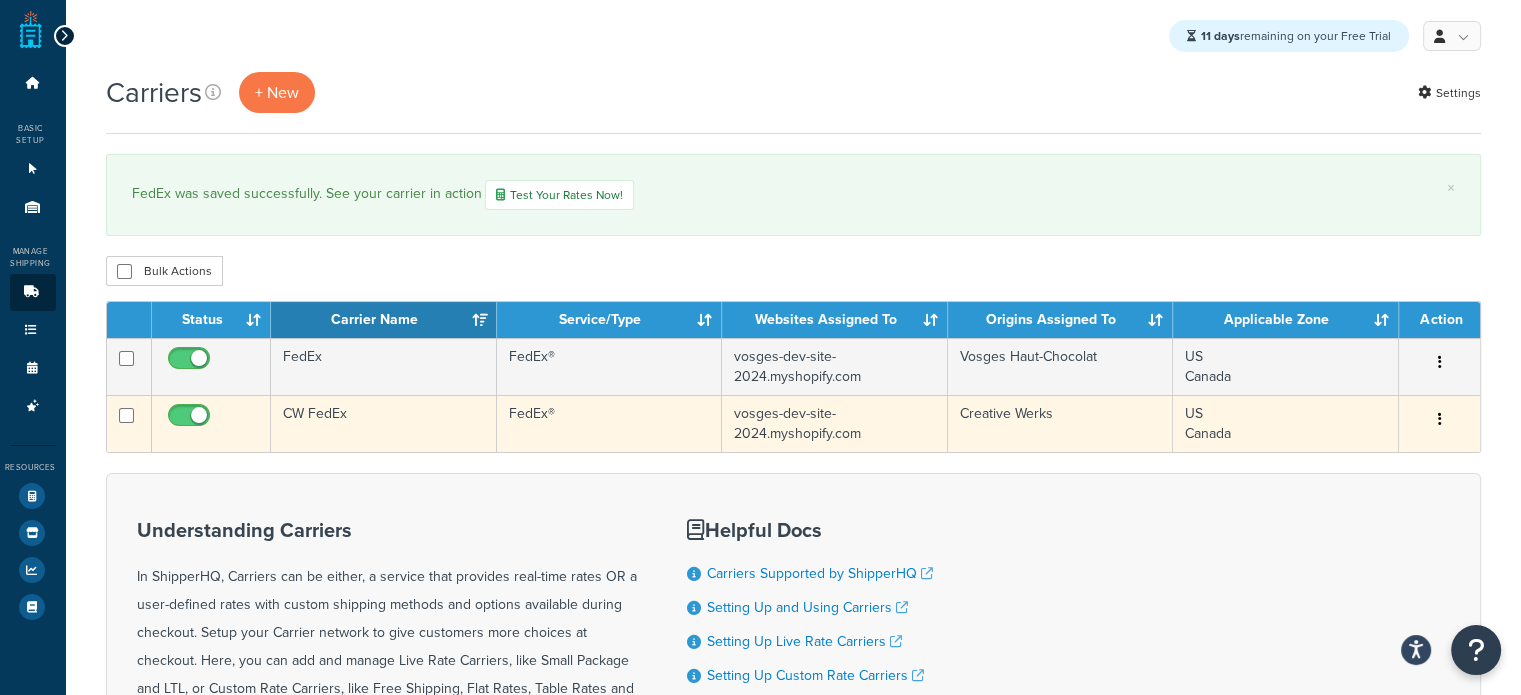 click on "CW FedEx" at bounding box center (383, 423) 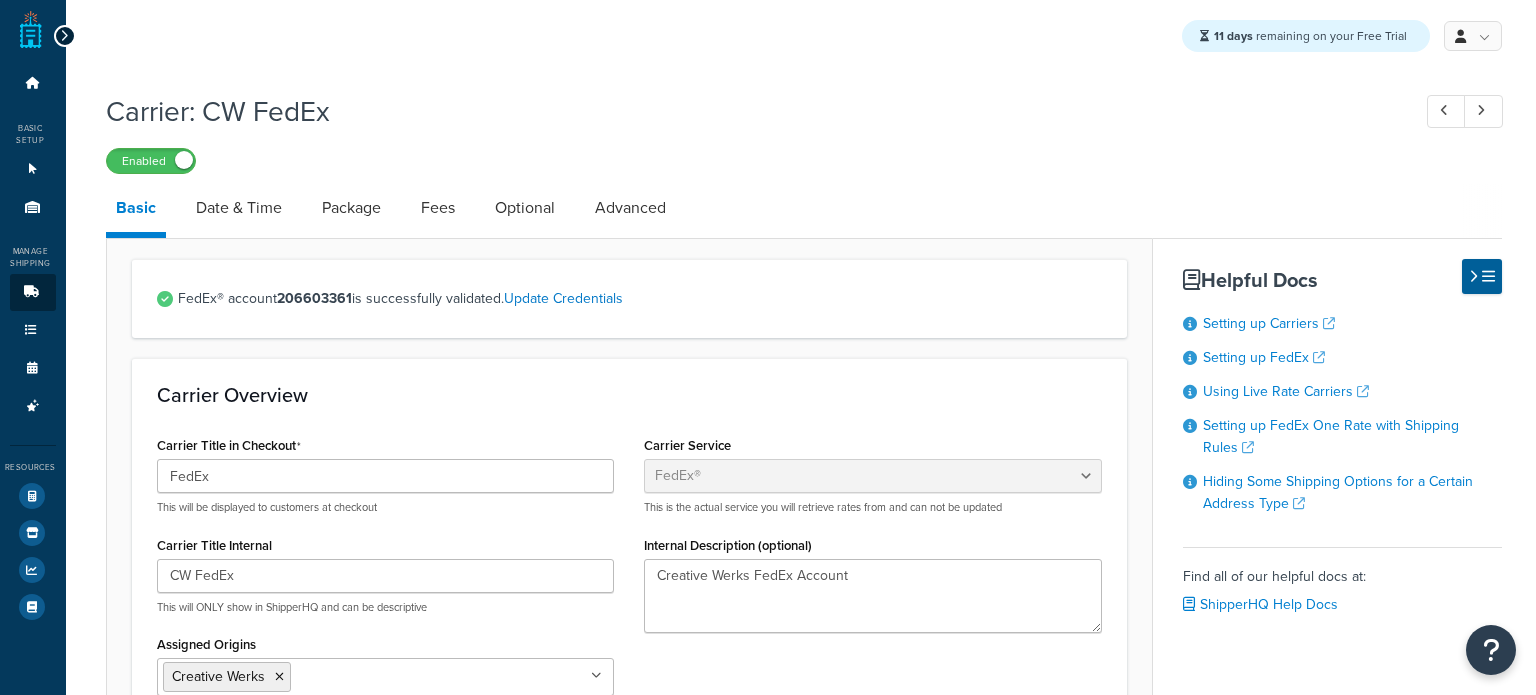 select on "fedEx" 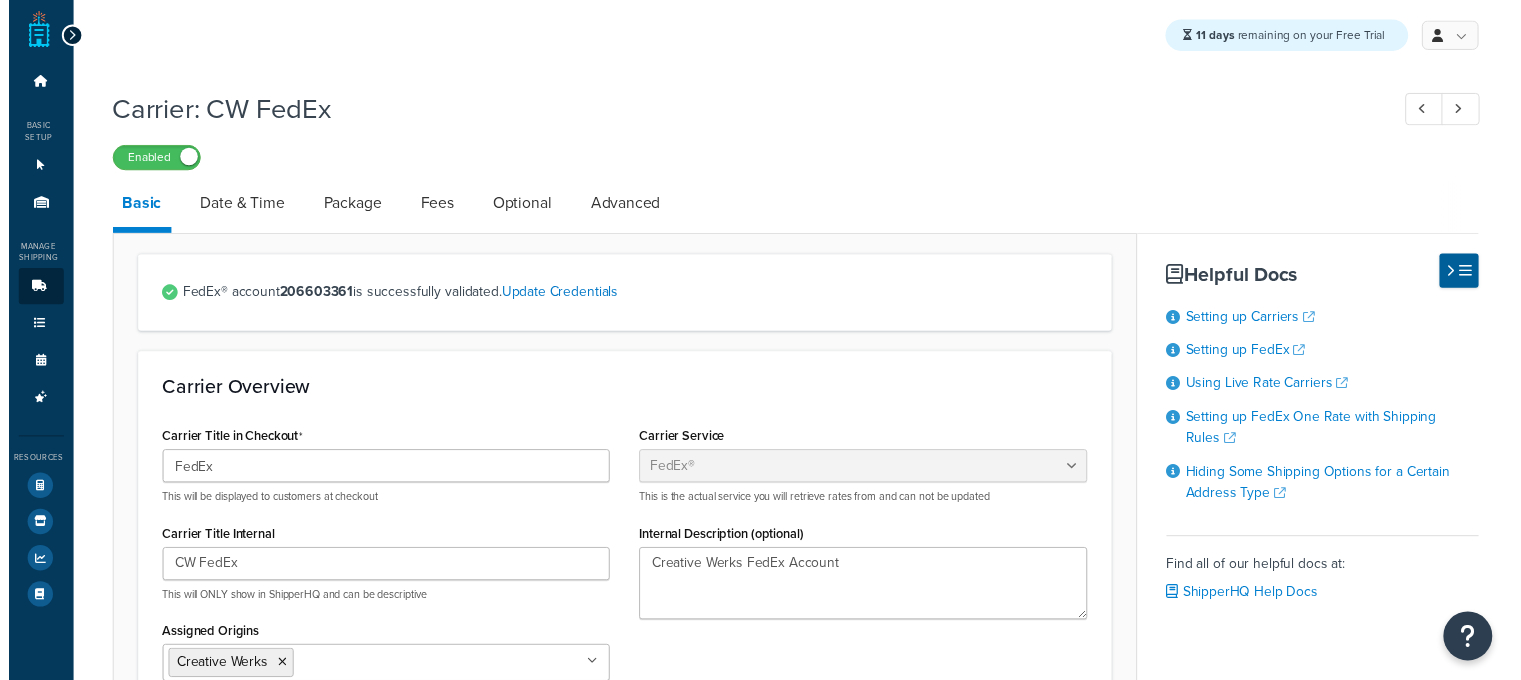 scroll, scrollTop: 0, scrollLeft: 0, axis: both 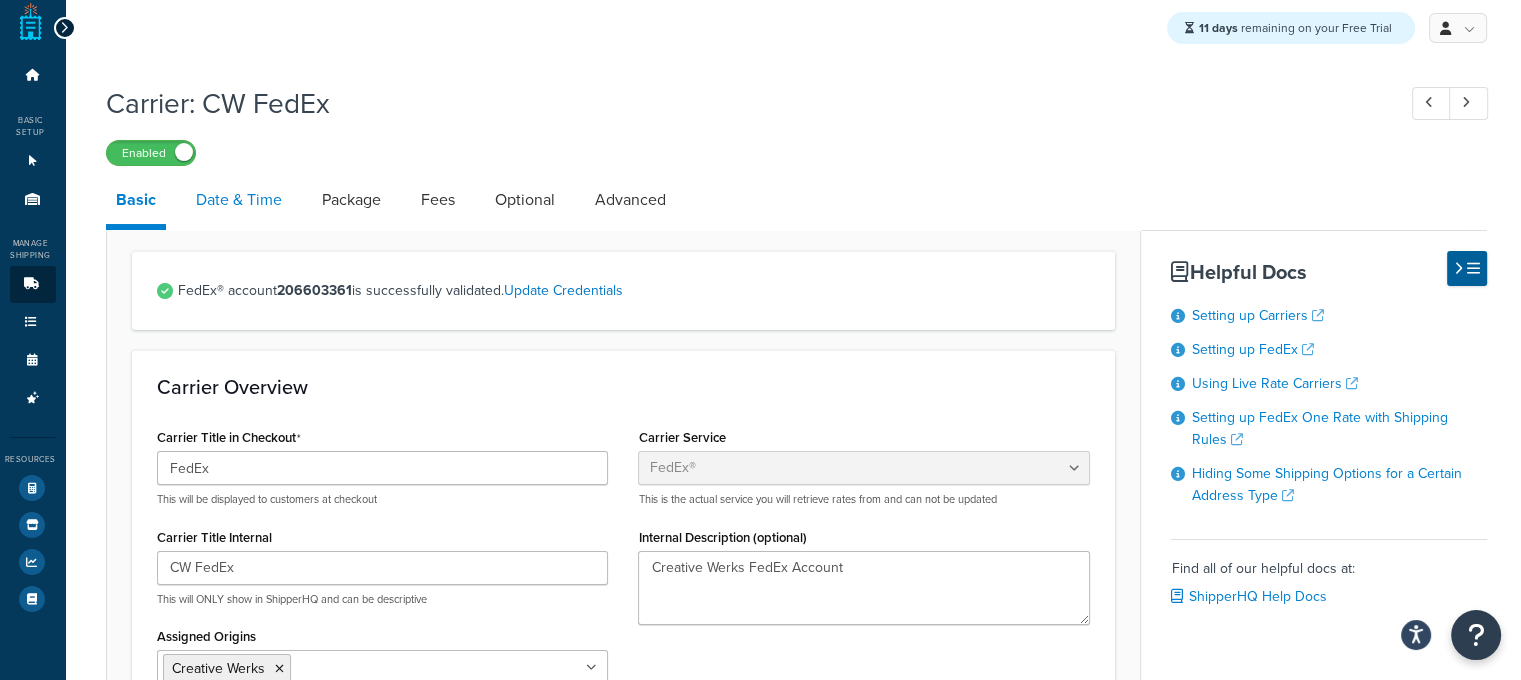 click on "Date & Time" at bounding box center (239, 200) 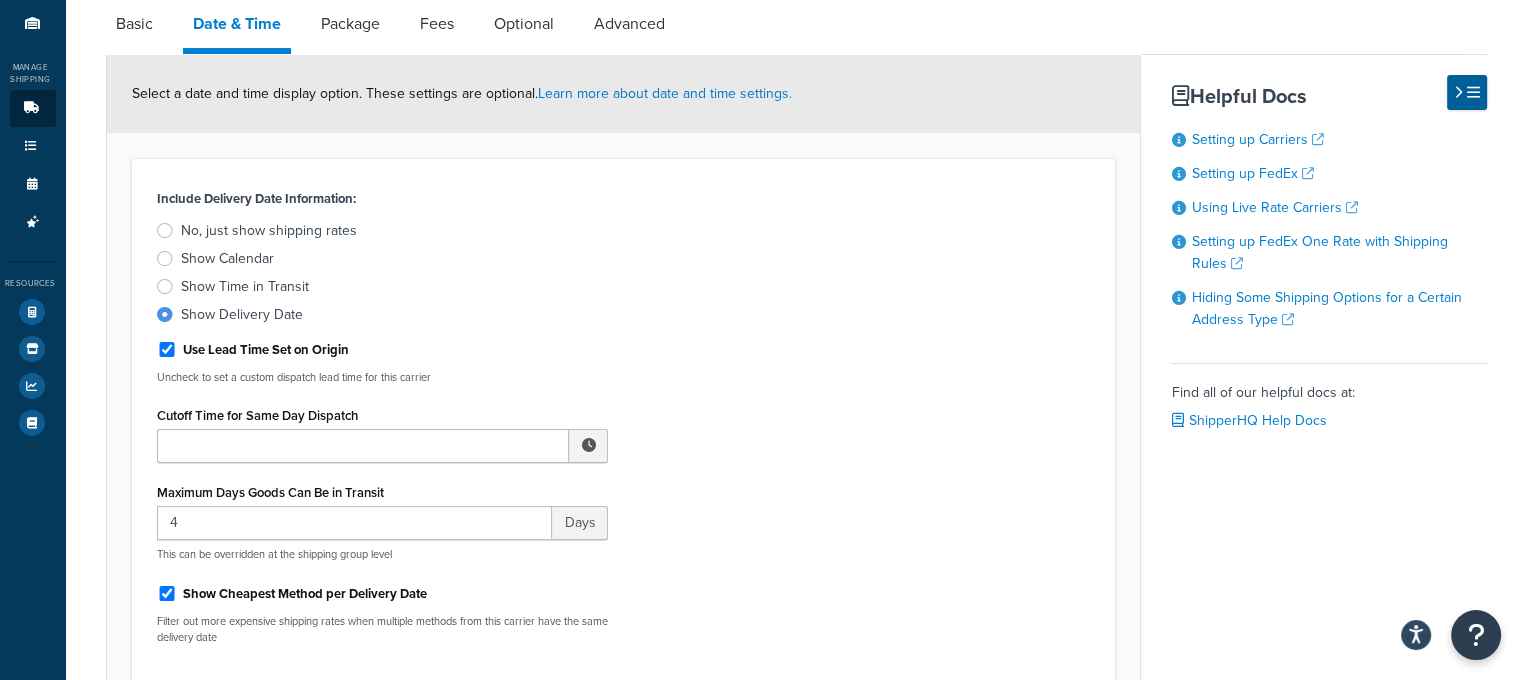 scroll, scrollTop: 184, scrollLeft: 0, axis: vertical 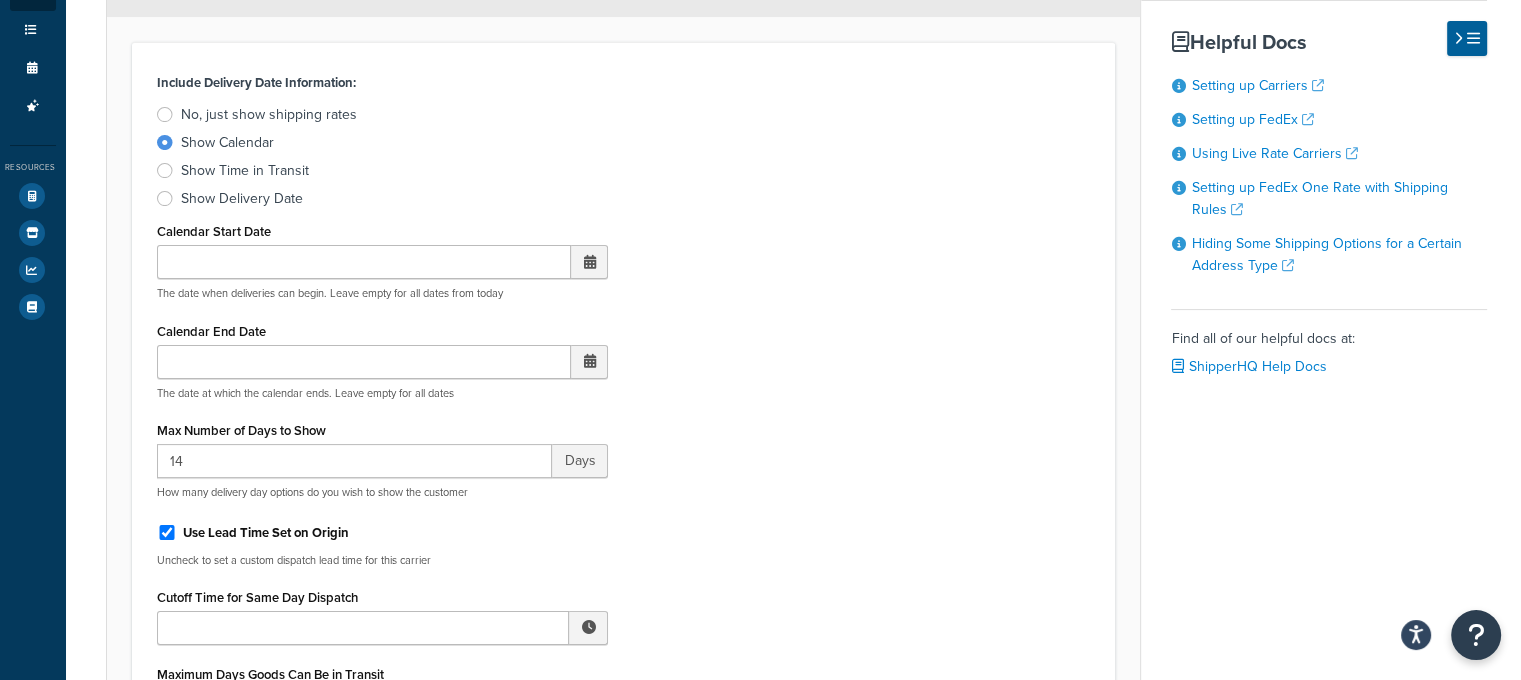 click at bounding box center [589, 262] 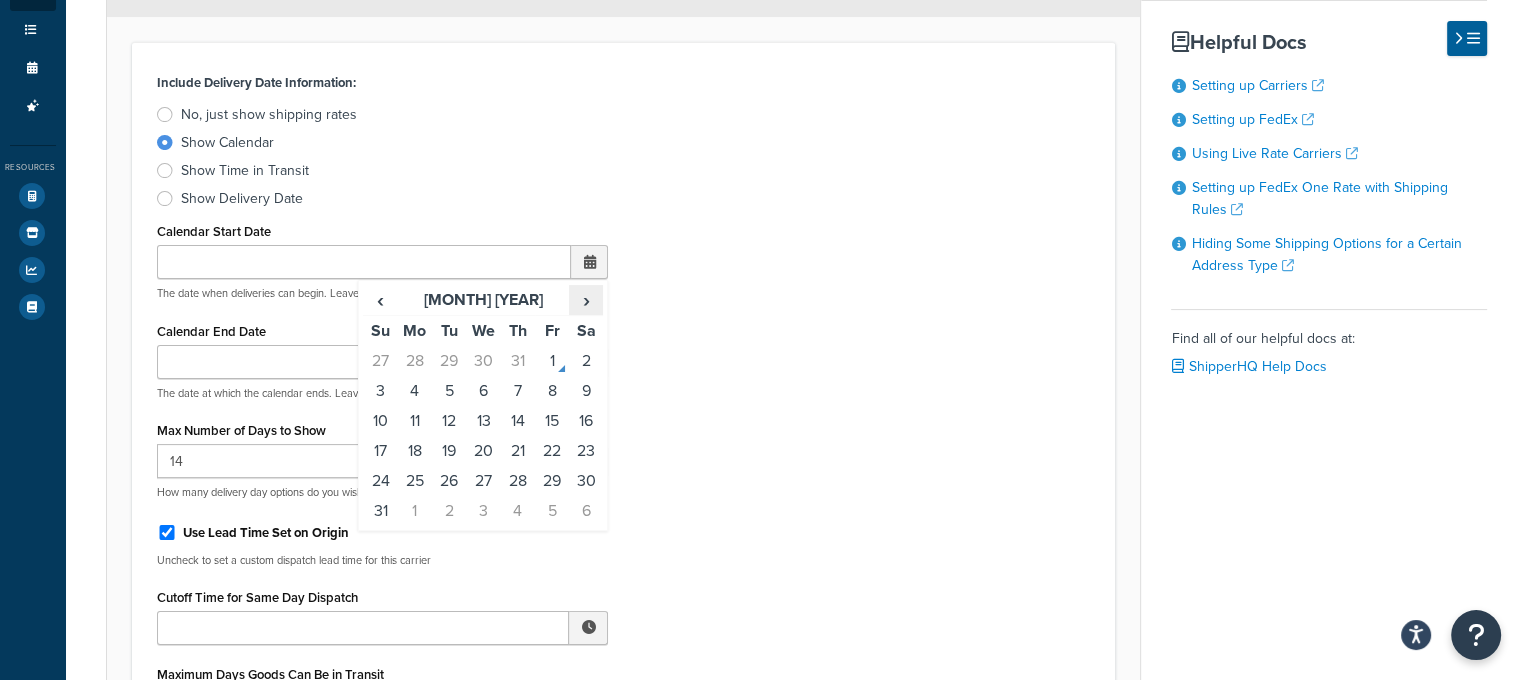 click on "›" at bounding box center [586, 300] 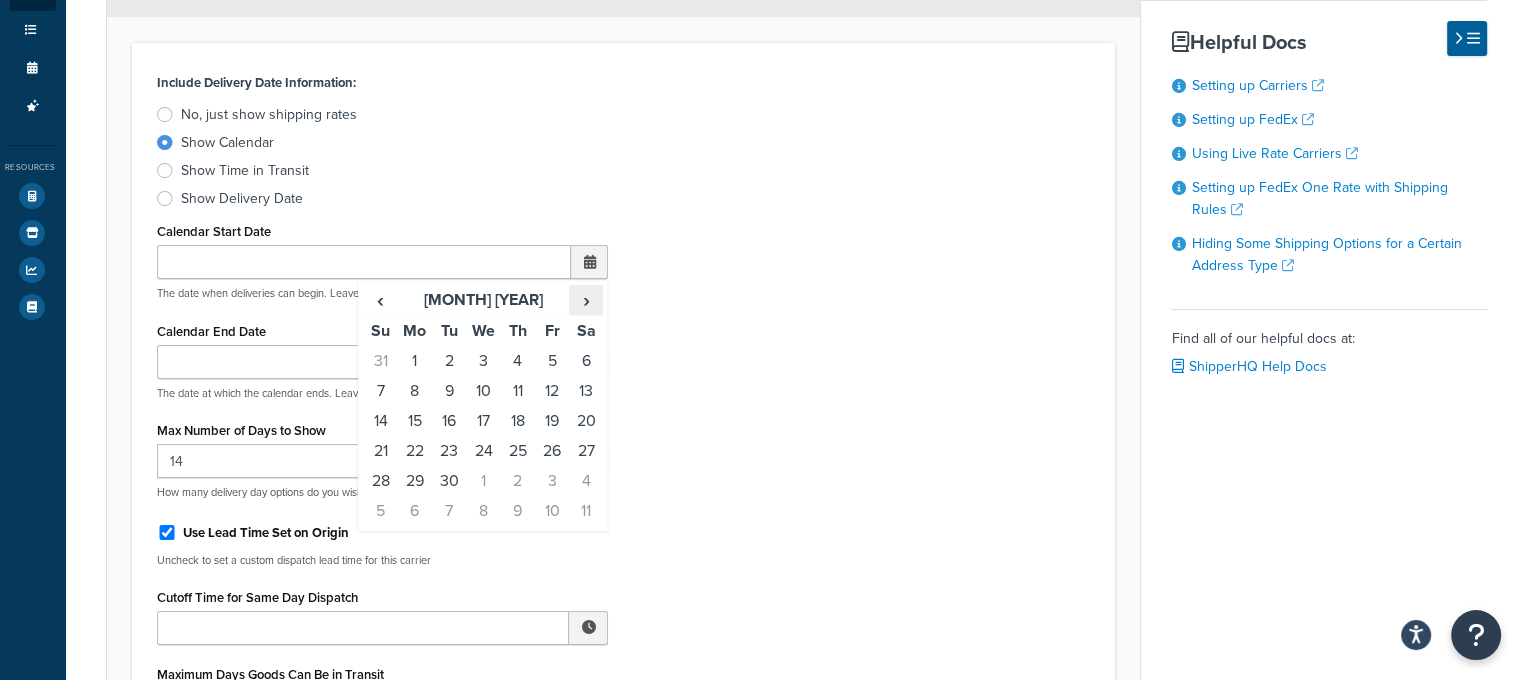 click on "›" at bounding box center (586, 300) 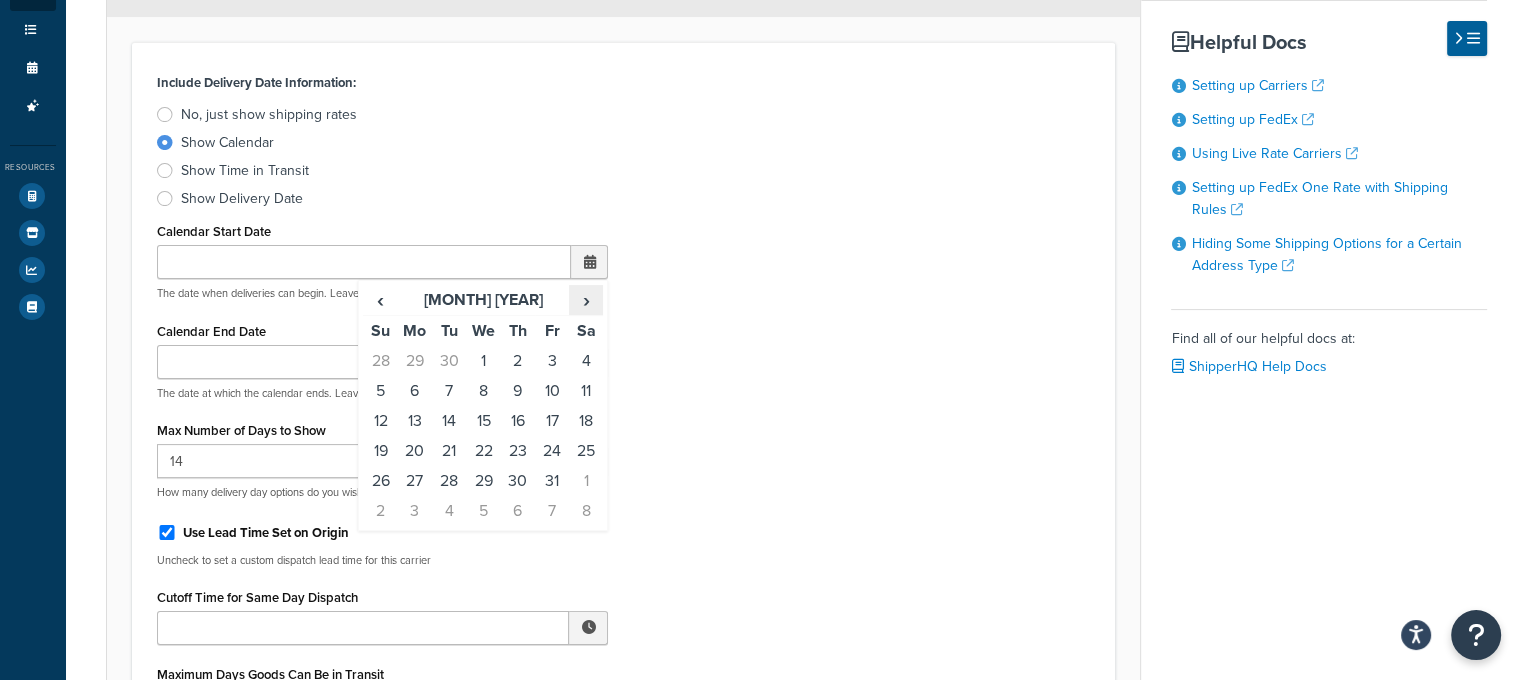 click on "›" at bounding box center [586, 300] 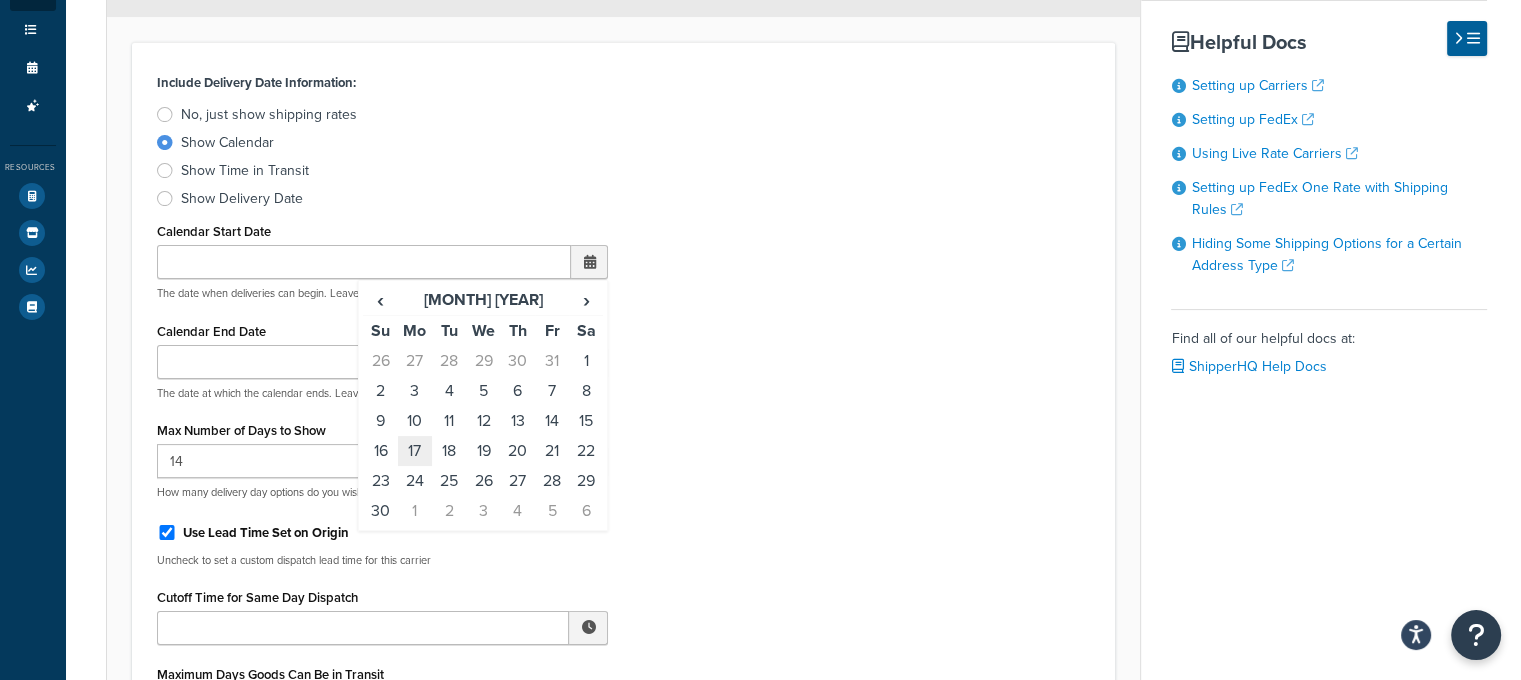 click on "17" at bounding box center (415, 451) 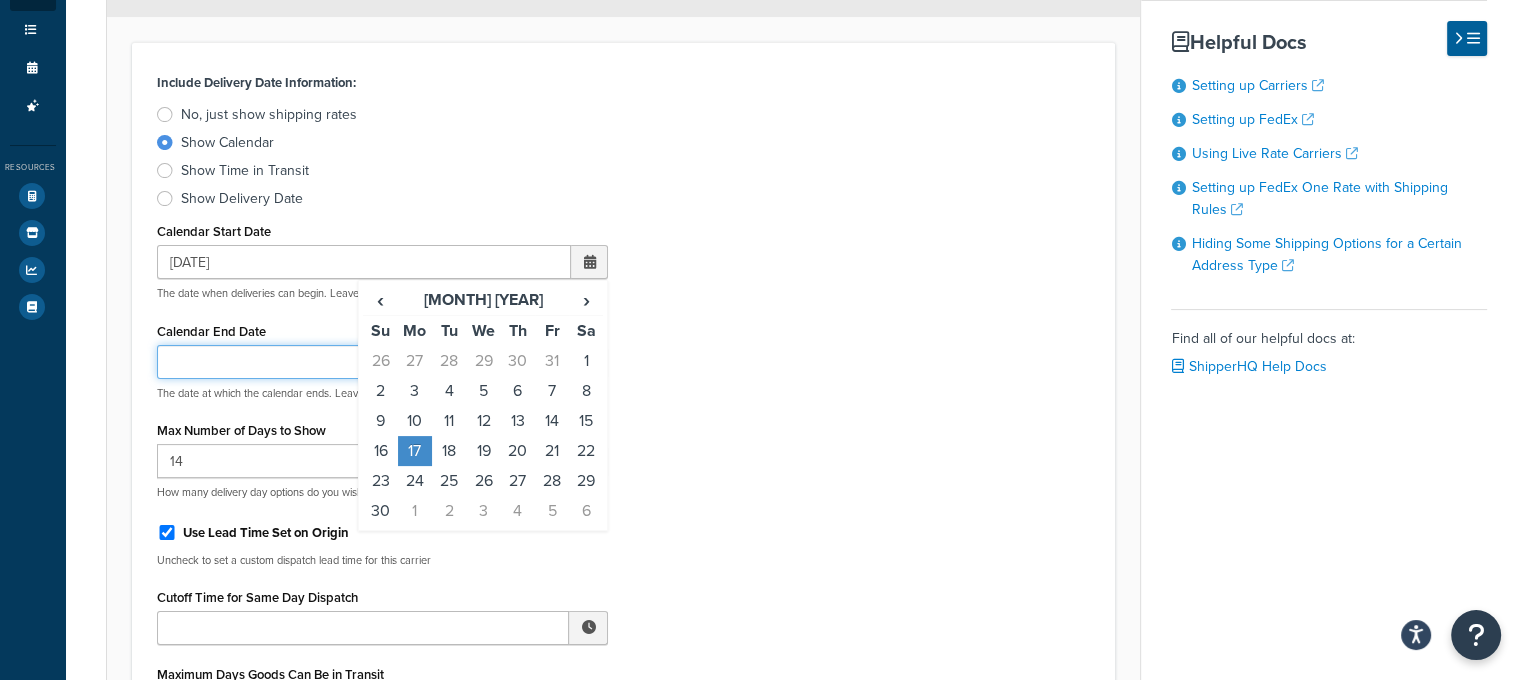 click on "Calendar End Date" at bounding box center [364, 362] 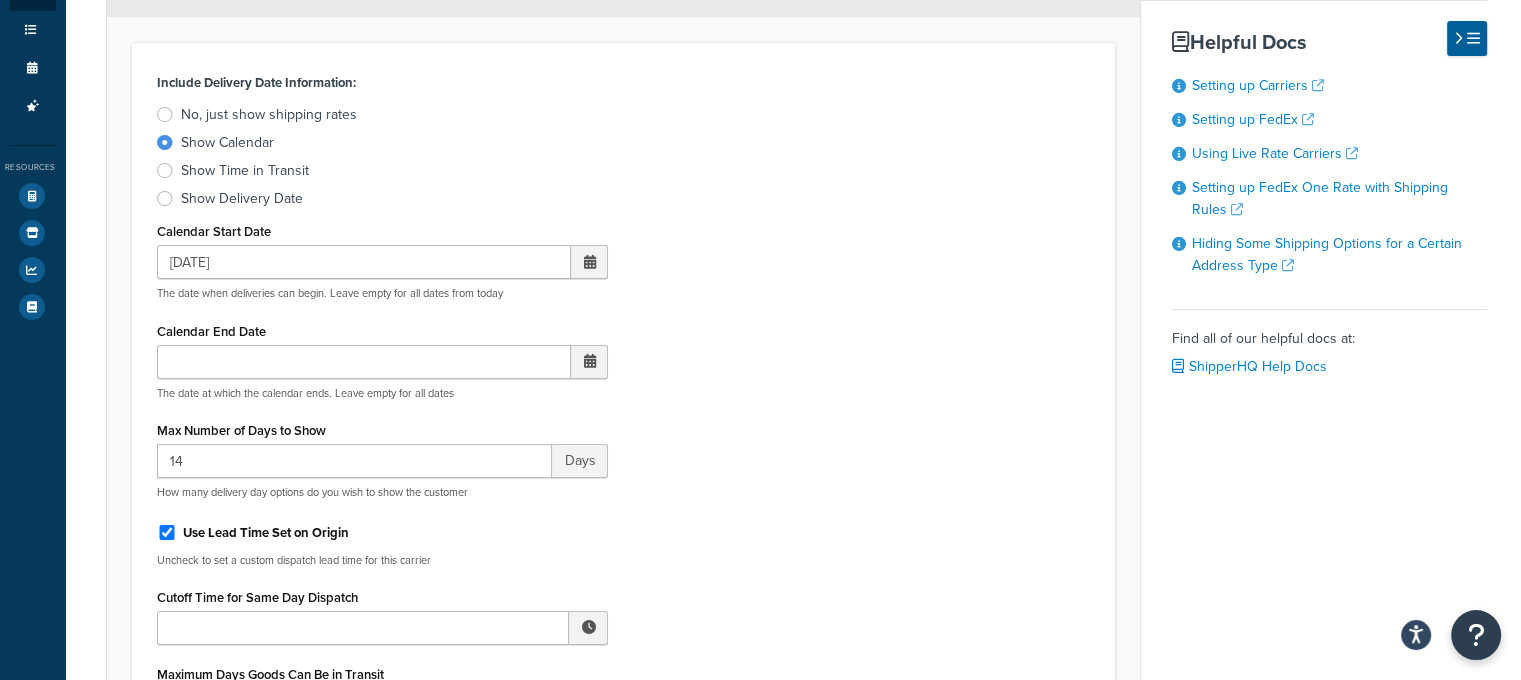 click at bounding box center [589, 362] 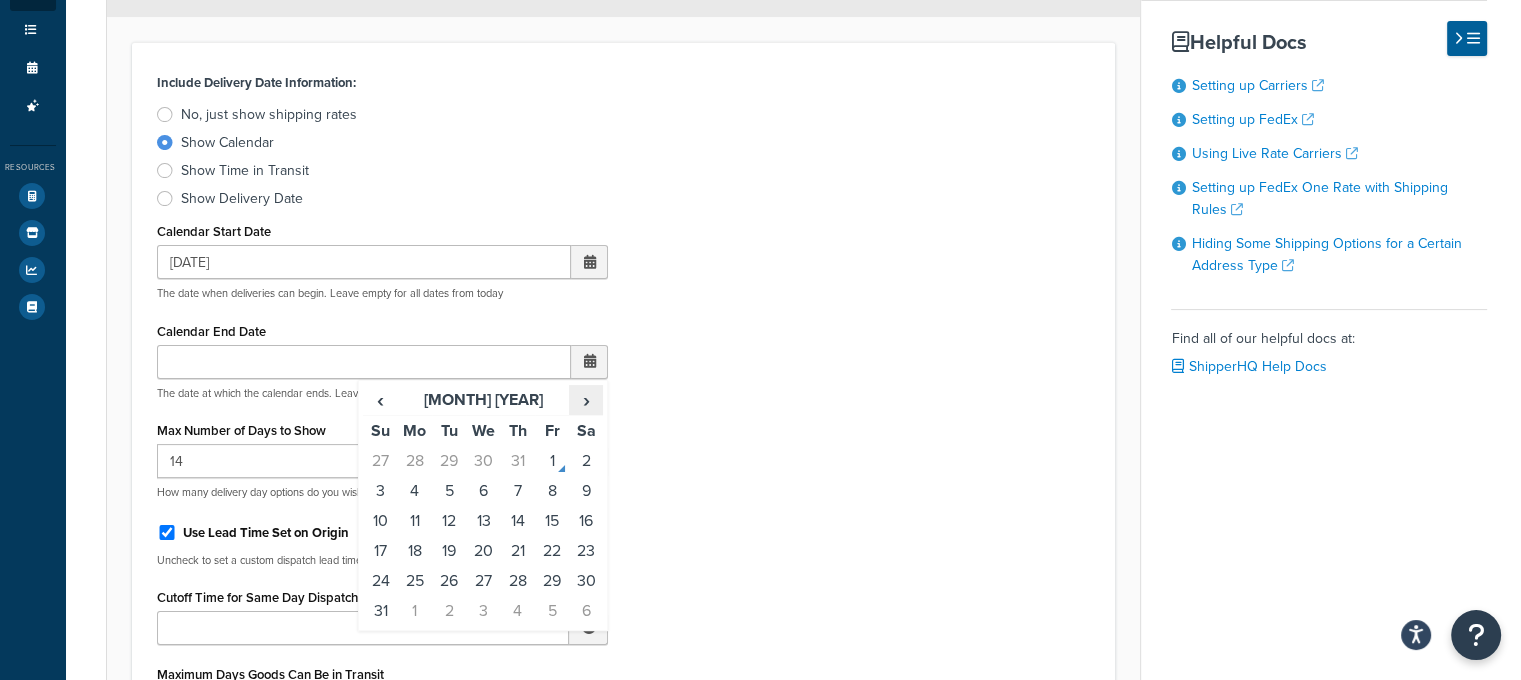 click on "›" at bounding box center [586, 400] 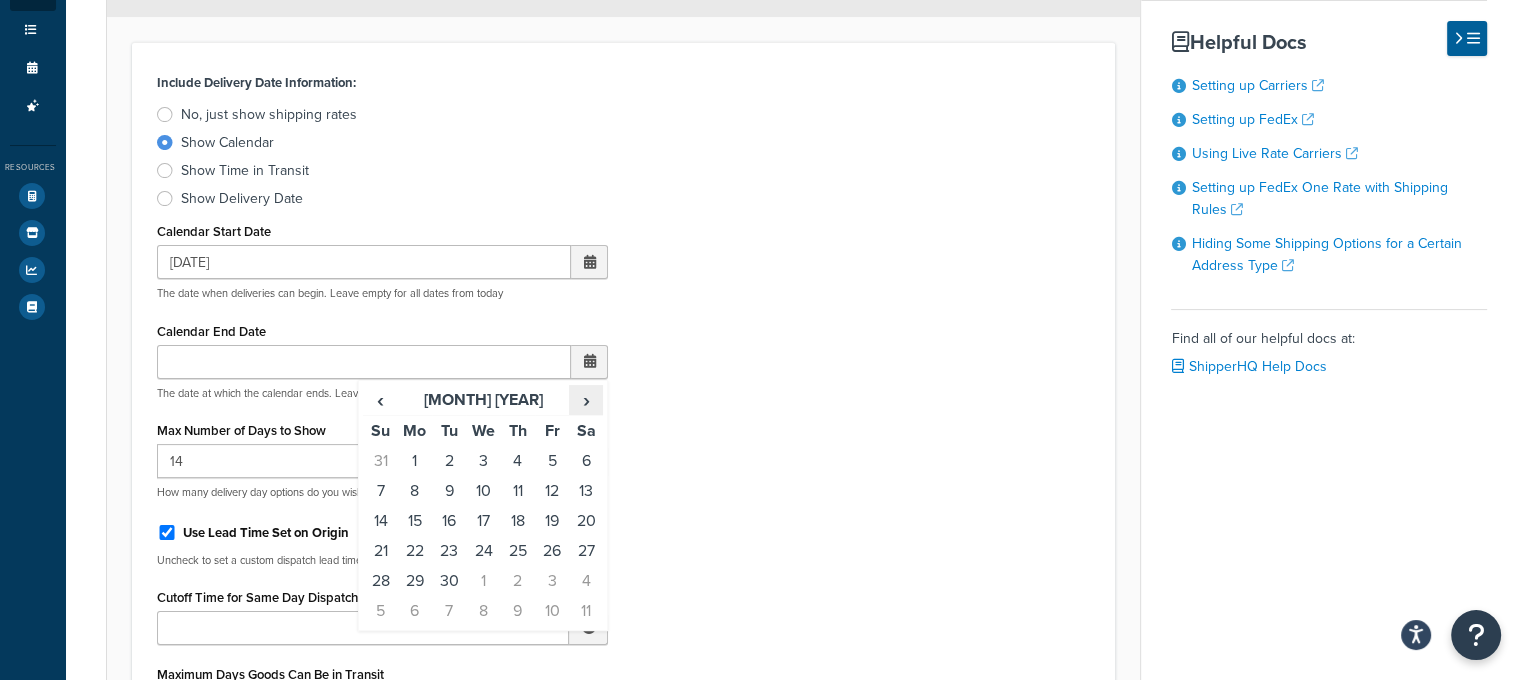 click on "›" at bounding box center [586, 400] 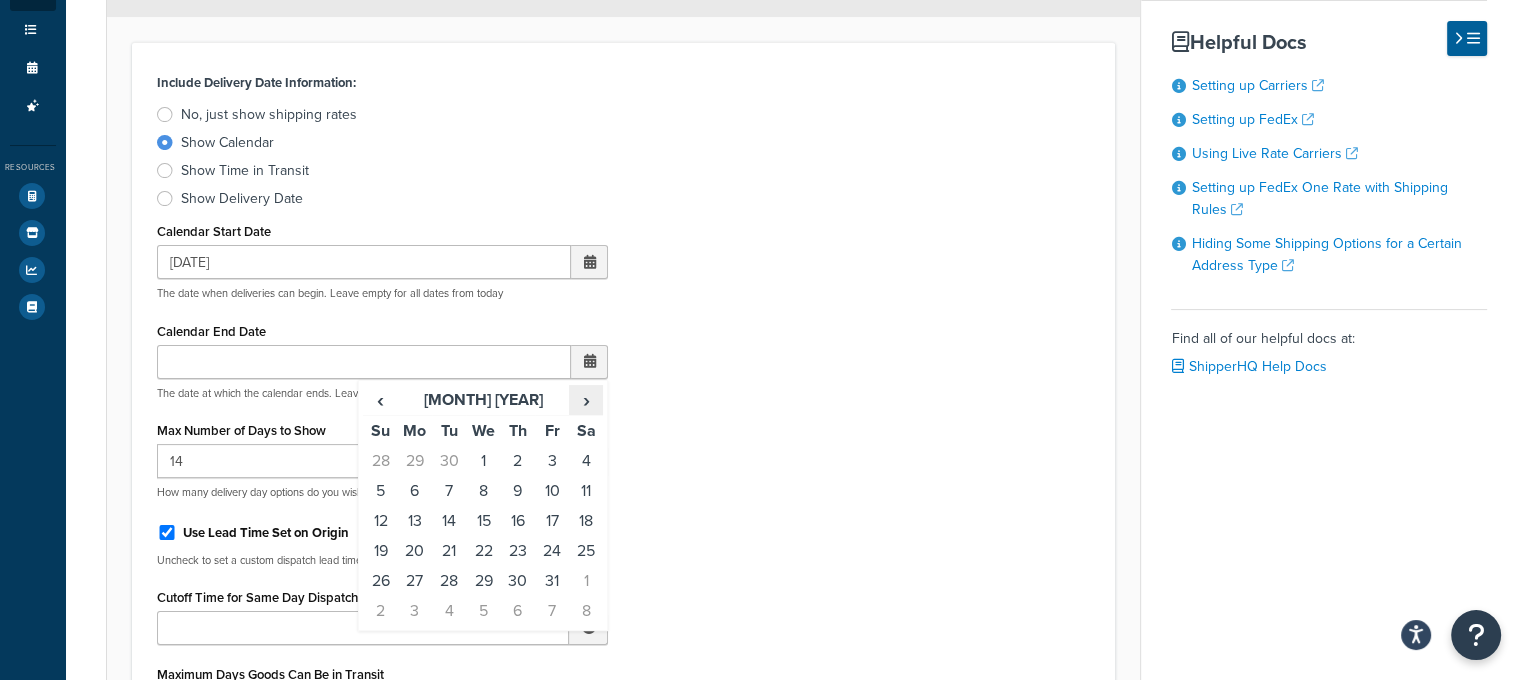 click on "›" at bounding box center [586, 400] 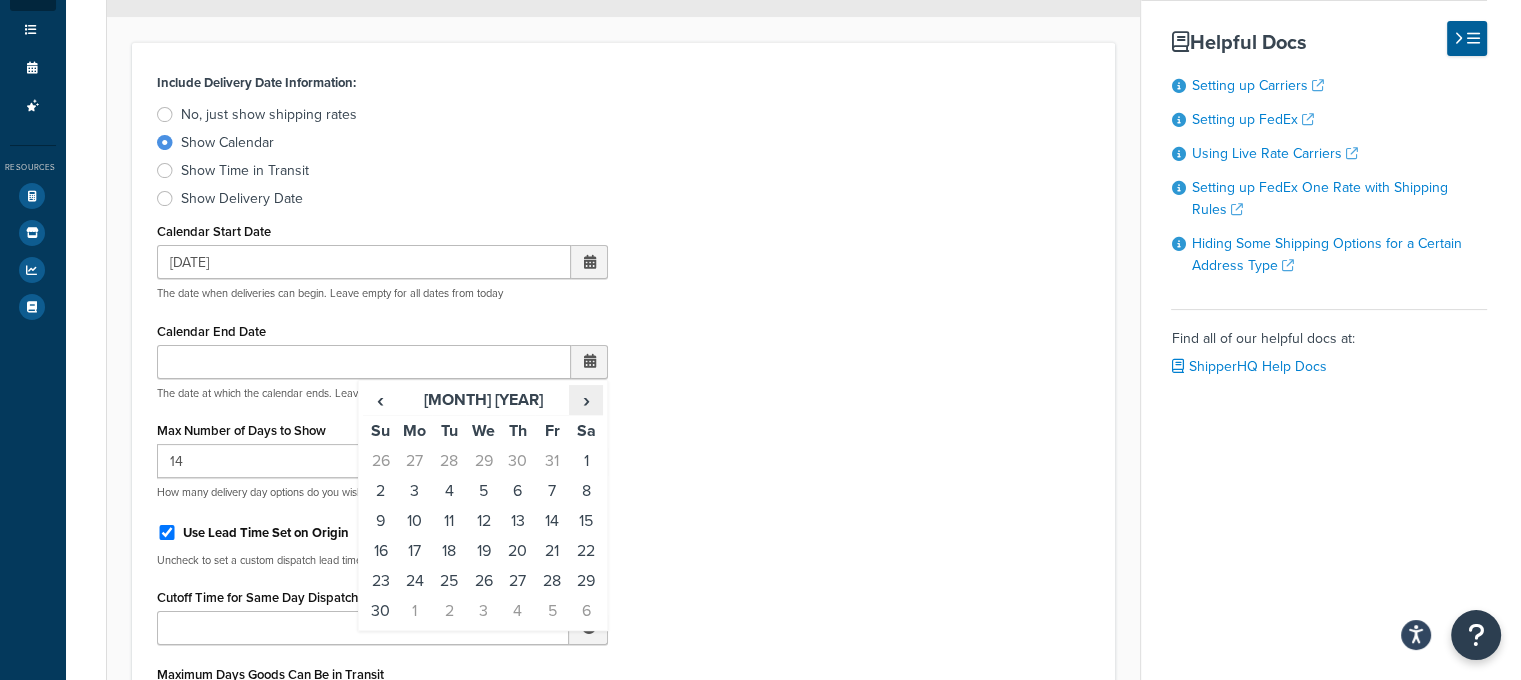 click on "›" at bounding box center (586, 400) 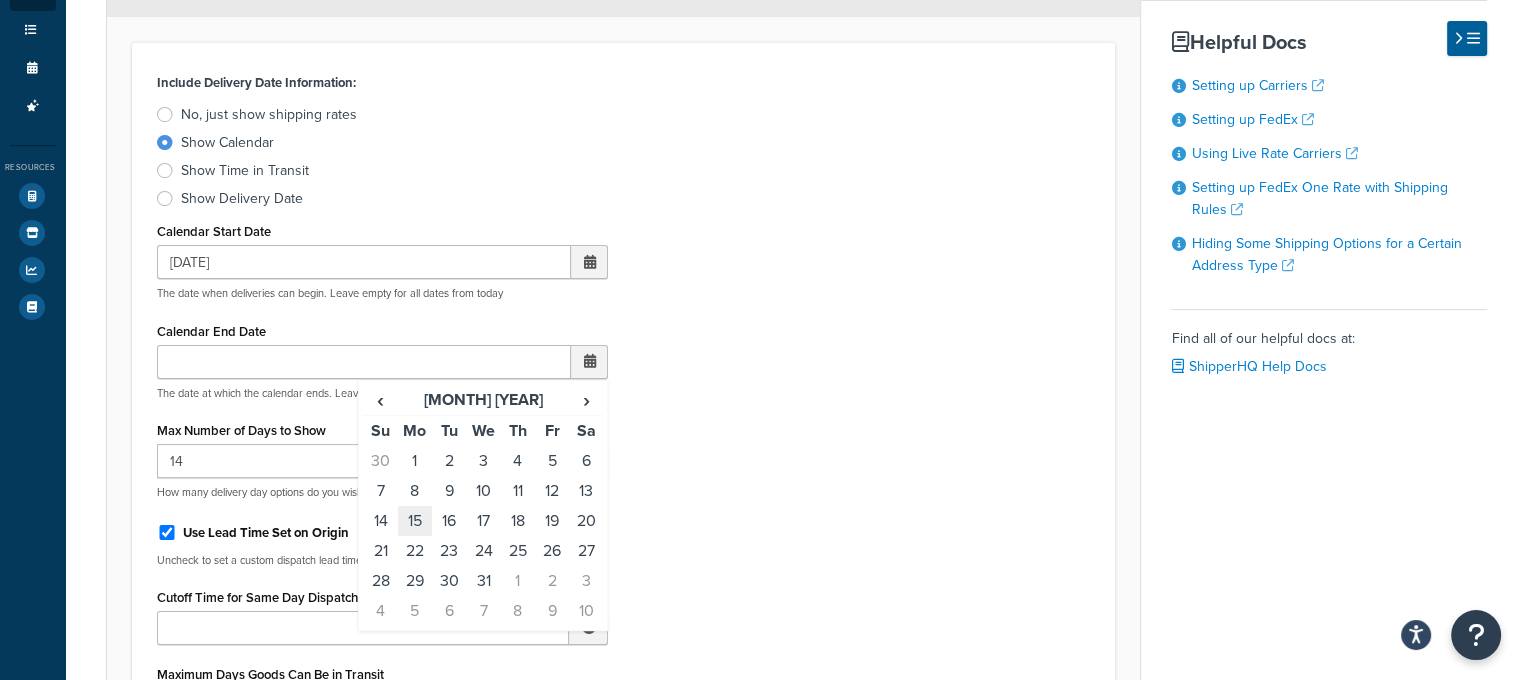 click on "15" at bounding box center [415, 521] 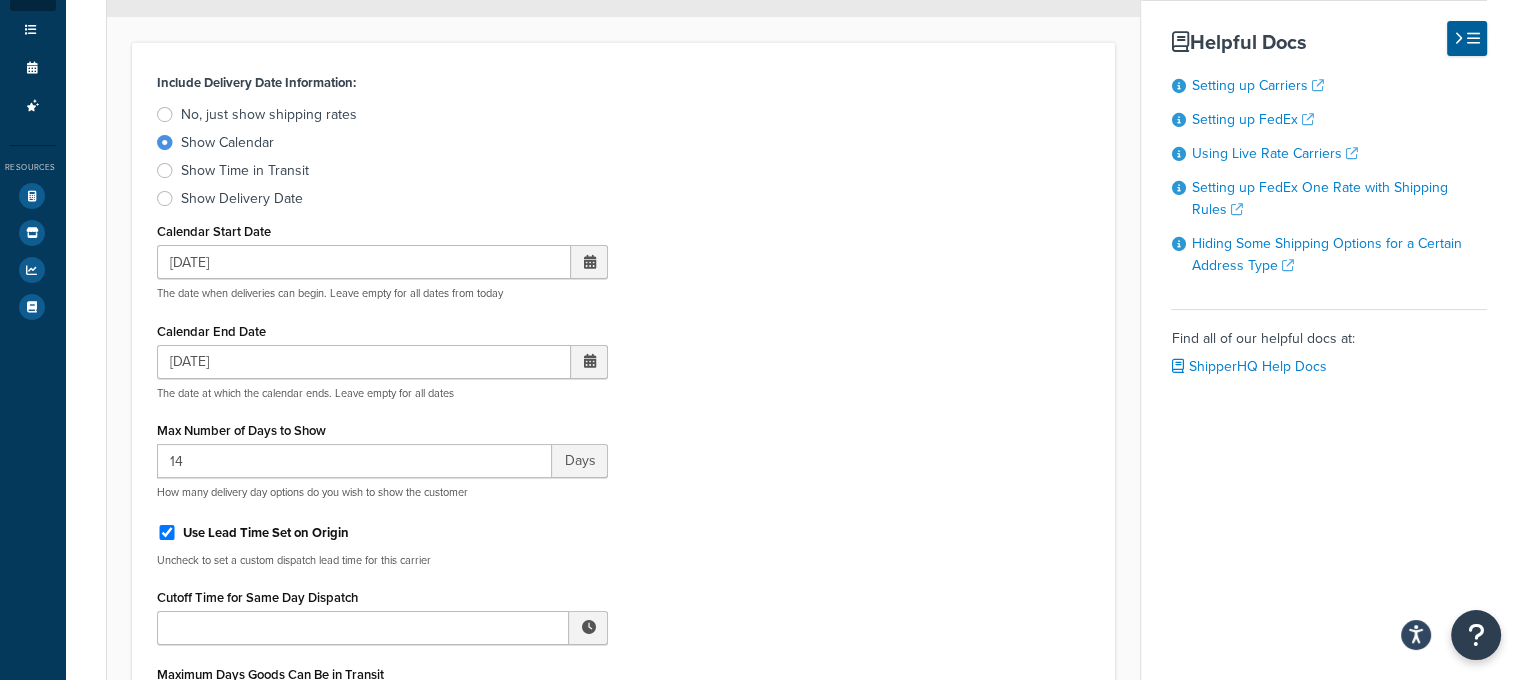 click on "Include Delivery Date Information:   No, just show shipping rates Show Calendar Show Time in Transit Show Delivery Date Calendar Start Date   11/17/2025 ‹ November 2025 › Su Mo Tu We Th Fr Sa 26 27 28 29 30 31 1 2 3 4 5 6 7 8 9 10 11 12 13 14 15 16 17 18 19 20 21 22 23 24 25 26 27 28 29 30 1 2 3 4 5 6 The date when deliveries can begin. Leave empty for all dates from today Calendar End Date   12/15/2025 ‹ December 2025 › Su Mo Tu We Th Fr Sa 30 1 2 3 4 5 6 7 8 9 10 11 12 13 14 15 16 17 18 19 20 21 22 23 24 25 26 27 28 29 30 31 1 2 3 4 5 6 7 8 9 10 The date at which the calendar ends. Leave empty for all dates Max Number of Days to Show   14 Days How many delivery day options do you wish to show the customer   Use Lead Time Set on Origin Uncheck to set a custom dispatch lead time for this carrier Cutoff Time for Same Day Dispatch   ▲ 12 ▼ : ▲ 00 ▼ ▲ AM ▼ Maximum Days Goods Can Be in Transit   4 Days This can be overridden at the shipping group level   Default to Cheapest Delivery Date" at bounding box center [624, 488] 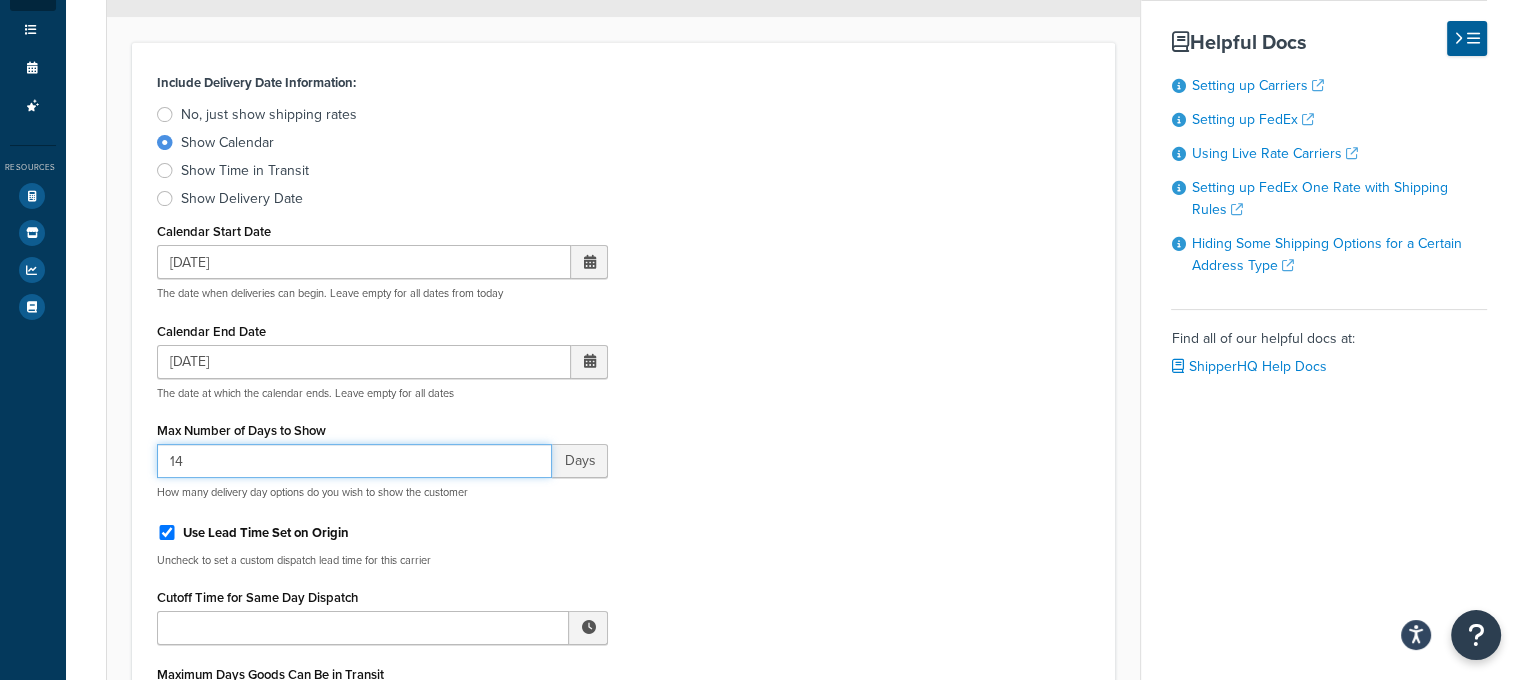 click on "14" at bounding box center (355, 461) 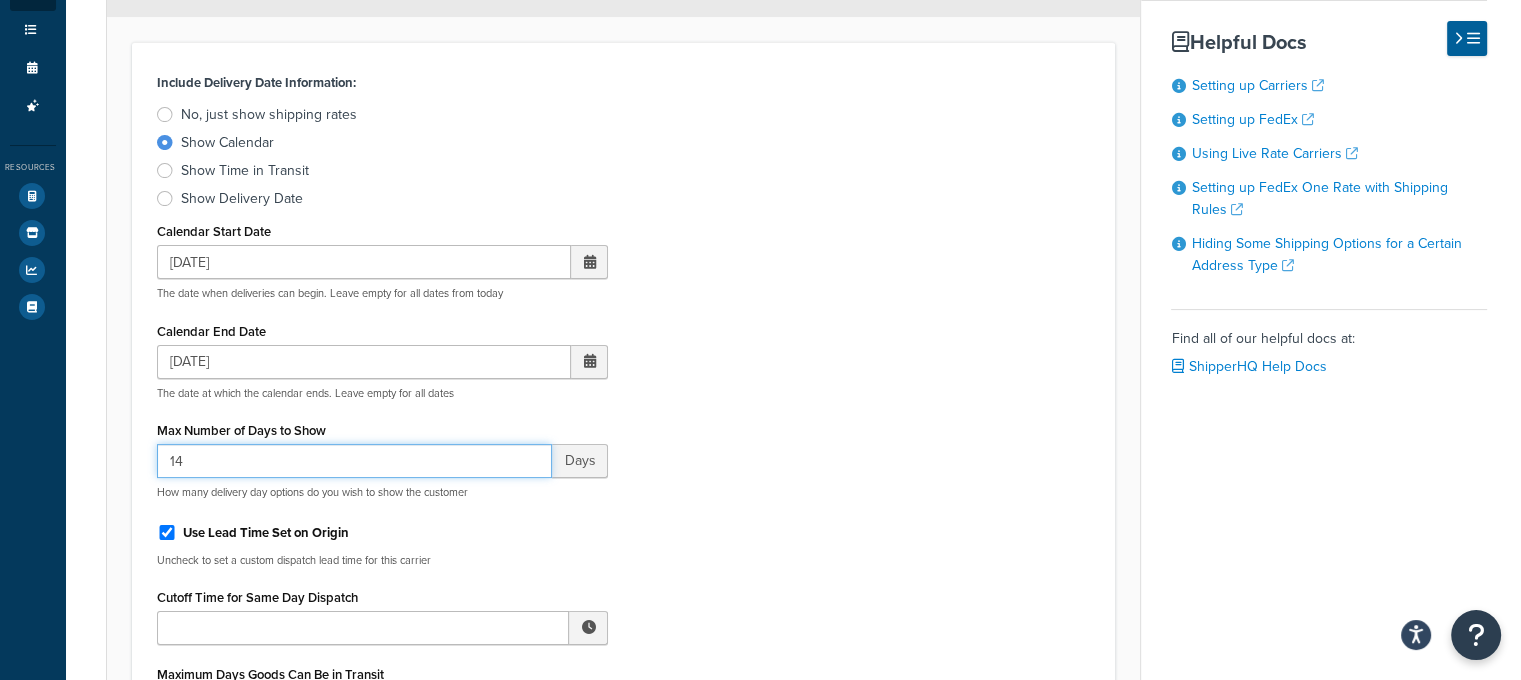 click on "14" at bounding box center [355, 461] 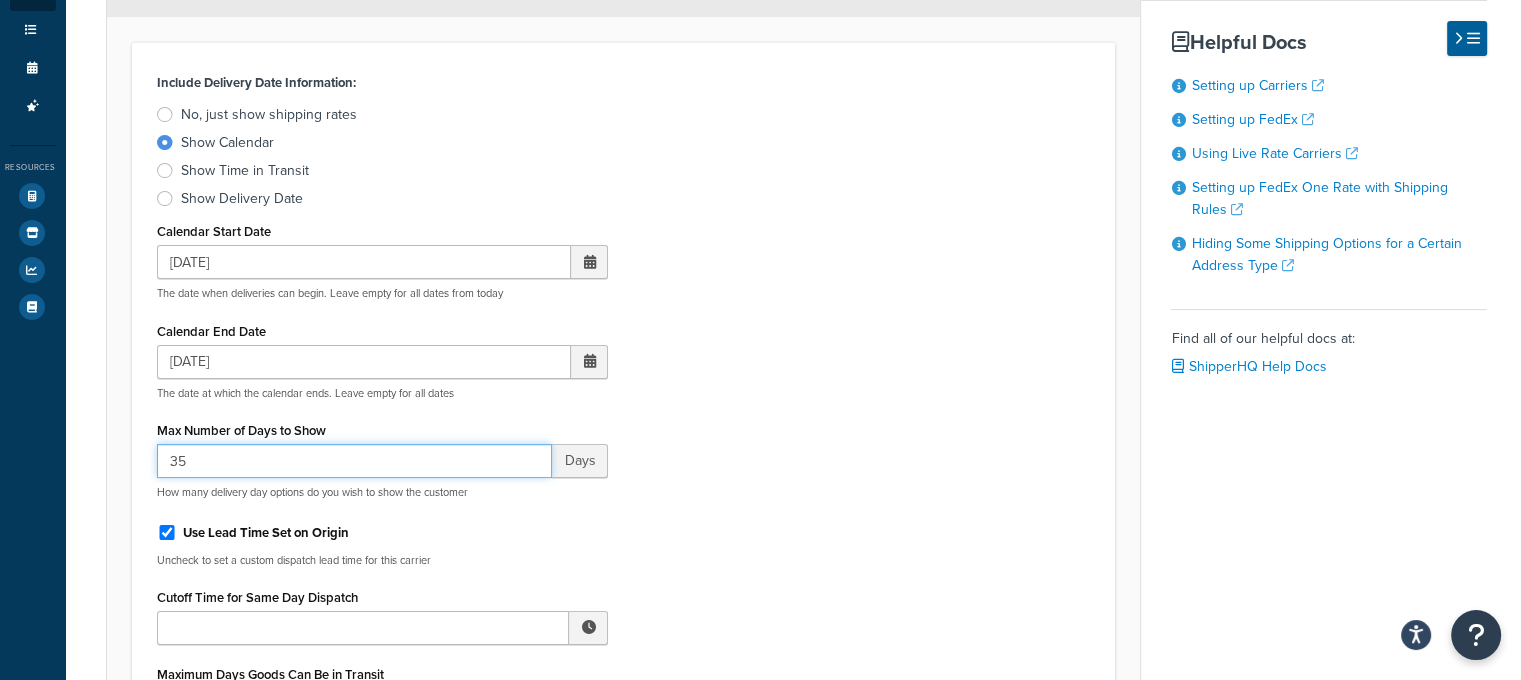 type on "35" 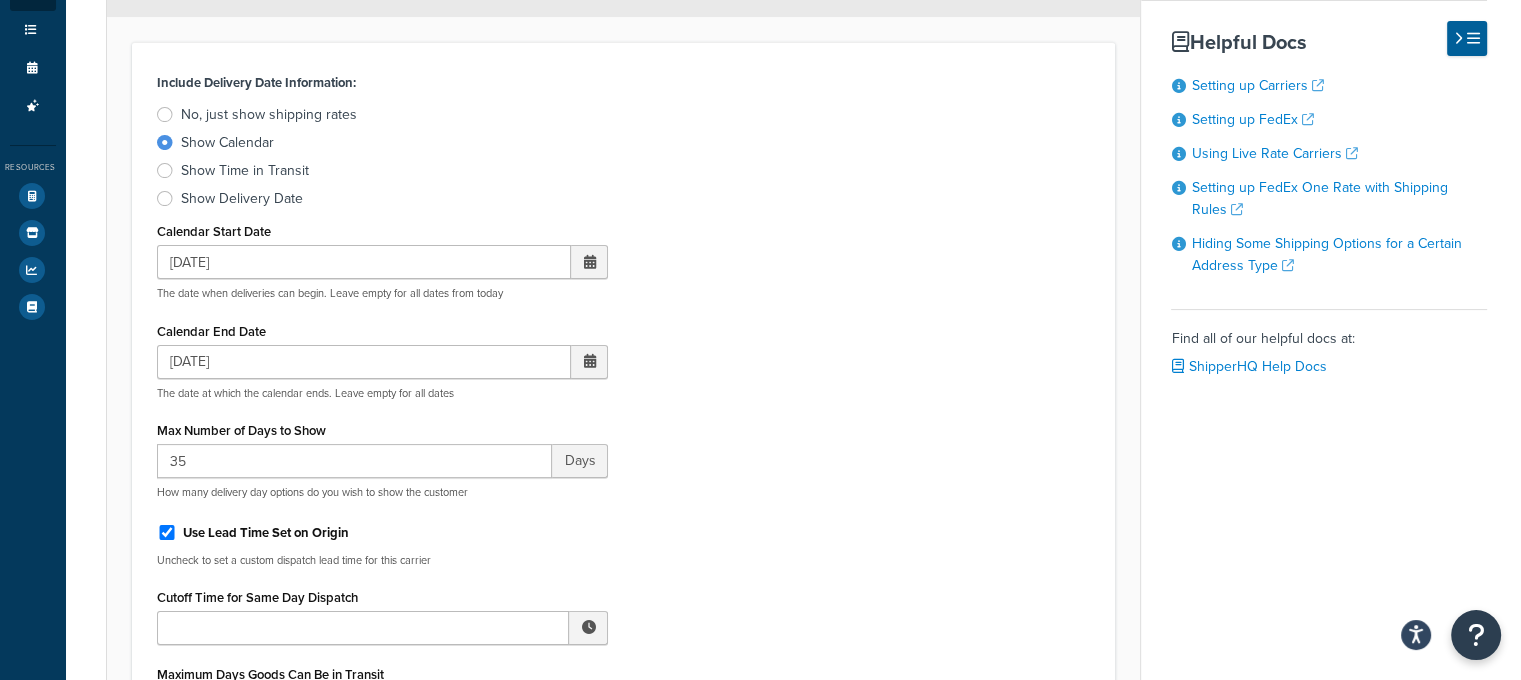 click on "Include Delivery Date Information:   No, just show shipping rates Show Calendar Show Time in Transit Show Delivery Date Calendar Start Date   11/17/2025 ‹ November 2025 › Su Mo Tu We Th Fr Sa 26 27 28 29 30 31 1 2 3 4 5 6 7 8 9 10 11 12 13 14 15 16 17 18 19 20 21 22 23 24 25 26 27 28 29 30 1 2 3 4 5 6 The date when deliveries can begin. Leave empty for all dates from today Calendar End Date   12/15/2025 ‹ December 2025 › Su Mo Tu We Th Fr Sa 30 1 2 3 4 5 6 7 8 9 10 11 12 13 14 15 16 17 18 19 20 21 22 23 24 25 26 27 28 29 30 31 1 2 3 4 5 6 7 8 9 10 The date at which the calendar ends. Leave empty for all dates Max Number of Days to Show   35 Days How many delivery day options do you wish to show the customer   Use Lead Time Set on Origin Uncheck to set a custom dispatch lead time for this carrier Cutoff Time for Same Day Dispatch   ▲ 12 ▼ : ▲ 00 ▼ ▲ AM ▼ Maximum Days Goods Can Be in Transit   4 Days This can be overridden at the shipping group level   Default to Cheapest Delivery Date" at bounding box center [624, 488] 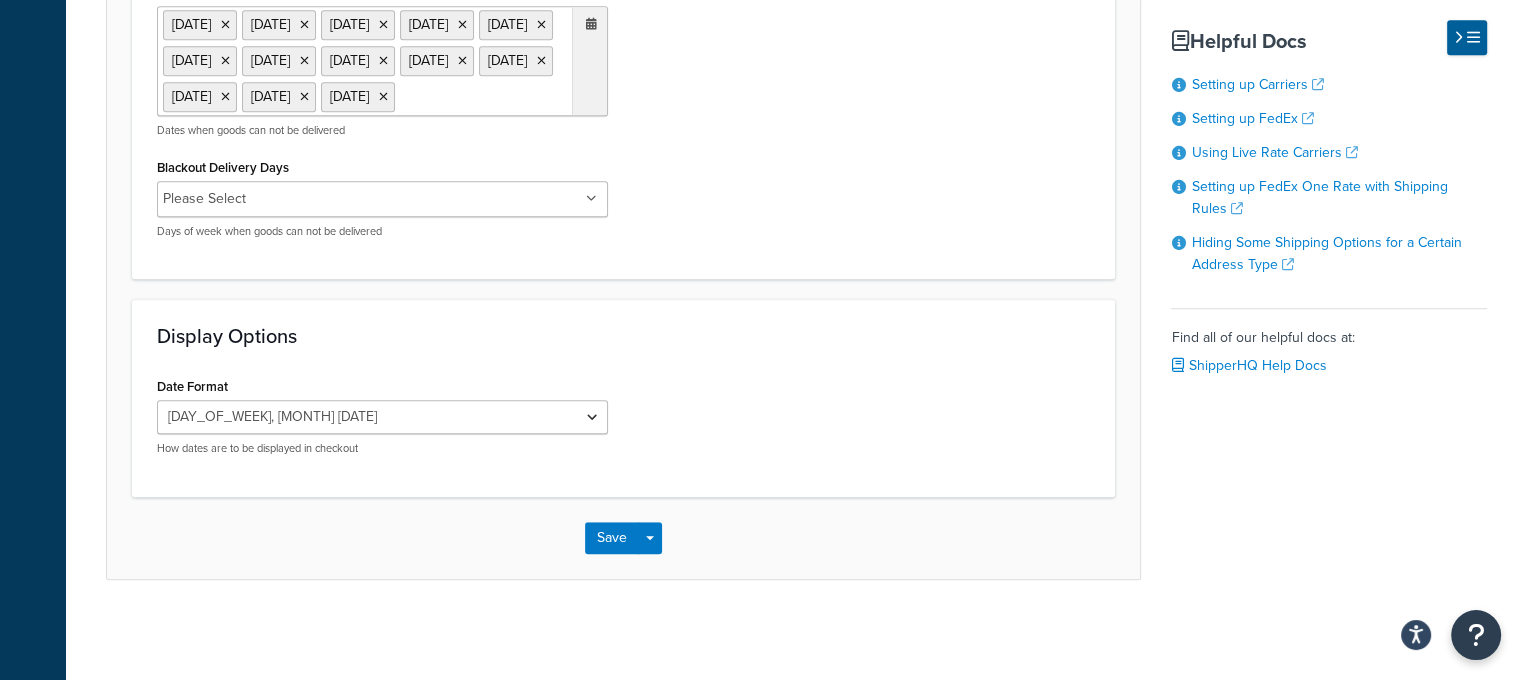 scroll, scrollTop: 1432, scrollLeft: 0, axis: vertical 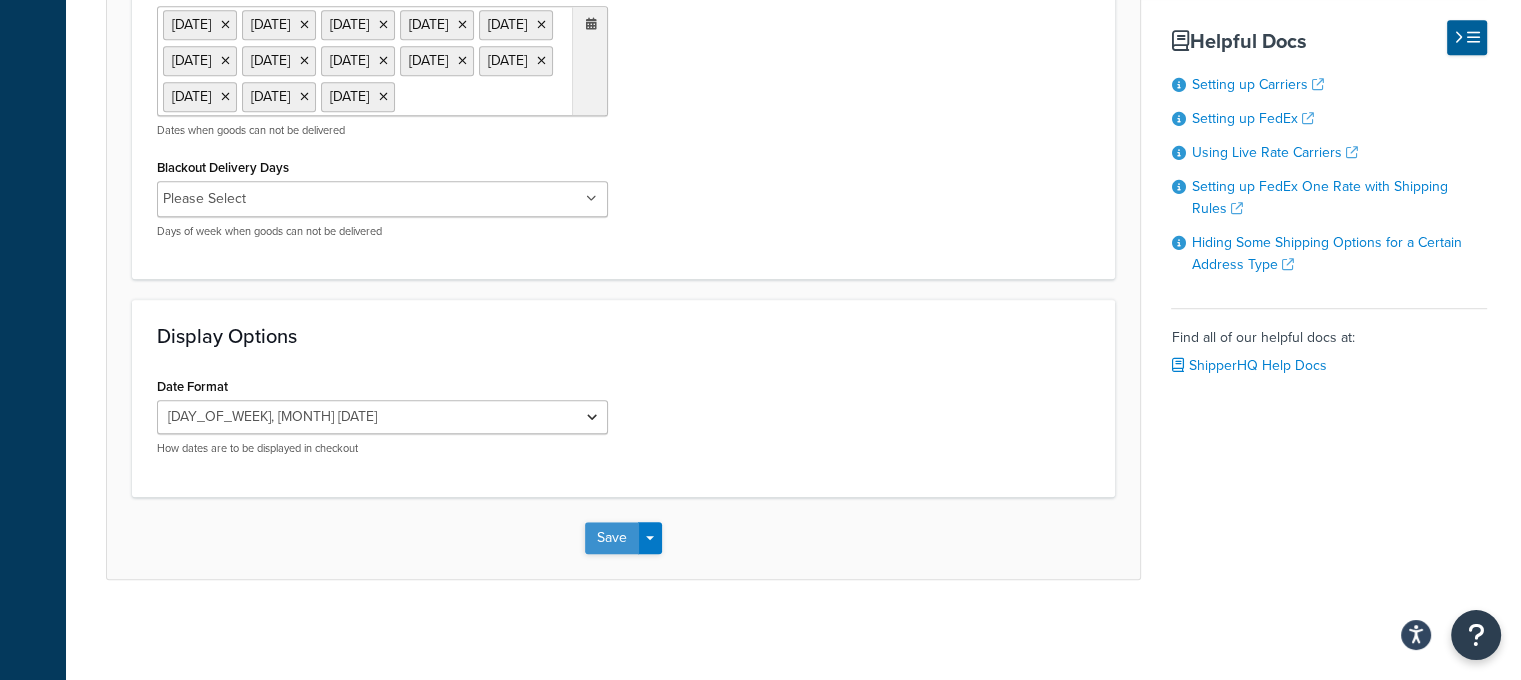 click on "Save" at bounding box center (612, 538) 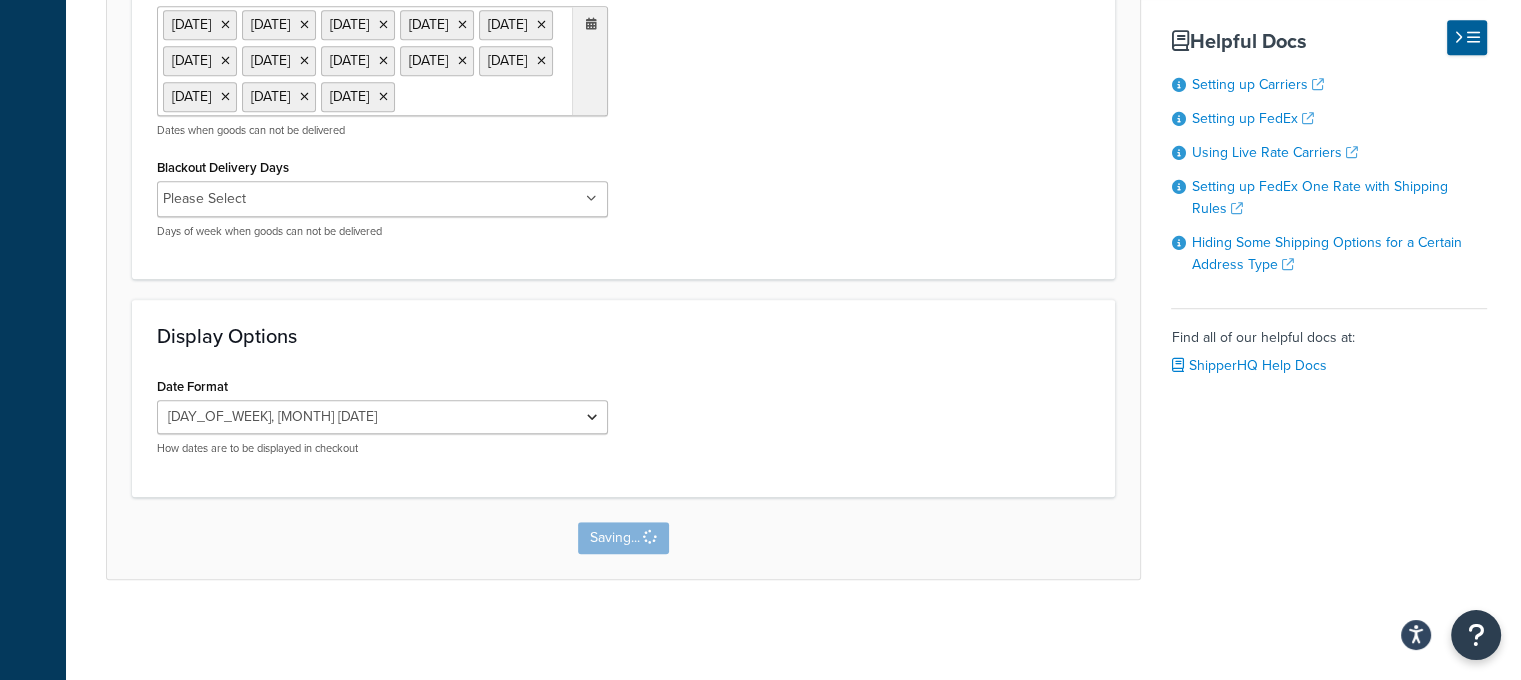 scroll, scrollTop: 0, scrollLeft: 0, axis: both 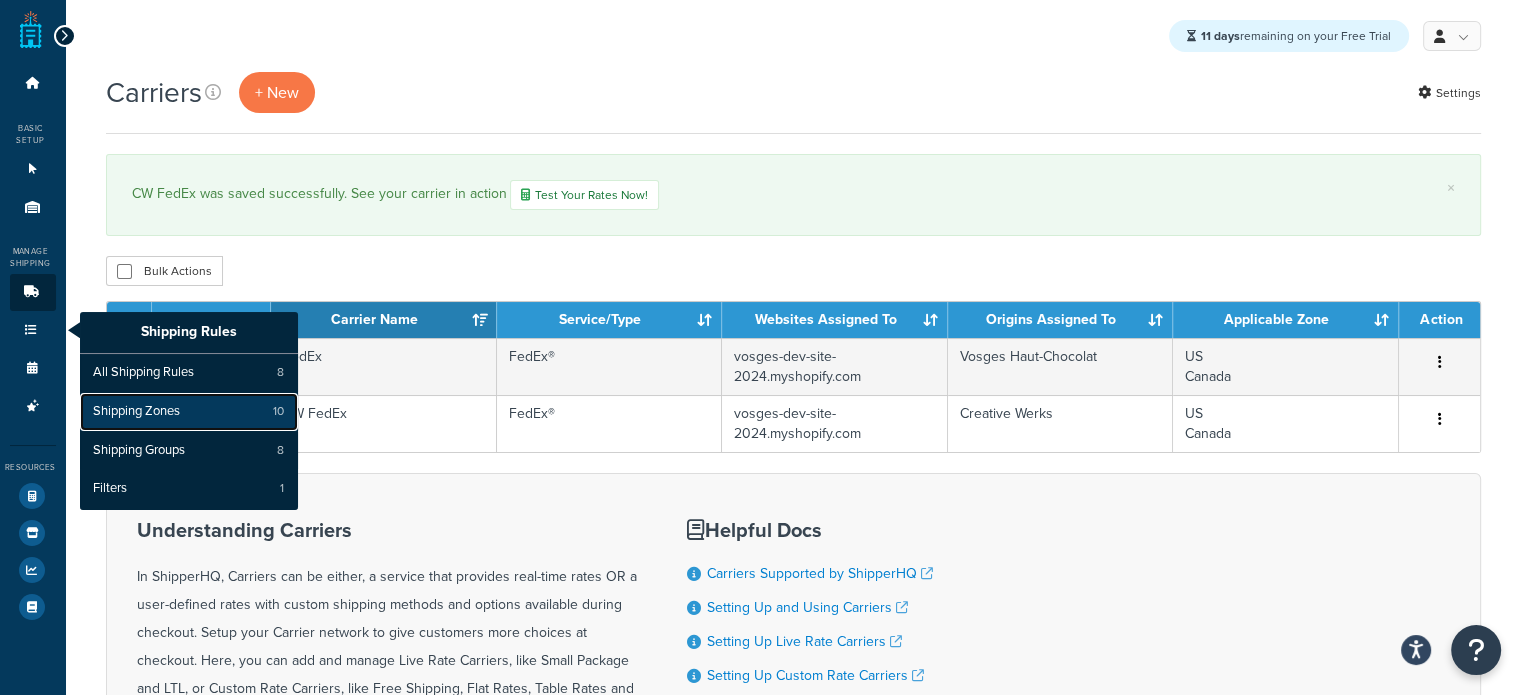 click on "Shipping Zones
10" at bounding box center [189, 412] 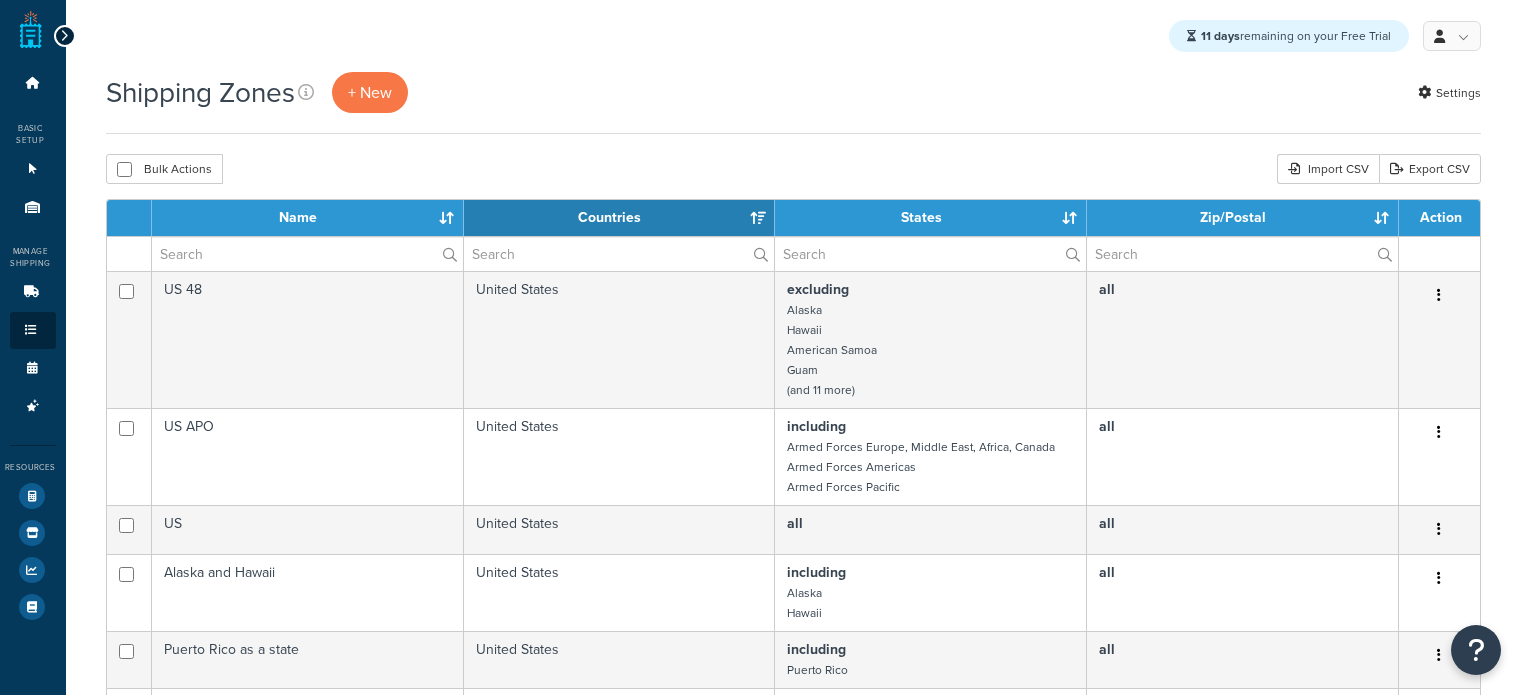 select on "15" 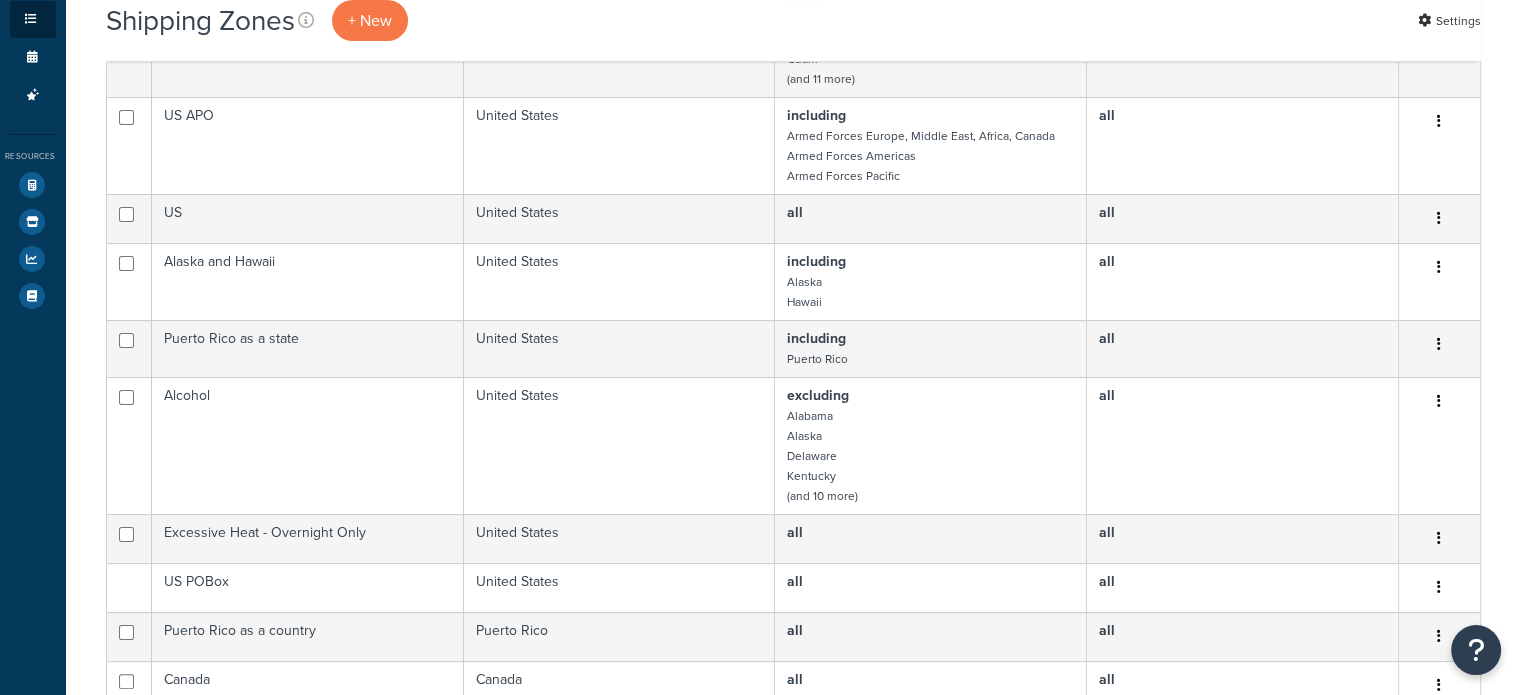 scroll, scrollTop: 315, scrollLeft: 0, axis: vertical 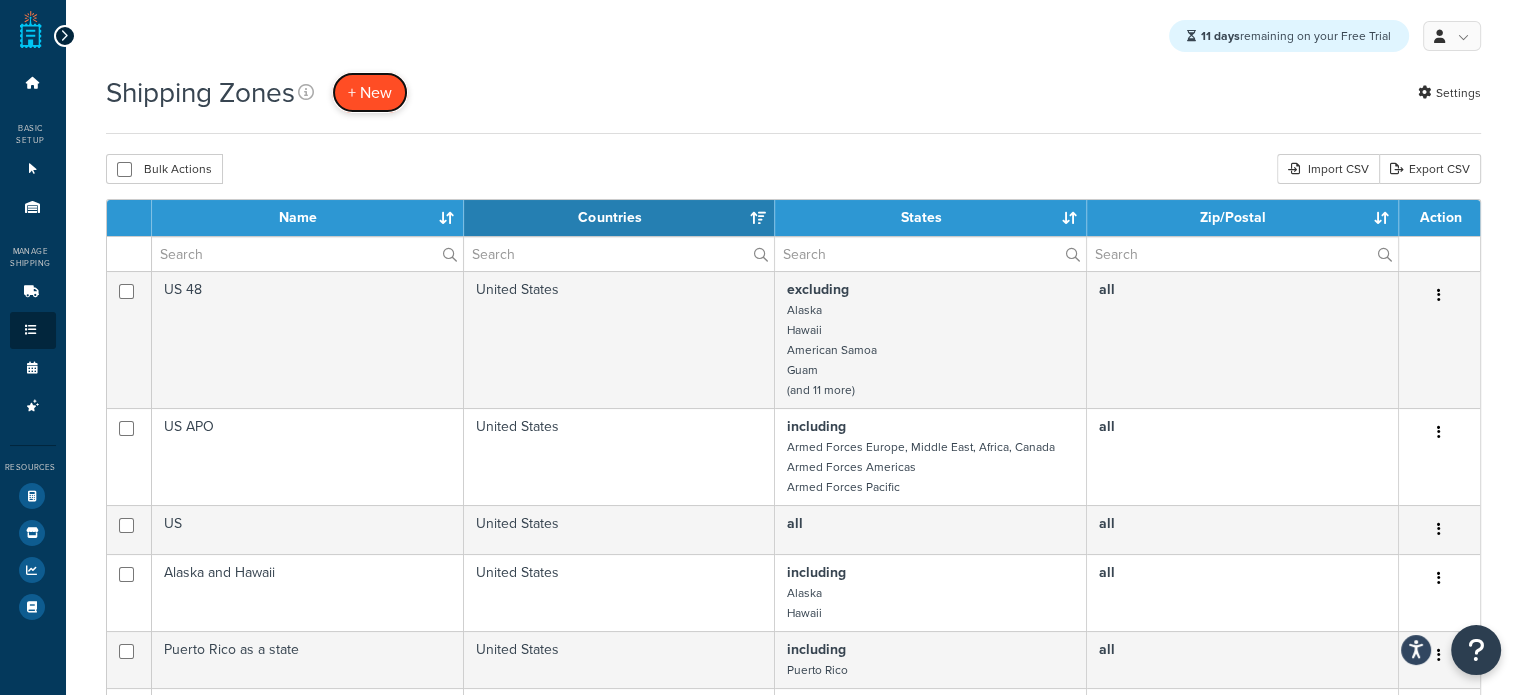 click on "+ New" at bounding box center [370, 92] 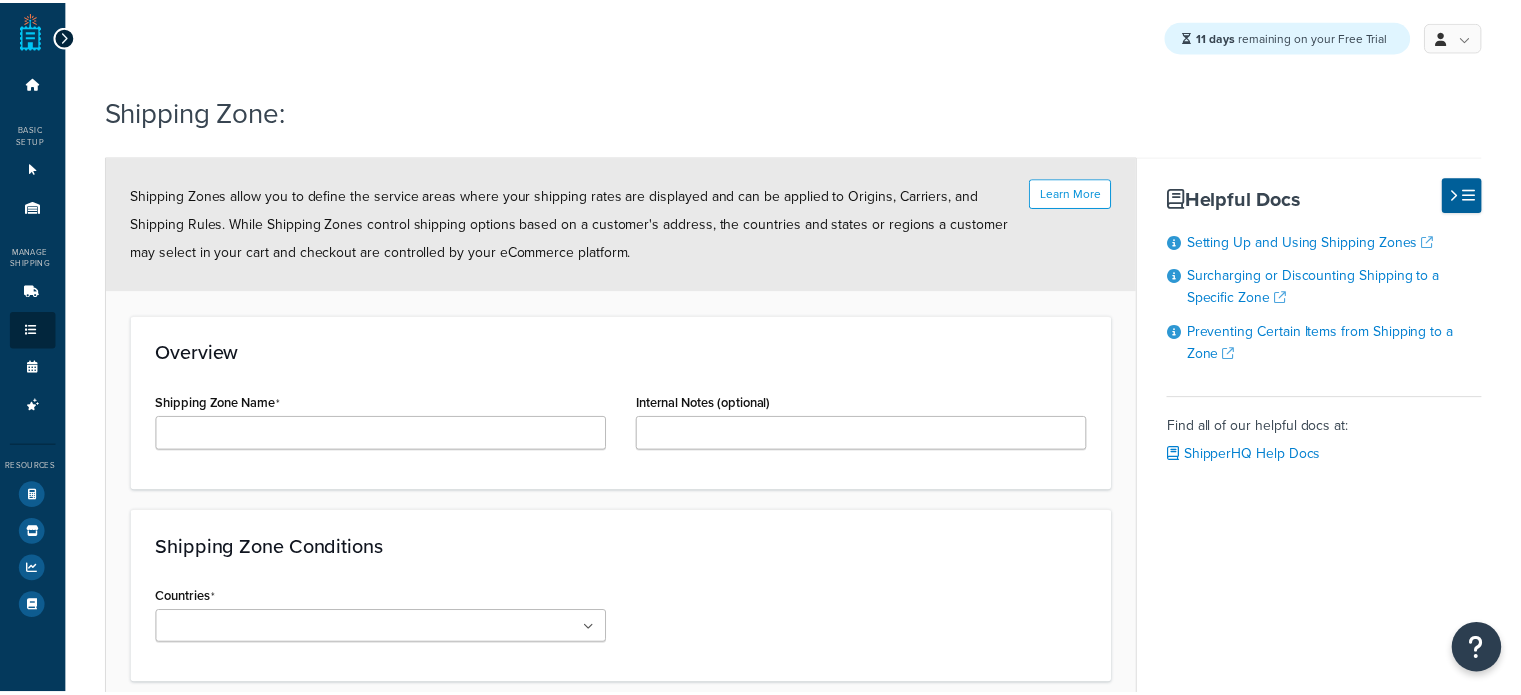 scroll, scrollTop: 0, scrollLeft: 0, axis: both 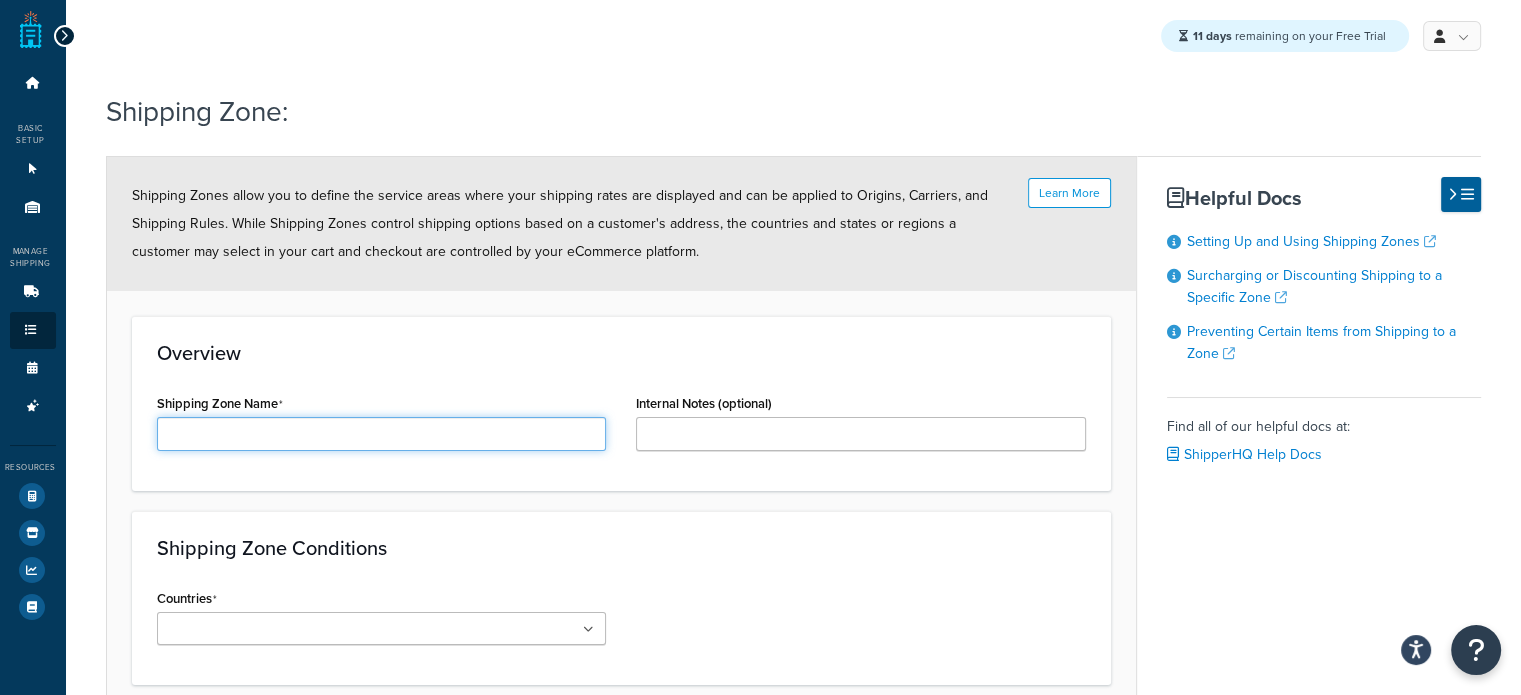 click on "Shipping Zone Name" at bounding box center (382, 434) 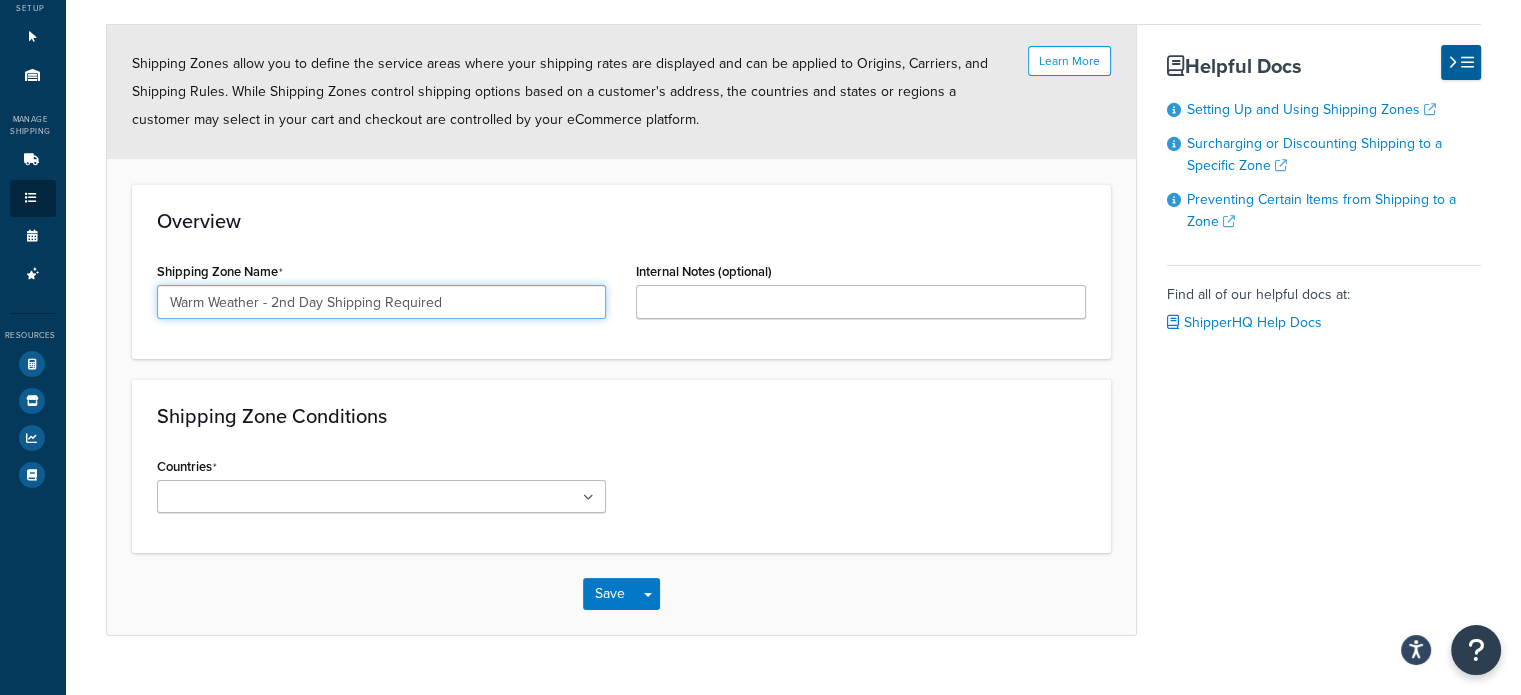 scroll, scrollTop: 172, scrollLeft: 0, axis: vertical 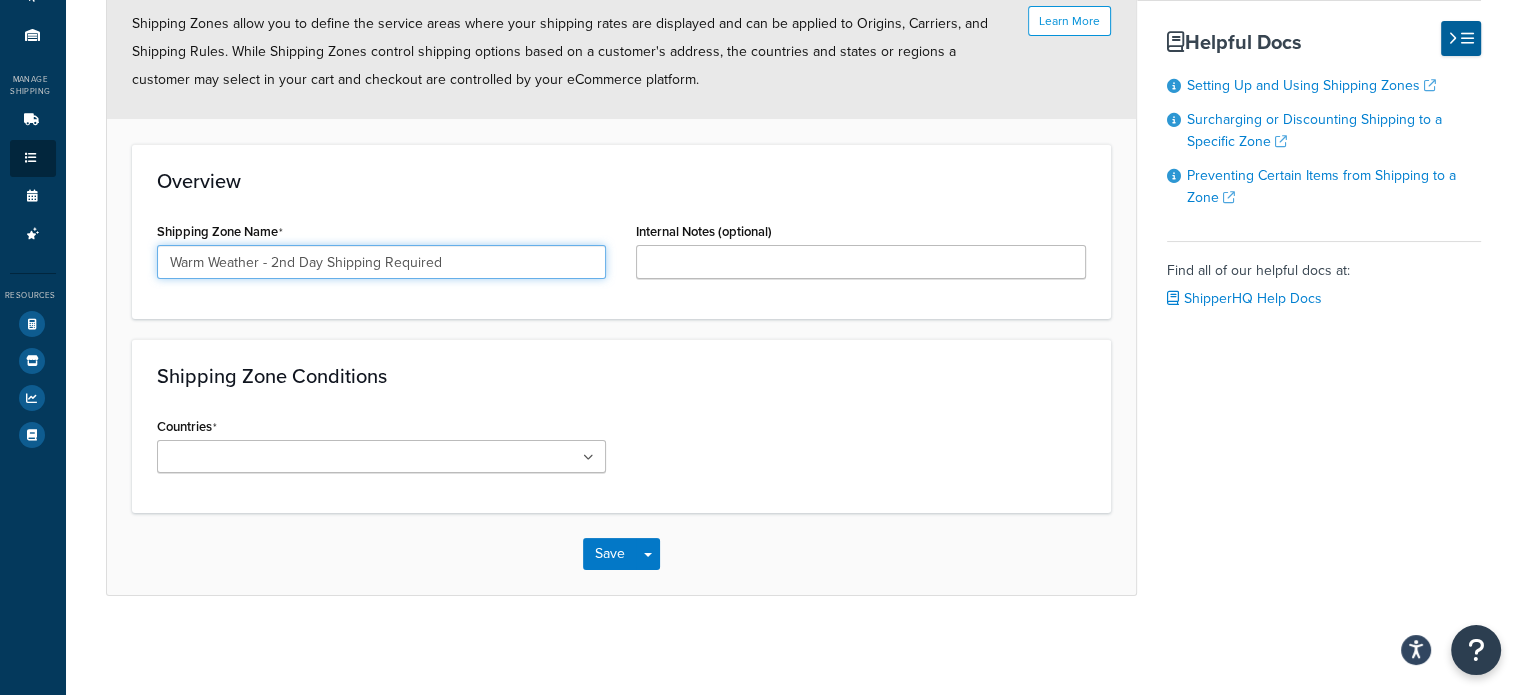 type on "Warm Weather - 2nd Day Shipping Required" 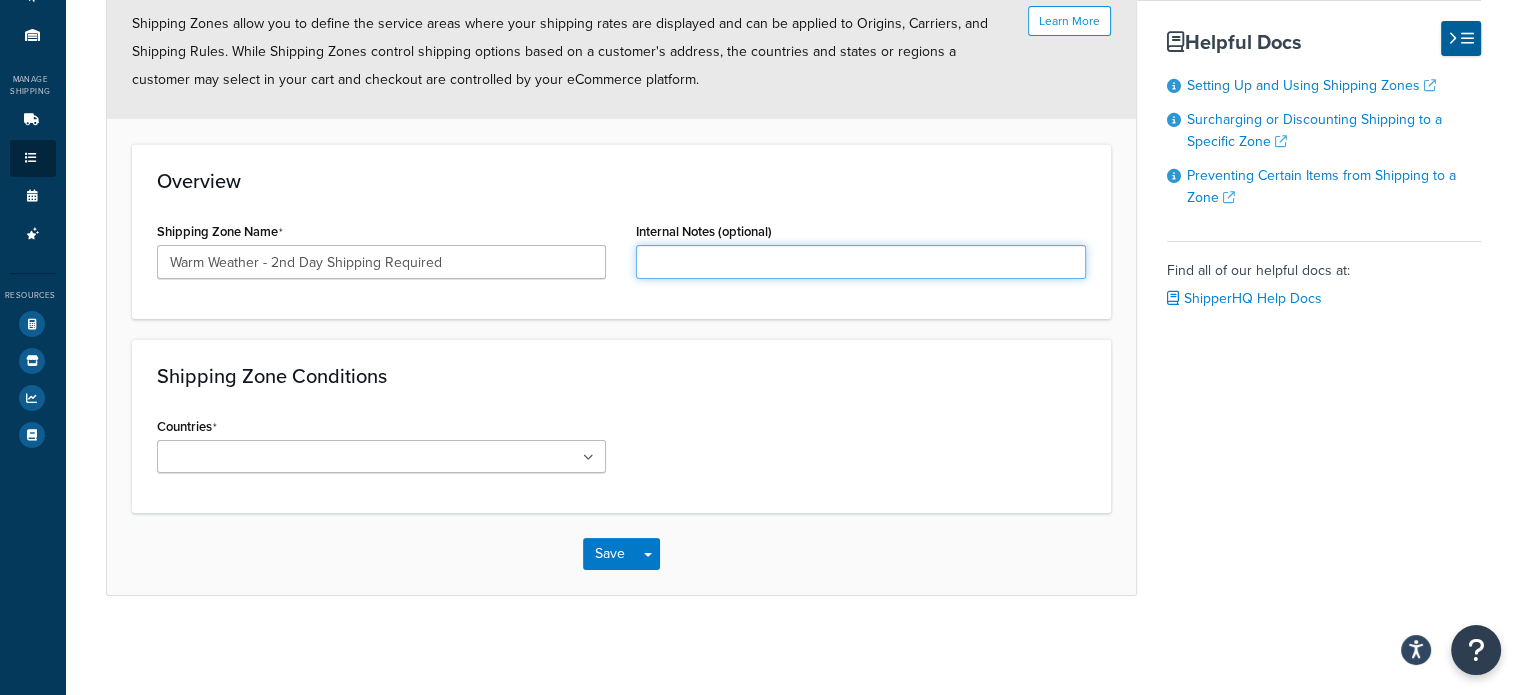 click on "Internal Notes (optional)" at bounding box center (861, 262) 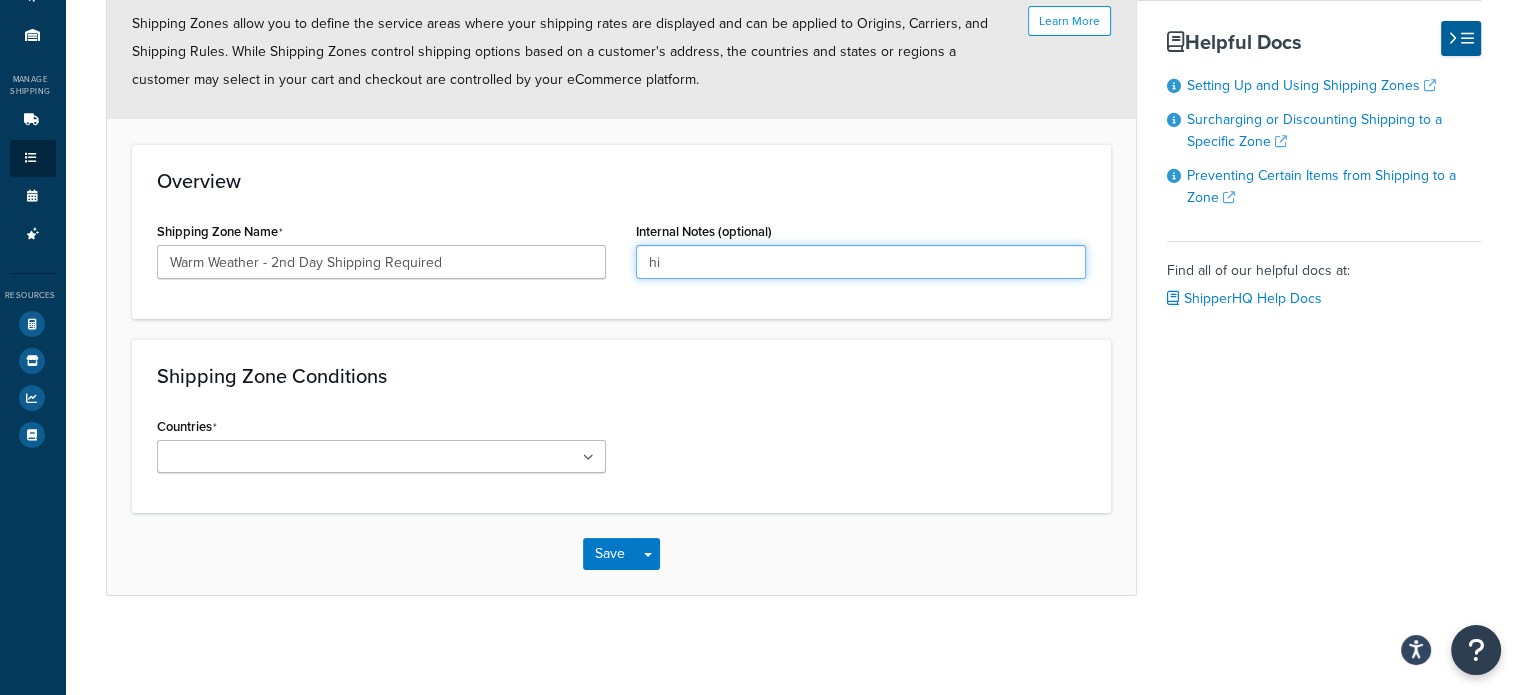 type on "h" 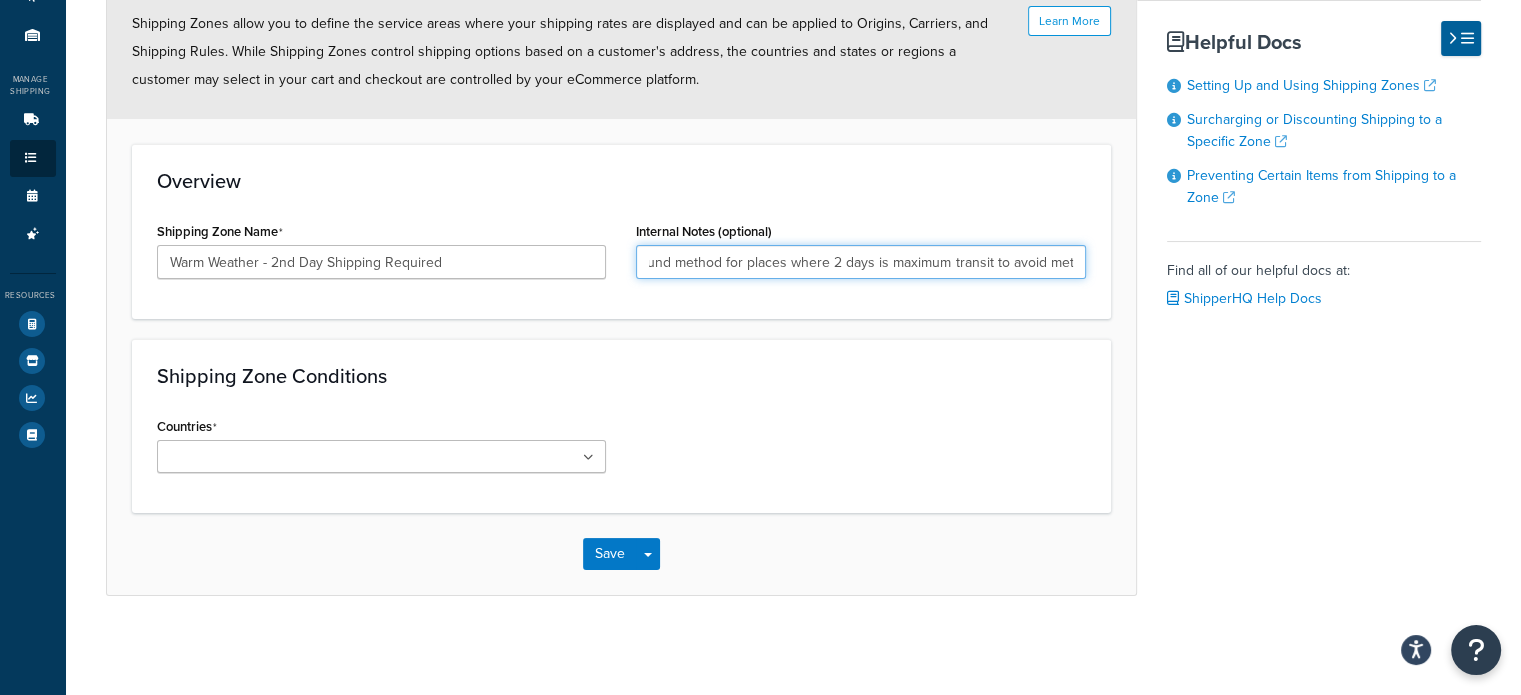 scroll, scrollTop: 0, scrollLeft: 71, axis: horizontal 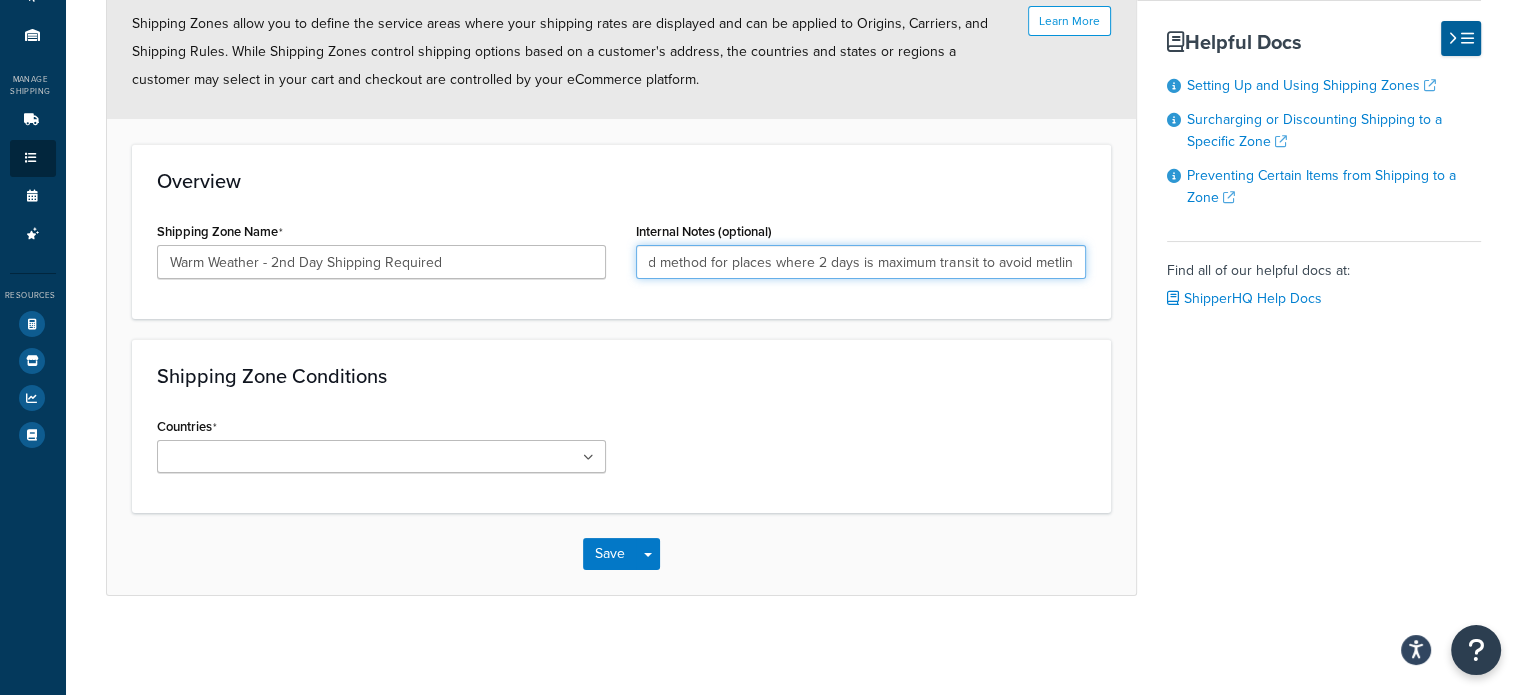 type on "Hide ground method for places where 2 days is maximum transit to avoid metling" 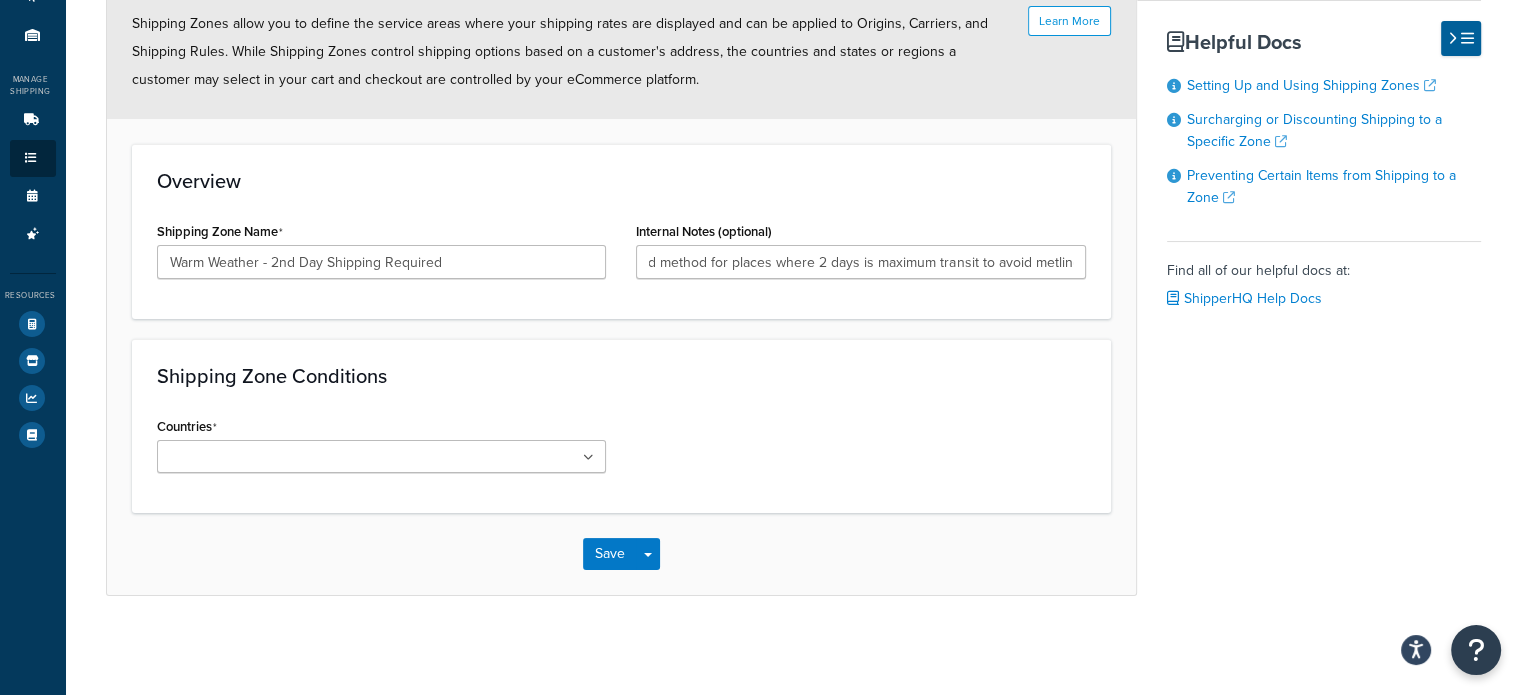 scroll, scrollTop: 0, scrollLeft: 0, axis: both 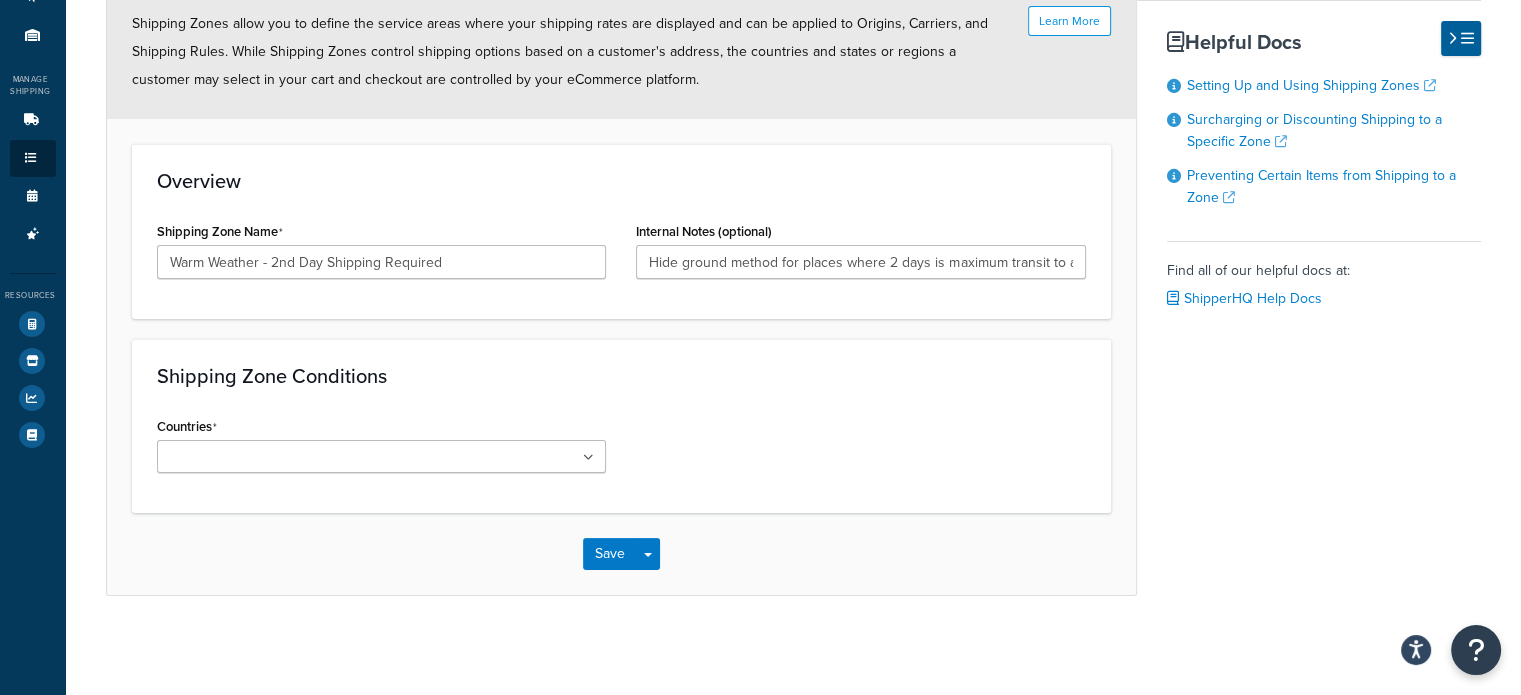 click at bounding box center (382, 456) 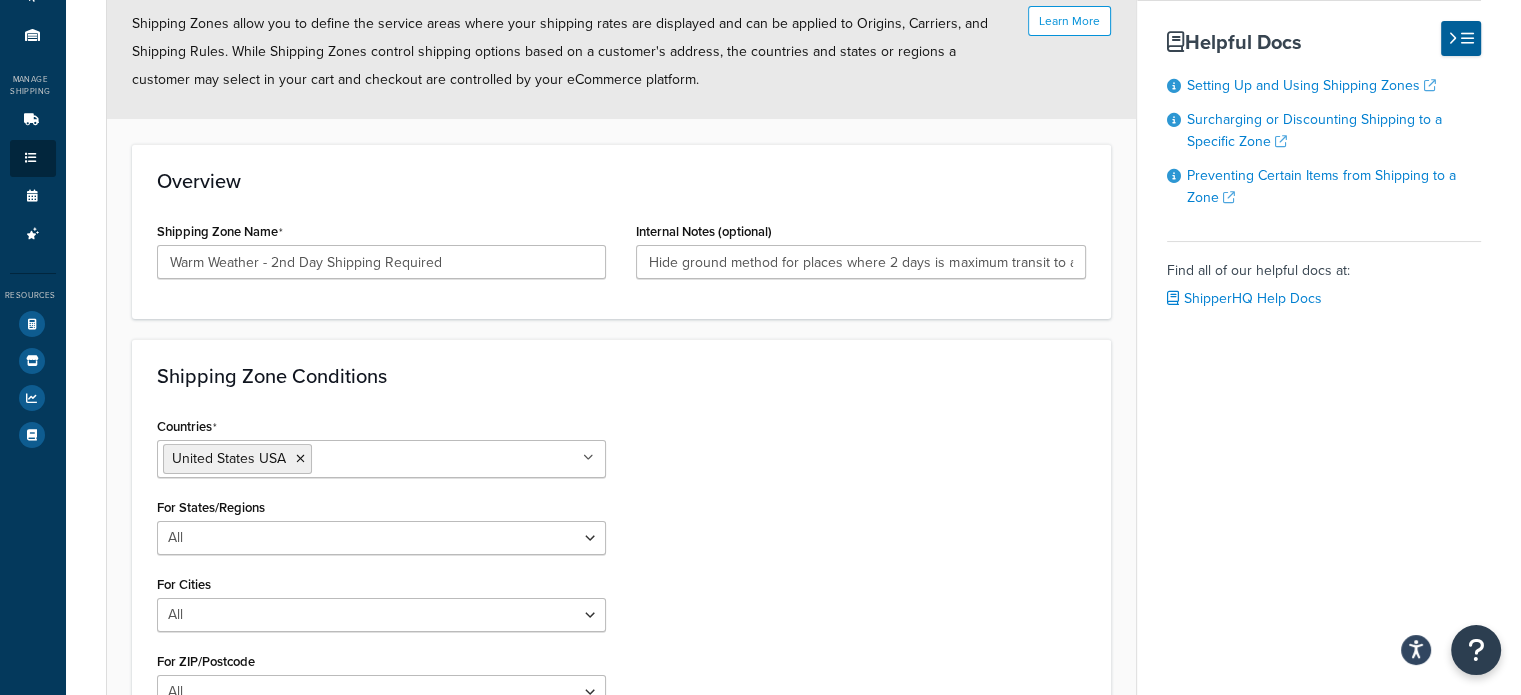 click on "Shipping Zone Conditions Countries   United States USA   All Countries ALL Afghanistan AFG Albania ALB Algeria DZA American Samoa ASM Andorra AND Angola AGO Anguilla AIA Antarctica ATA Antigua and Barbuda ATG Argentina ARG Armenia ARM Aruba ABW Australia AUS Austria AUT Azerbaijan AZE Bahrain BHR Bangladesh BGD Barbados BRB Belarus BLR Belgium BEL Belize BLZ Benin BEN Bermuda BMU Bhutan BTN Bolivia BOL Bosnia and Herzegovina BIH Botswana BWA Bouvet Island BVT Brazil BRA British Indian Ocean Territory IOT Virgin Islands, British VGB Brunei Darussalam BRN Bulgaria BGR Burkina Faso BFA Myanmar MMR Burundi BDI Cambodia KHM Cameroon CMR Canada CAN Cape Verde CPV Cayman Islands CYM Central African Republic CAF Chad TCD Chile CHL China CHN Christmas Island CXR Cocos (Keeling) Islands CCK Colombia COL Comoros COM Congo, The Democratic Republic of the COD Congo COG Cook Islands COK Costa Rica CRI Côte d'Ivoire CIV Croatia HRV Cuba CUB Cyprus CYP Czech Republic CZE Denmark DNK Djibouti DJI Dominica DMA Timor-Leste TLS" at bounding box center [622, 544] 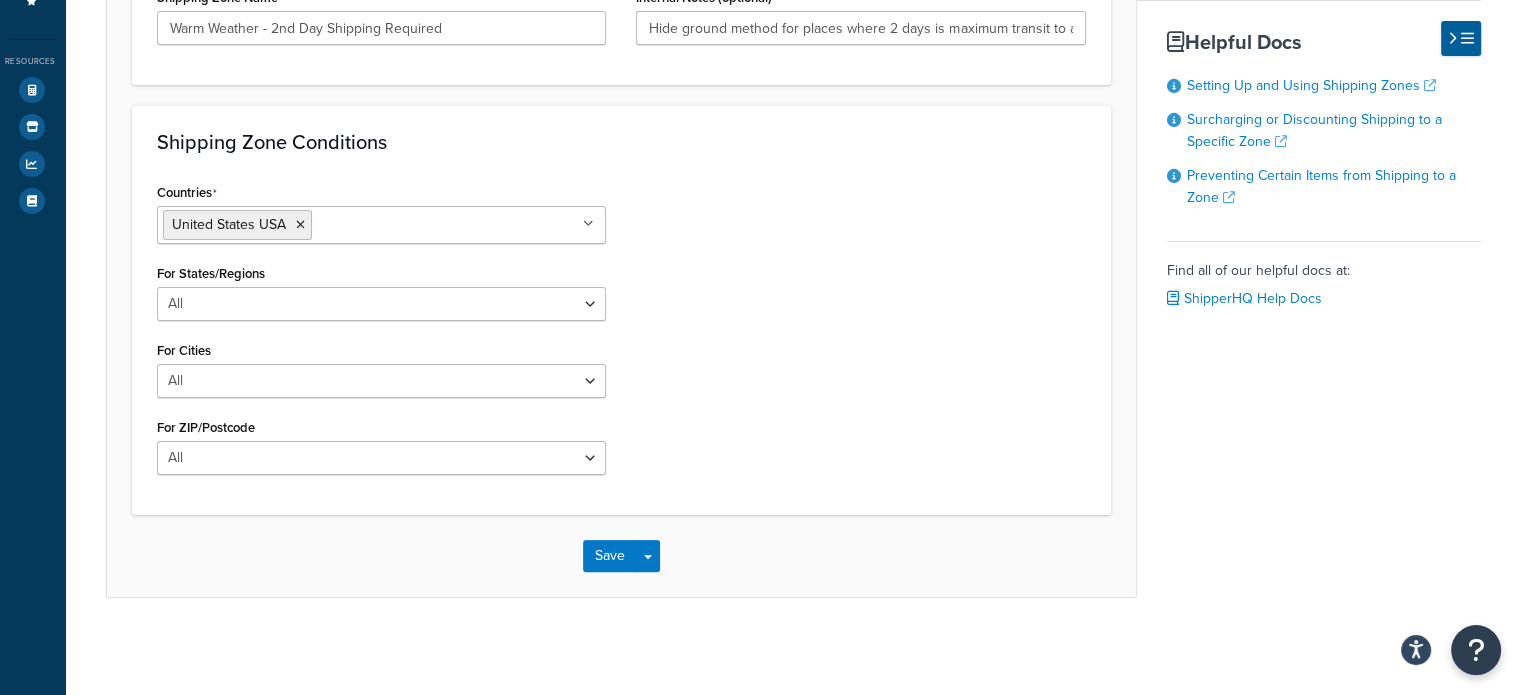 scroll, scrollTop: 407, scrollLeft: 0, axis: vertical 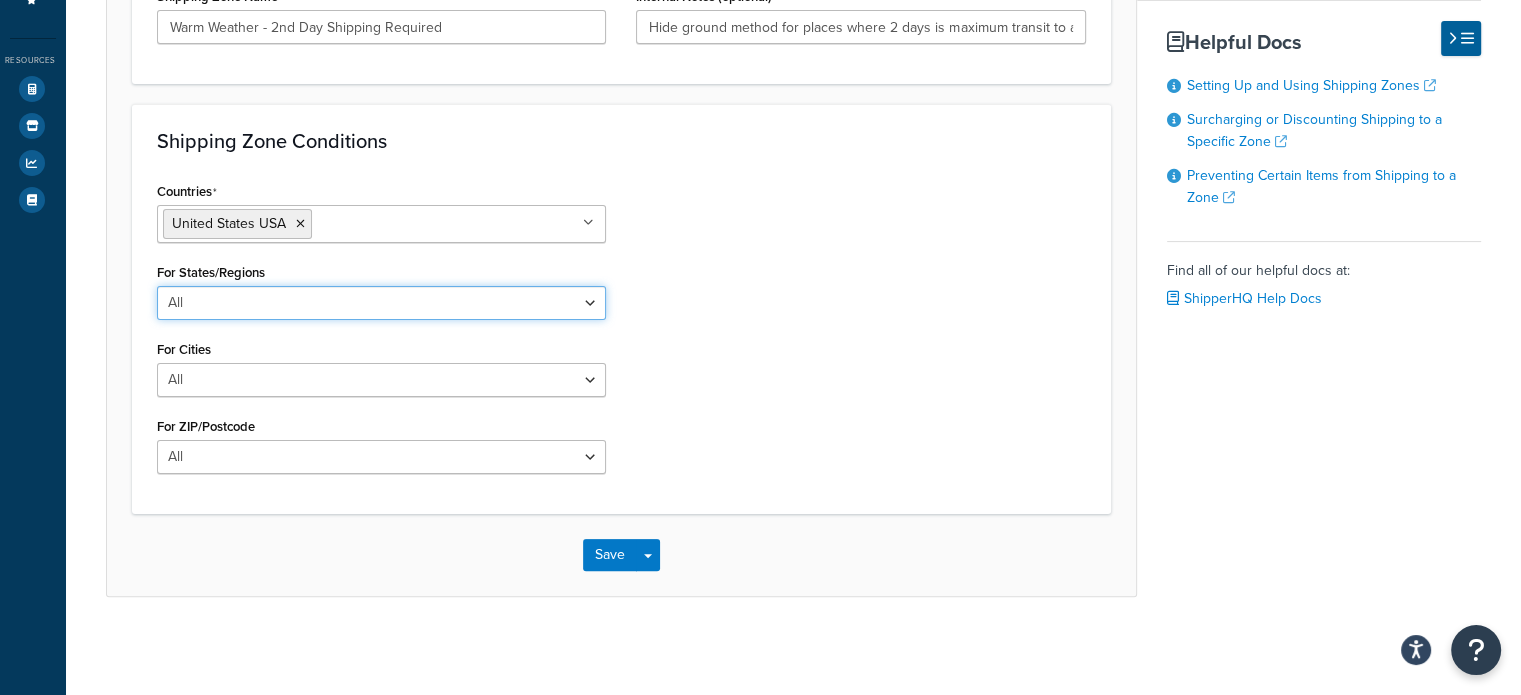 click on "All  Including  Excluding" at bounding box center (382, 303) 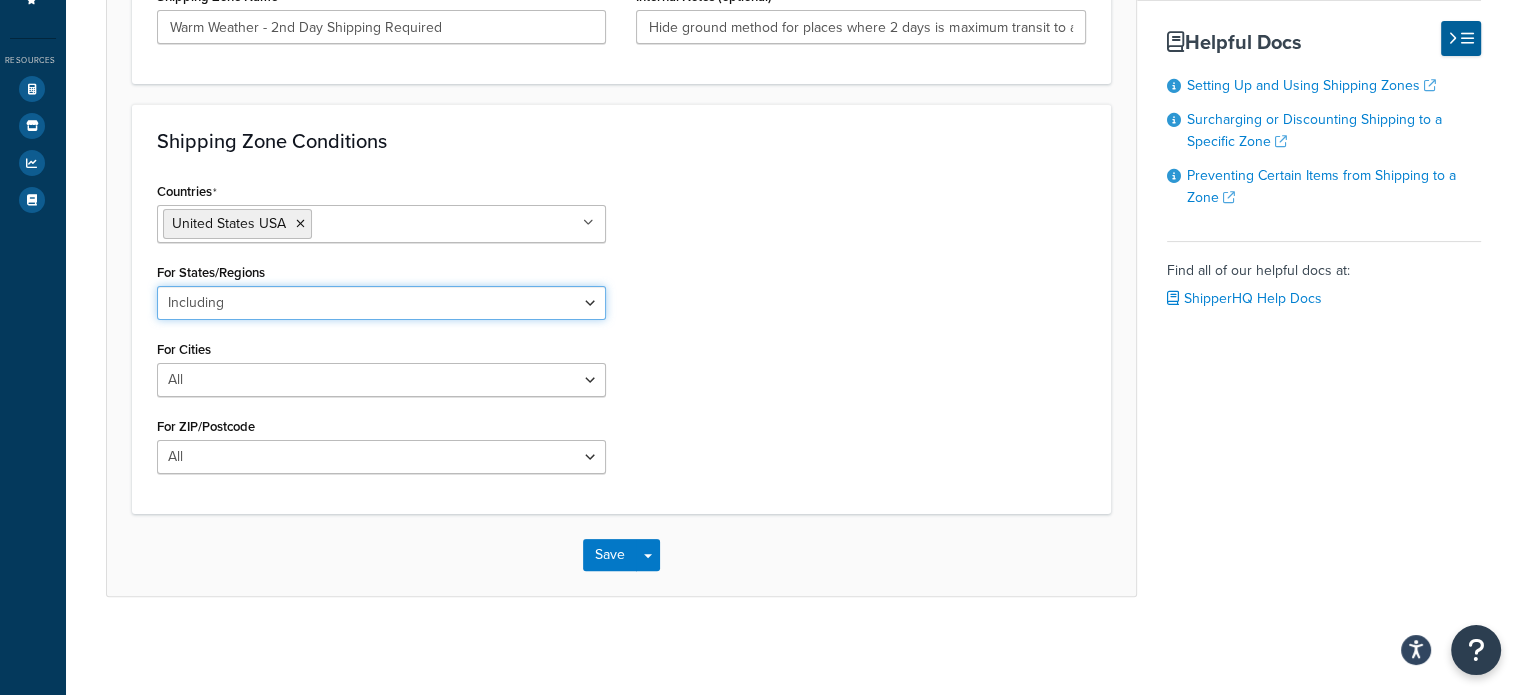 click on "All  Including  Excluding" at bounding box center (382, 303) 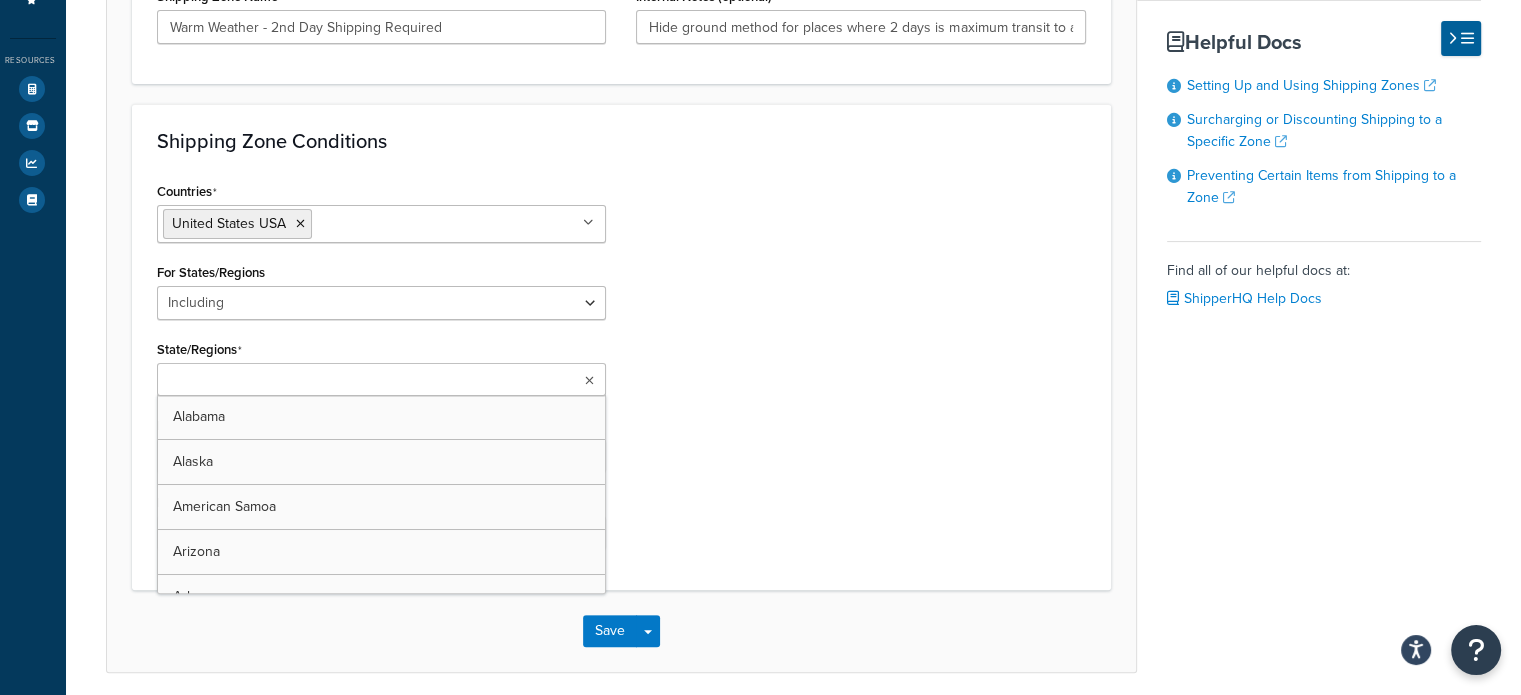 click on "State/Regions" at bounding box center (251, 381) 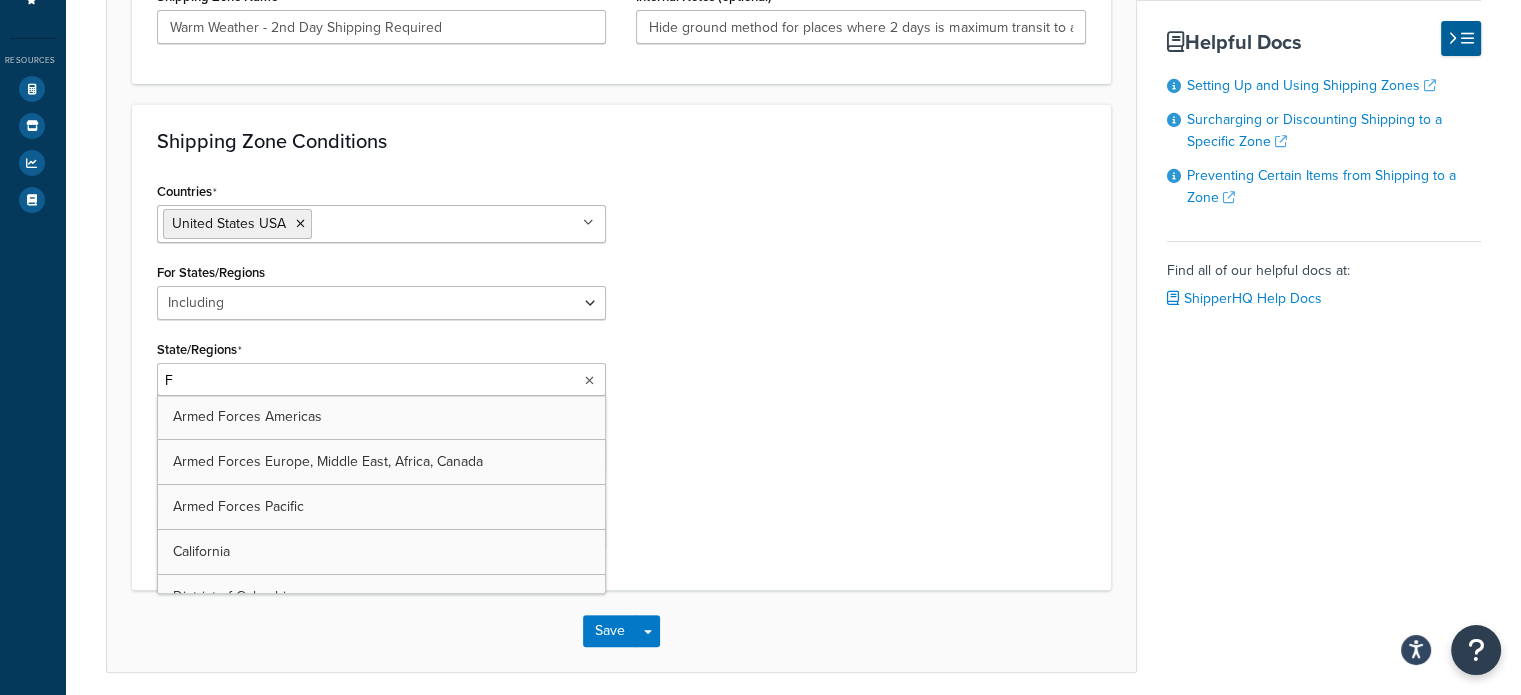 type on "FL" 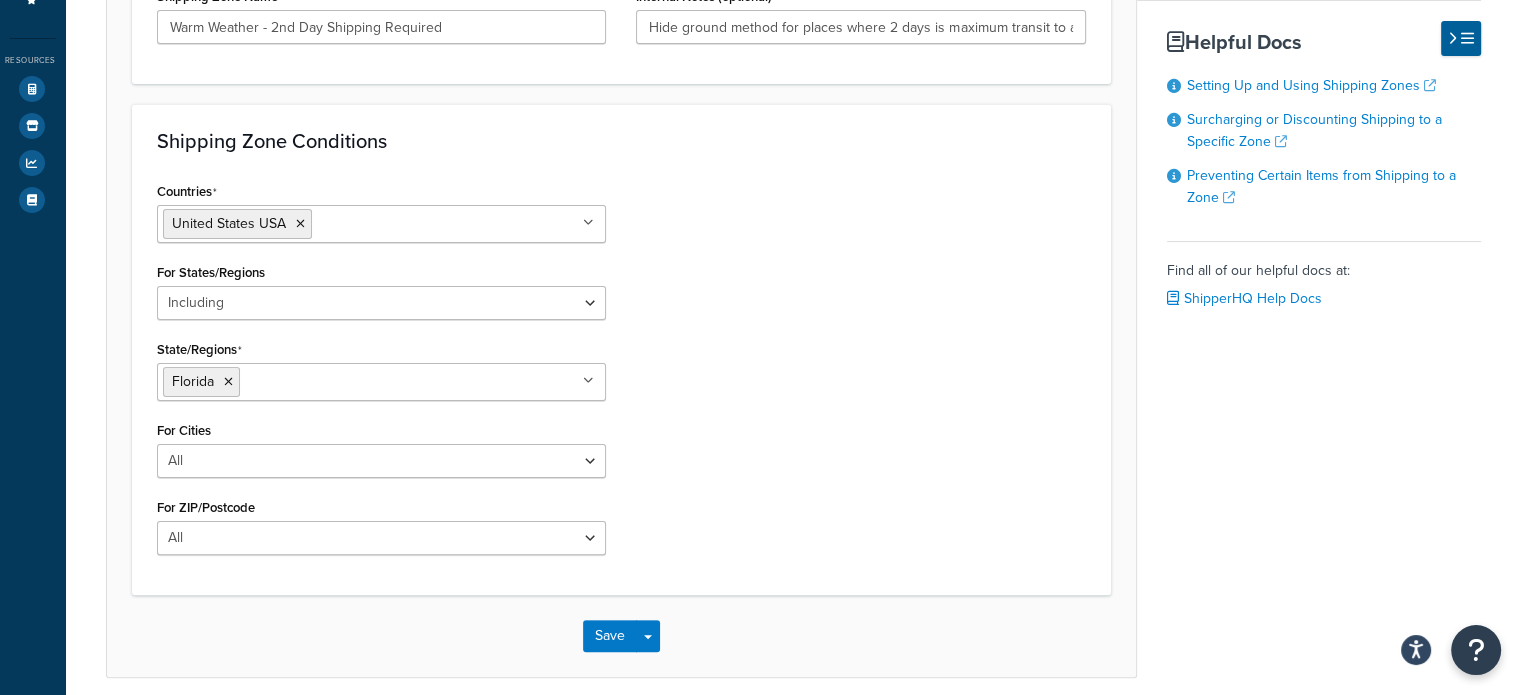 click on "Countries   United States USA   All Countries ALL Afghanistan AFG Albania ALB Algeria DZA American Samoa ASM Andorra AND Angola AGO Anguilla AIA Antarctica ATA Antigua and Barbuda ATG Argentina ARG Armenia ARM Aruba ABW Australia AUS Austria AUT Azerbaijan AZE Bahrain BHR Bangladesh BGD Barbados BRB Belarus BLR Belgium BEL Belize BLZ Benin BEN Bermuda BMU Bhutan BTN Bolivia BOL Bosnia and Herzegovina BIH Botswana BWA Bouvet Island BVT Brazil BRA British Indian Ocean Territory IOT Virgin Islands, British VGB Brunei Darussalam BRN Bulgaria BGR Burkina Faso BFA Myanmar MMR Burundi BDI Cambodia KHM Cameroon CMR Canada CAN Cape Verde CPV Cayman Islands CYM Central African Republic CAF Chad TCD Chile CHL China CHN Christmas Island CXR Cocos (Keeling) Islands CCK Colombia COL Comoros COM Congo, The Democratic Republic of the COD Congo COG Cook Islands COK Costa Rica CRI Côte d'Ivoire CIV Croatia HRV Cuba CUB Cyprus CYP Czech Republic CZE Denmark DNK Djibouti DJI Dominica DMA Dominican Republic DOM Timor-Leste TLS" at bounding box center [622, 373] 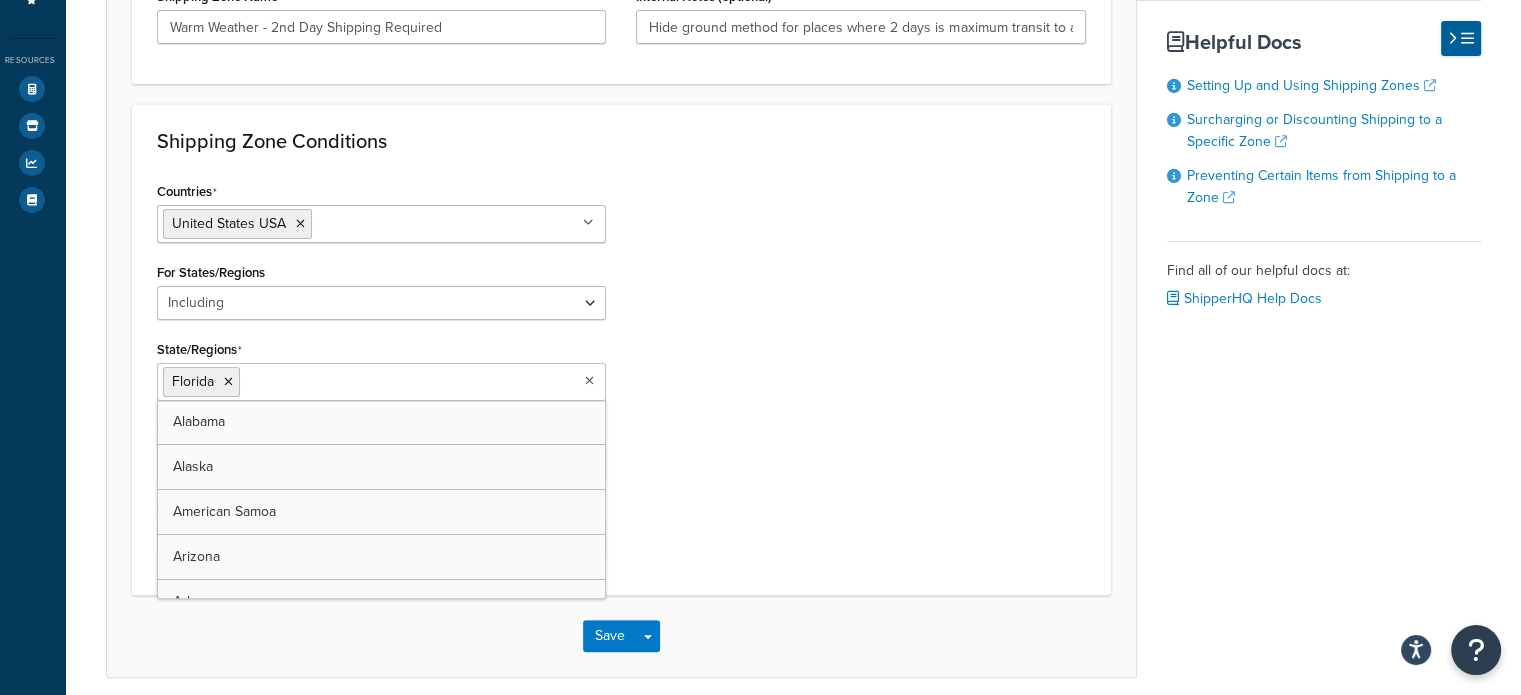 click on "Florida" at bounding box center [382, 382] 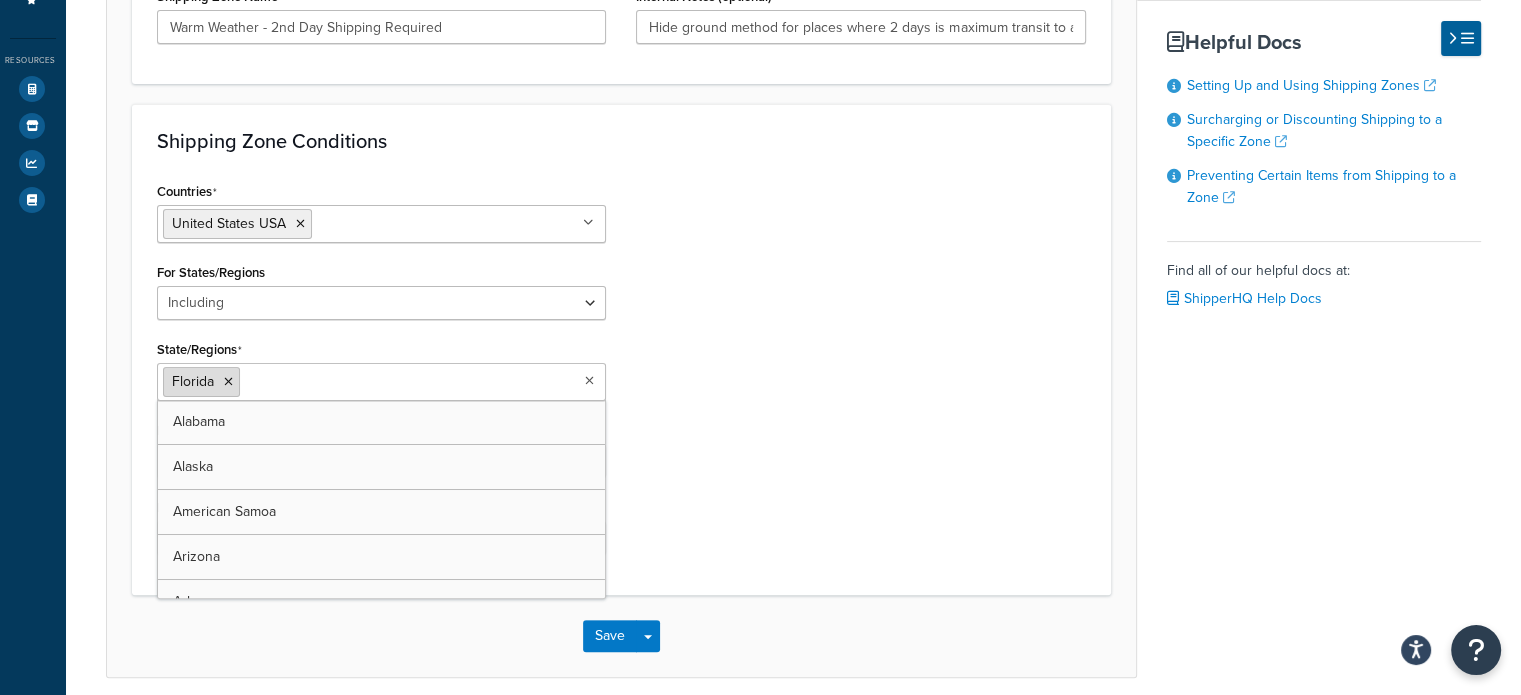 click on "Florida" at bounding box center [201, 382] 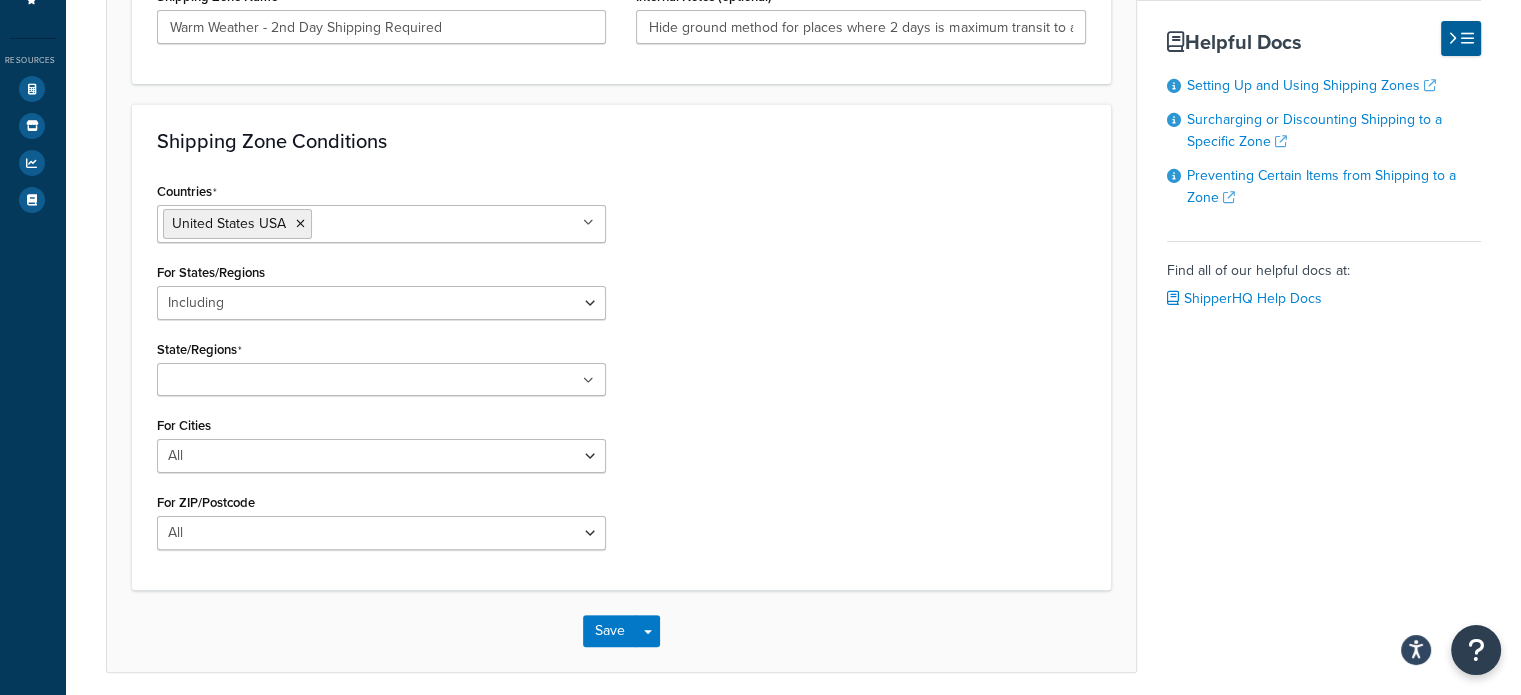 click on "Countries   United States USA   All Countries ALL Afghanistan AFG Albania ALB Algeria DZA American Samoa ASM Andorra AND Angola AGO Anguilla AIA Antarctica ATA Antigua and Barbuda ATG Argentina ARG Armenia ARM Aruba ABW Australia AUS Austria AUT Azerbaijan AZE Bahrain BHR Bangladesh BGD Barbados BRB Belarus BLR Belgium BEL Belize BLZ Benin BEN Bermuda BMU Bhutan BTN Bolivia BOL Bosnia and Herzegovina BIH Botswana BWA Bouvet Island BVT Brazil BRA British Indian Ocean Territory IOT Virgin Islands, British VGB Brunei Darussalam BRN Bulgaria BGR Burkina Faso BFA Myanmar MMR Burundi BDI Cambodia KHM Cameroon CMR Canada CAN Cape Verde CPV Cayman Islands CYM Central African Republic CAF Chad TCD Chile CHL China CHN Christmas Island CXR Cocos (Keeling) Islands CCK Colombia COL Comoros COM Congo, The Democratic Republic of the COD Congo COG Cook Islands COK Costa Rica CRI Côte d'Ivoire CIV Croatia HRV Cuba CUB Cyprus CYP Czech Republic CZE Denmark DNK Djibouti DJI Dominica DMA Dominican Republic DOM Timor-Leste TLS" at bounding box center (622, 371) 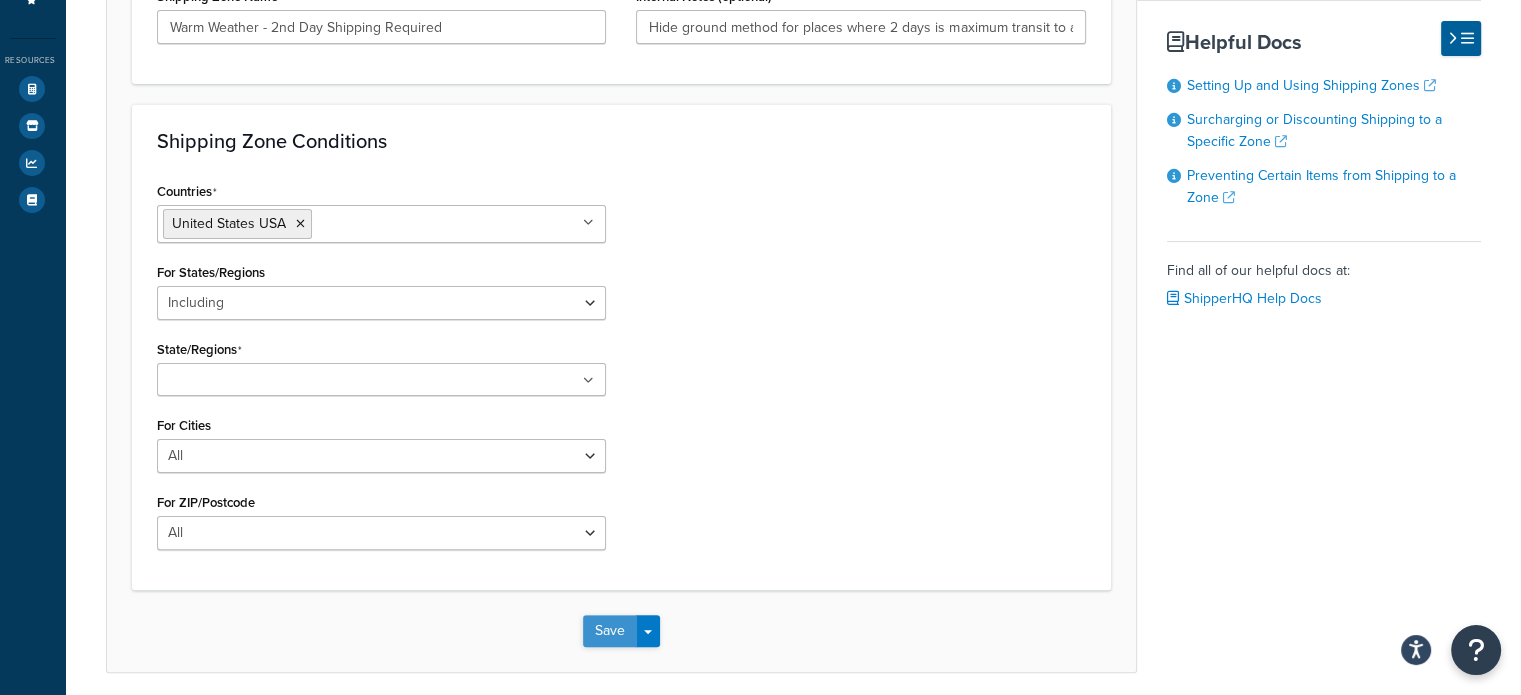 click on "Save" at bounding box center (610, 631) 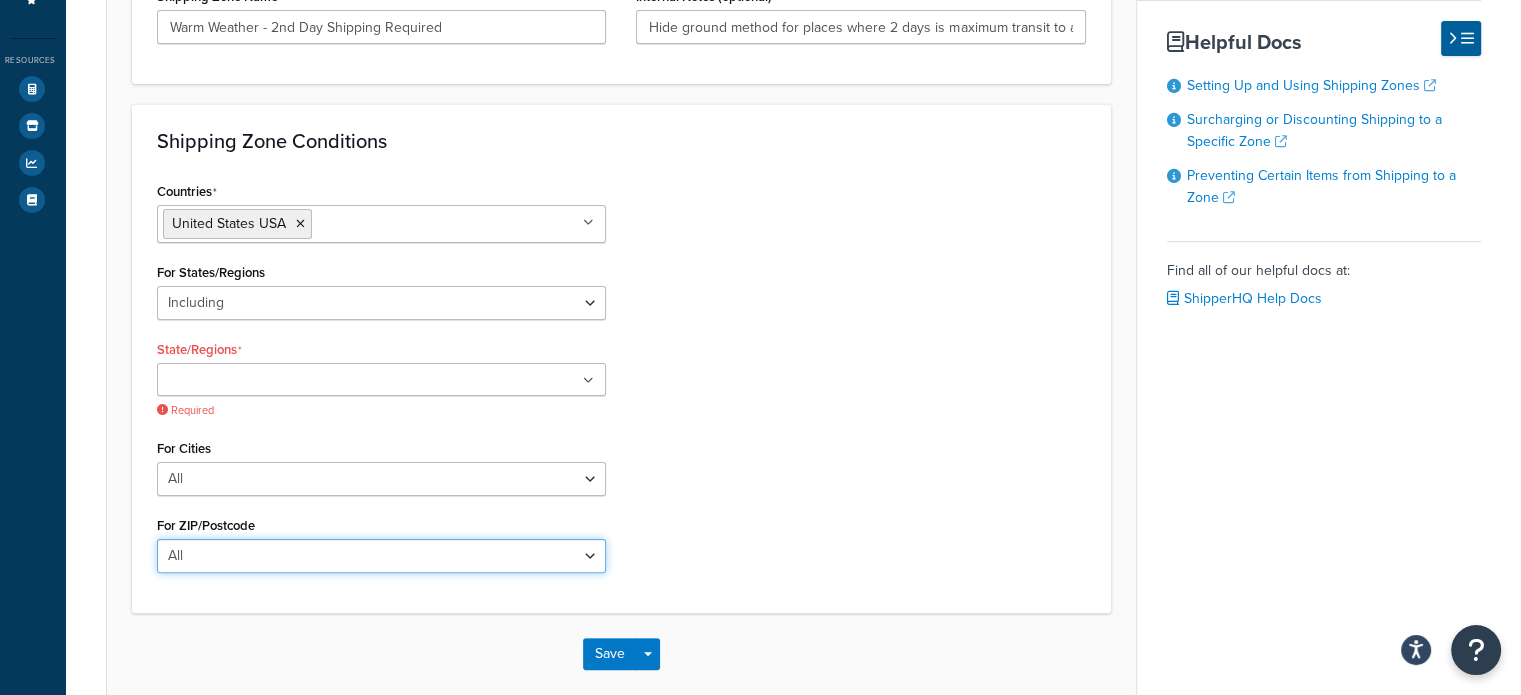 click on "All  Including  Excluding" at bounding box center (382, 556) 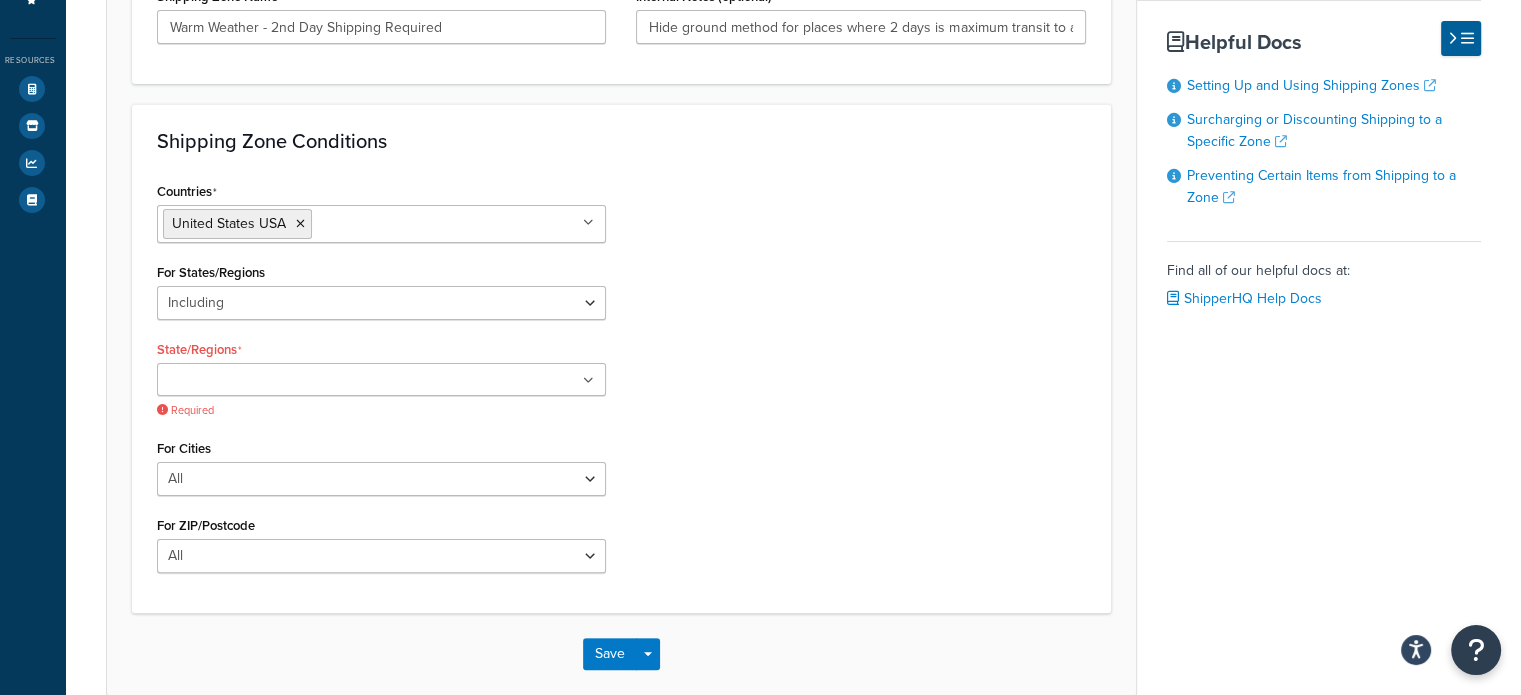 click on "Countries   United States USA   All Countries ALL Afghanistan AFG Albania ALB Algeria DZA American Samoa ASM Andorra AND Angola AGO Anguilla AIA Antarctica ATA Antigua and Barbuda ATG Argentina ARG Armenia ARM Aruba ABW Australia AUS Austria AUT Azerbaijan AZE Bahrain BHR Bangladesh BGD Barbados BRB Belarus BLR Belgium BEL Belize BLZ Benin BEN Bermuda BMU Bhutan BTN Bolivia BOL Bosnia and Herzegovina BIH Botswana BWA Bouvet Island BVT Brazil BRA British Indian Ocean Territory IOT Virgin Islands, British VGB Brunei Darussalam BRN Bulgaria BGR Burkina Faso BFA Myanmar MMR Burundi BDI Cambodia KHM Cameroon CMR Canada CAN Cape Verde CPV Cayman Islands CYM Central African Republic CAF Chad TCD Chile CHL China CHN Christmas Island CXR Cocos (Keeling) Islands CCK Colombia COL Comoros COM Congo, The Democratic Republic of the COD Congo COG Cook Islands COK Costa Rica CRI Côte d'Ivoire CIV Croatia HRV Cuba CUB Cyprus CYP Czech Republic CZE Denmark DNK Djibouti DJI Dominica DMA Dominican Republic DOM Timor-Leste TLS" at bounding box center [622, 382] 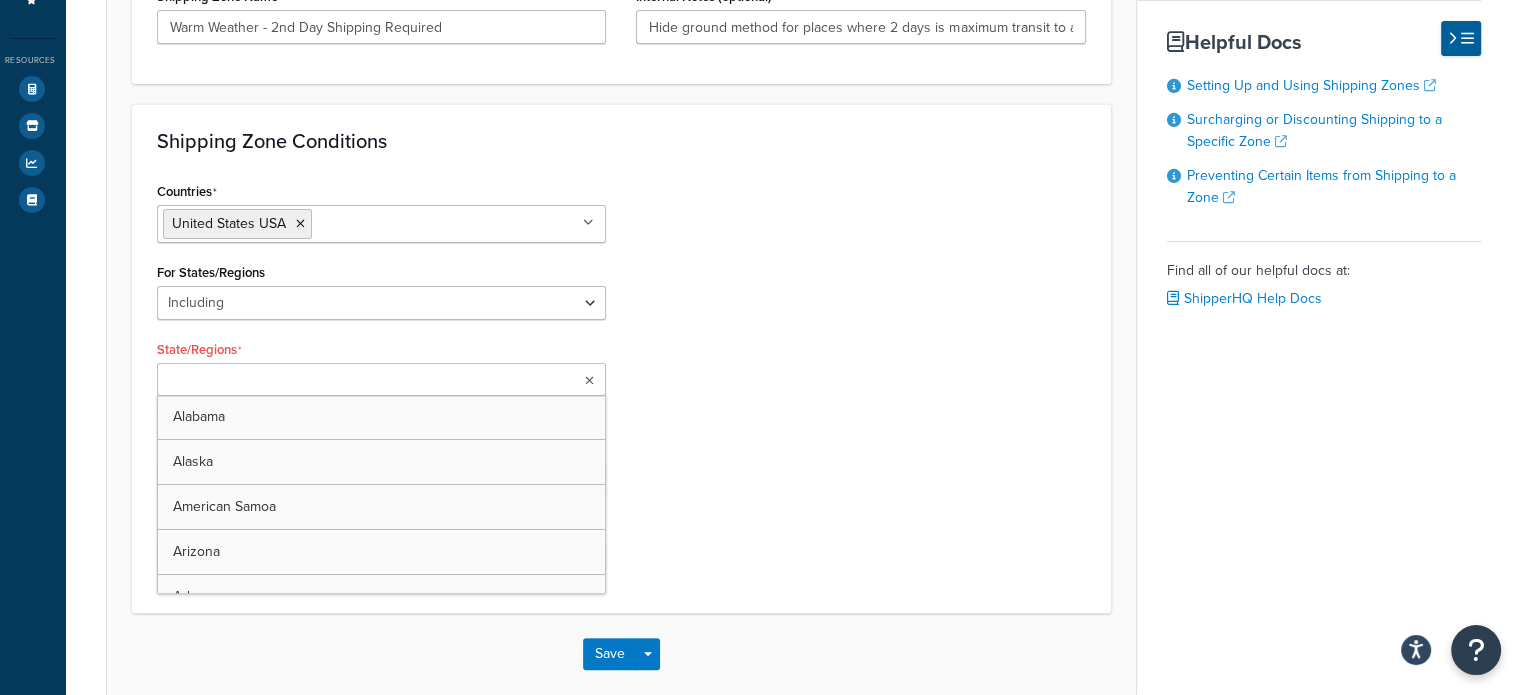 click at bounding box center [382, 379] 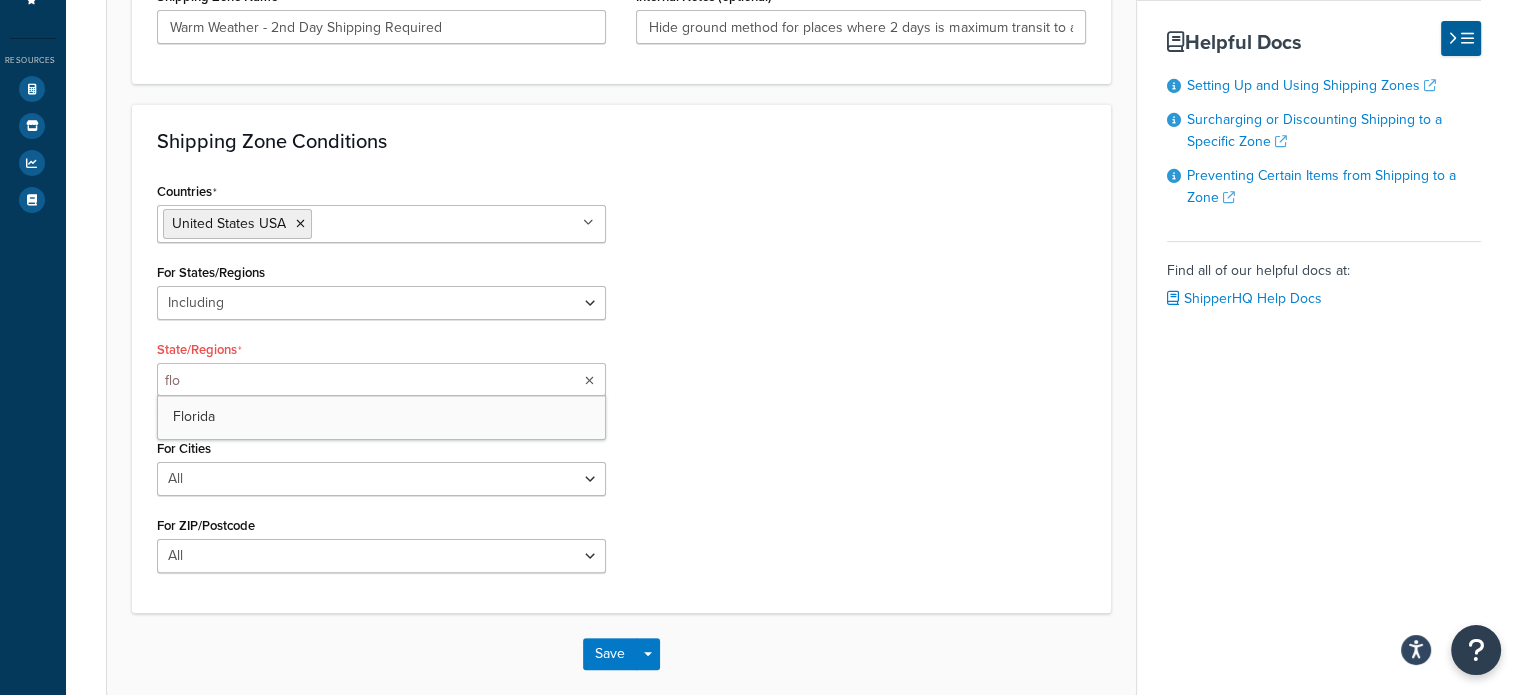 type on "flor" 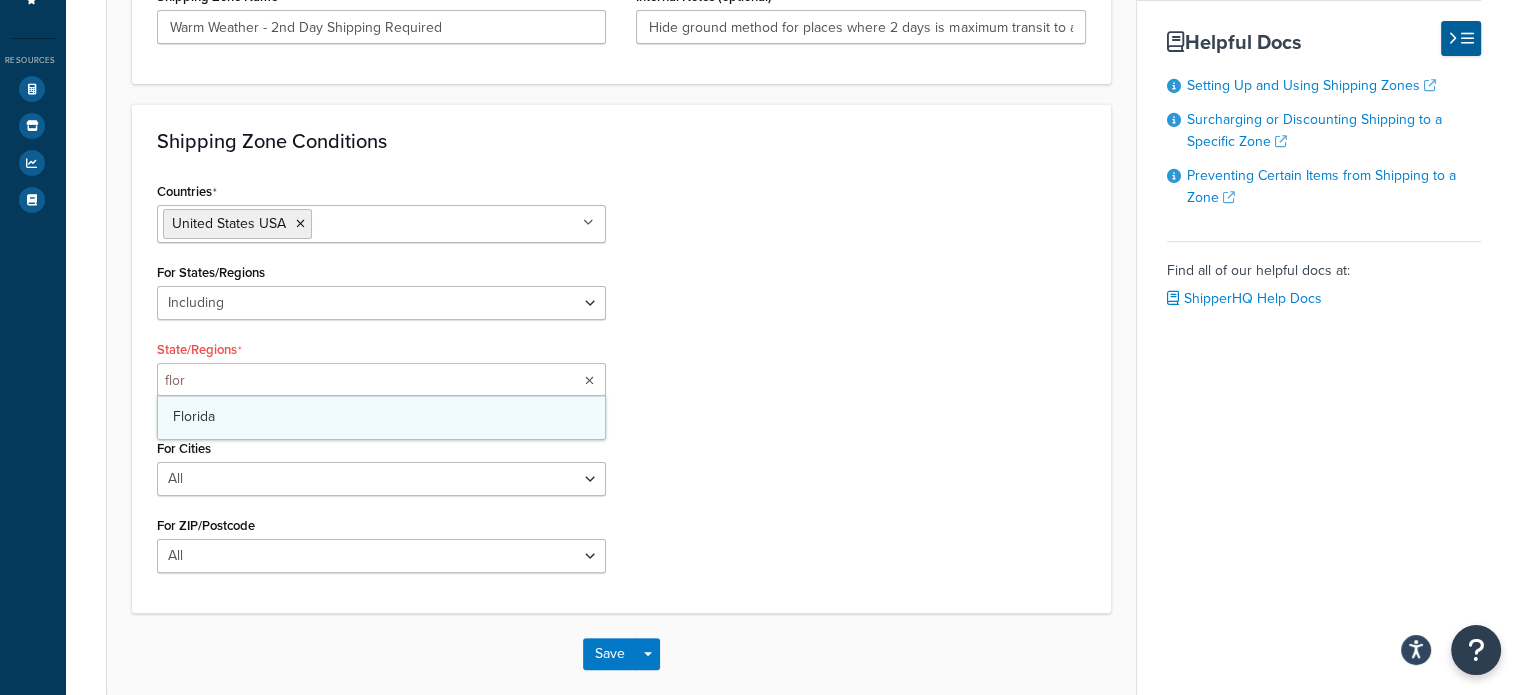 type 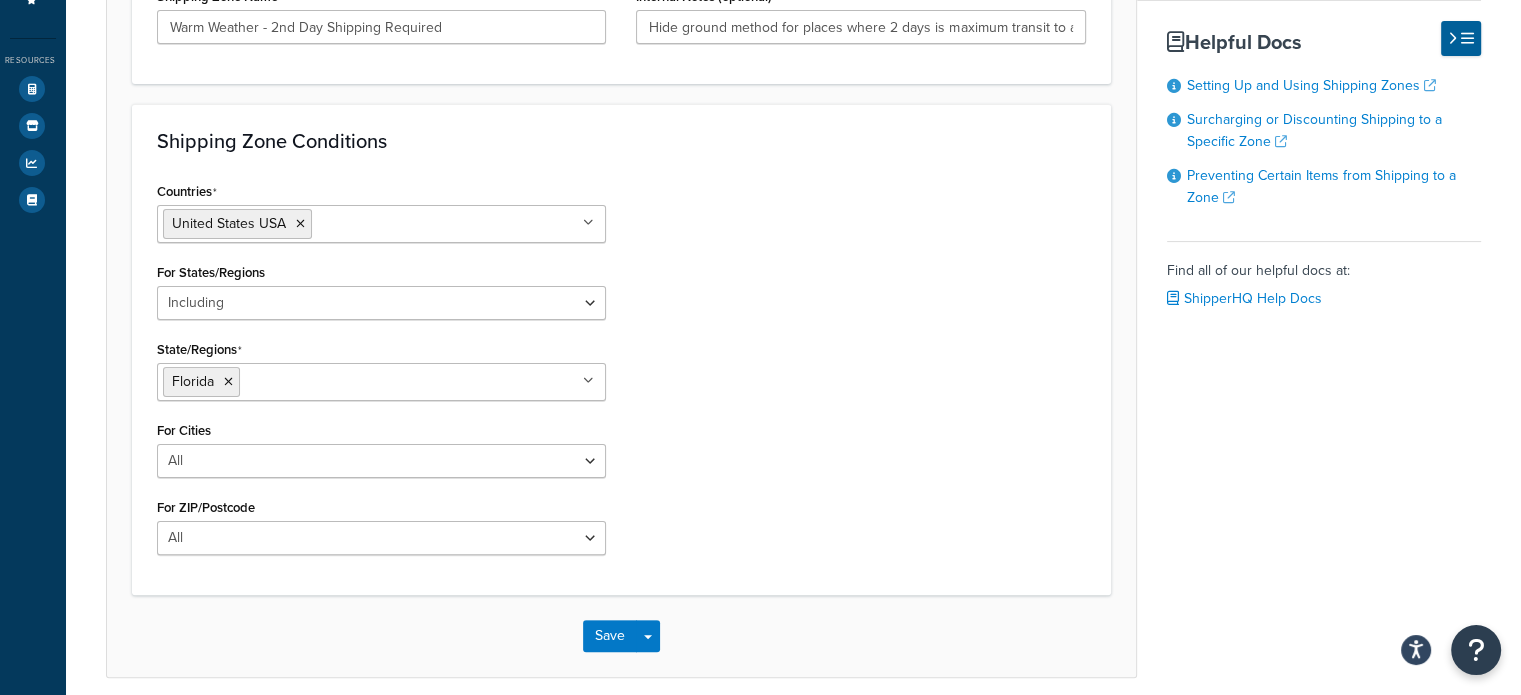 click on "Countries   United States USA   All Countries ALL Afghanistan AFG Albania ALB Algeria DZA American Samoa ASM Andorra AND Angola AGO Anguilla AIA Antarctica ATA Antigua and Barbuda ATG Argentina ARG Armenia ARM Aruba ABW Australia AUS Austria AUT Azerbaijan AZE Bahrain BHR Bangladesh BGD Barbados BRB Belarus BLR Belgium BEL Belize BLZ Benin BEN Bermuda BMU Bhutan BTN Bolivia BOL Bosnia and Herzegovina BIH Botswana BWA Bouvet Island BVT Brazil BRA British Indian Ocean Territory IOT Virgin Islands, British VGB Brunei Darussalam BRN Bulgaria BGR Burkina Faso BFA Myanmar MMR Burundi BDI Cambodia KHM Cameroon CMR Canada CAN Cape Verde CPV Cayman Islands CYM Central African Republic CAF Chad TCD Chile CHL China CHN Christmas Island CXR Cocos (Keeling) Islands CCK Colombia COL Comoros COM Congo, The Democratic Republic of the COD Congo COG Cook Islands COK Costa Rica CRI Côte d'Ivoire CIV Croatia HRV Cuba CUB Cyprus CYP Czech Republic CZE Denmark DNK Djibouti DJI Dominica DMA Dominican Republic DOM Timor-Leste TLS" at bounding box center (622, 373) 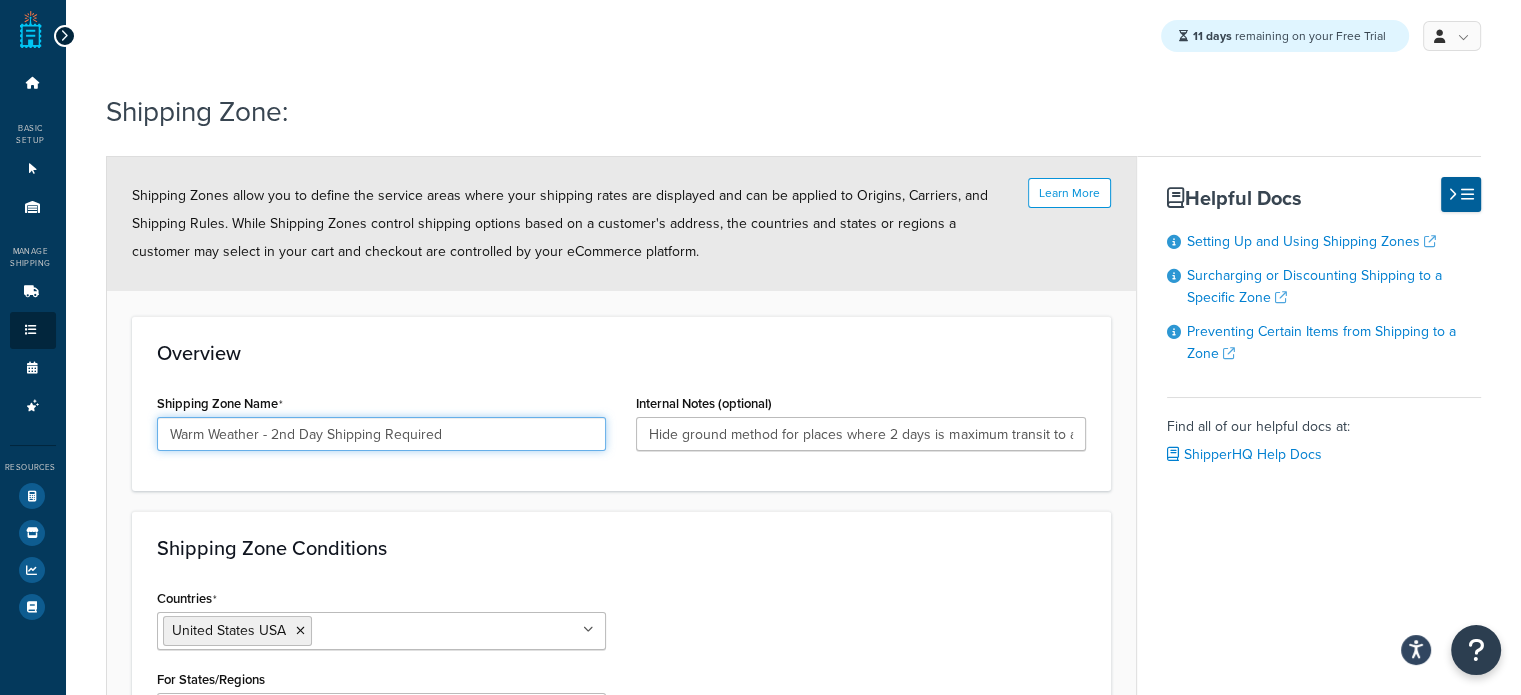 click on "Warm Weather - 2nd Day Shipping Required" at bounding box center (382, 434) 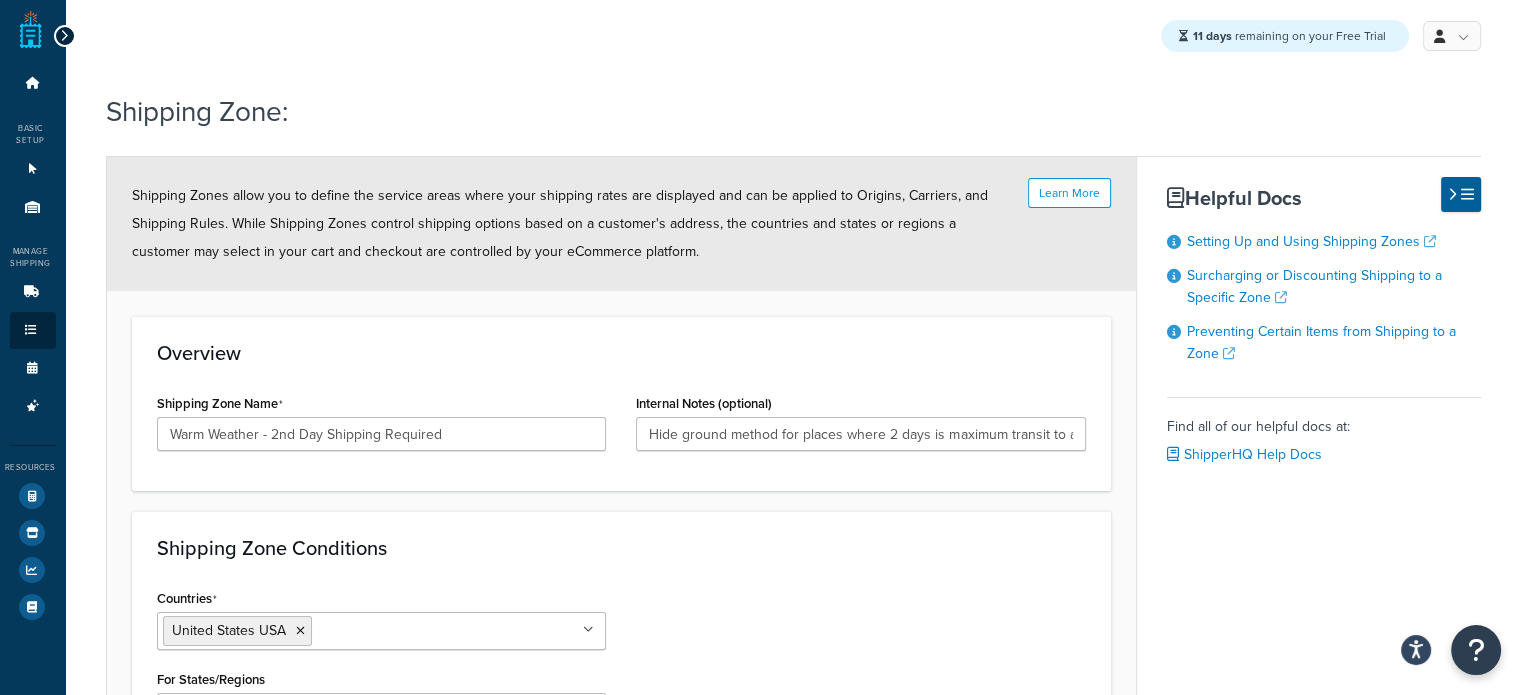 click on "Overview" 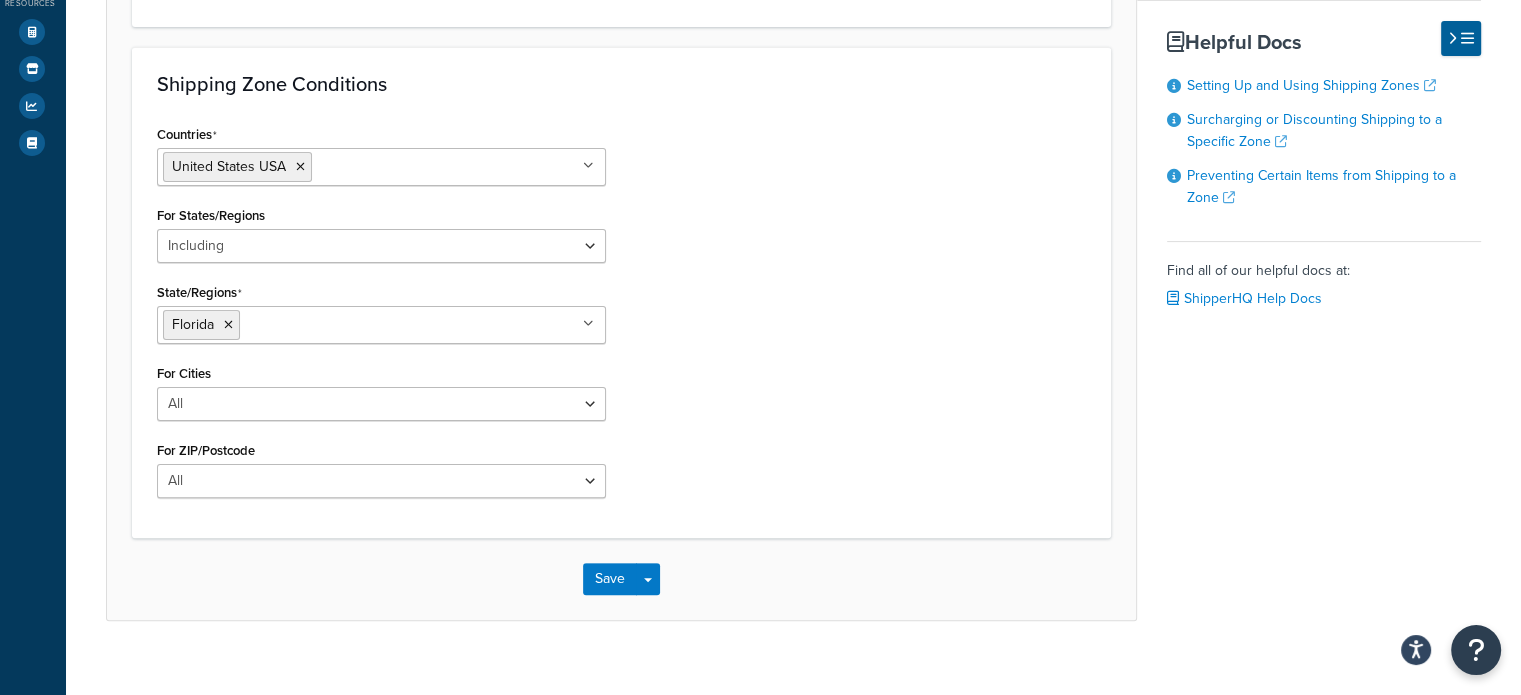 scroll, scrollTop: 488, scrollLeft: 0, axis: vertical 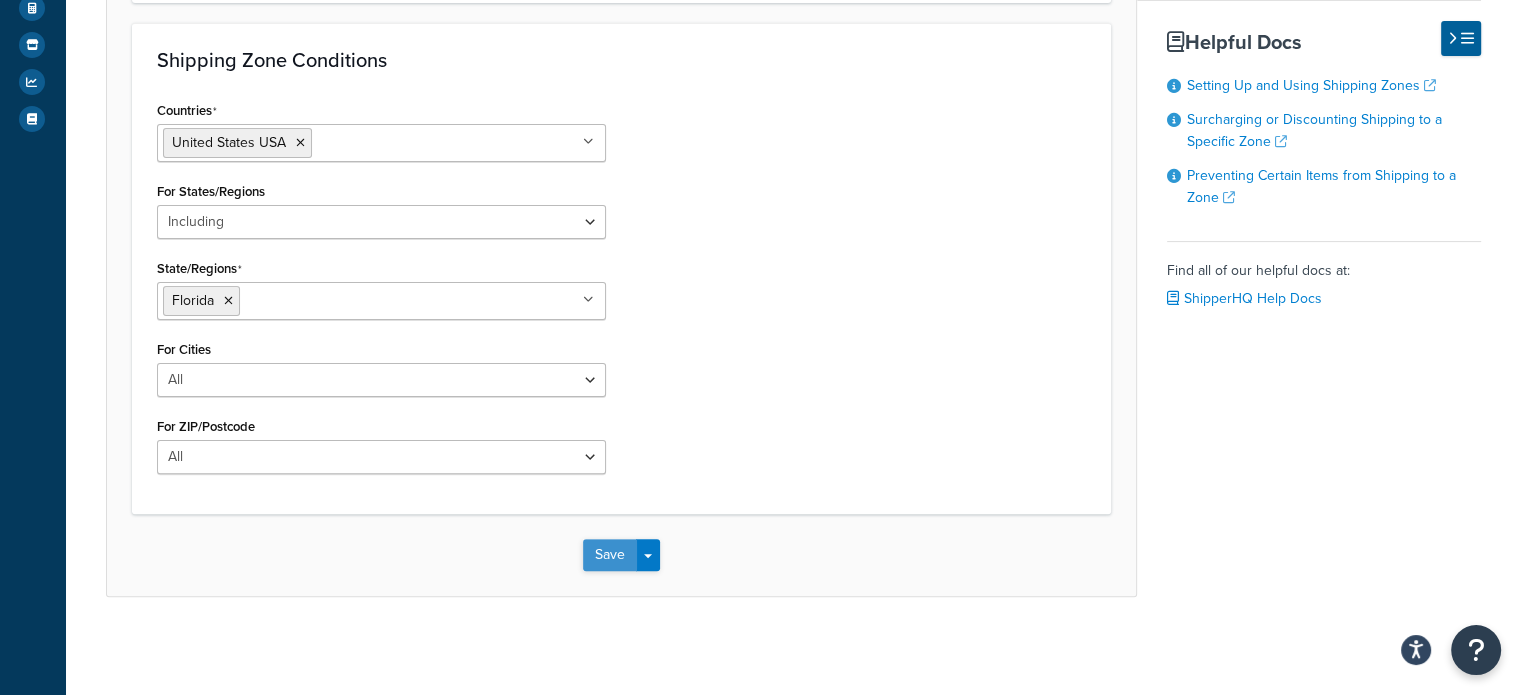 click on "Save" at bounding box center [610, 555] 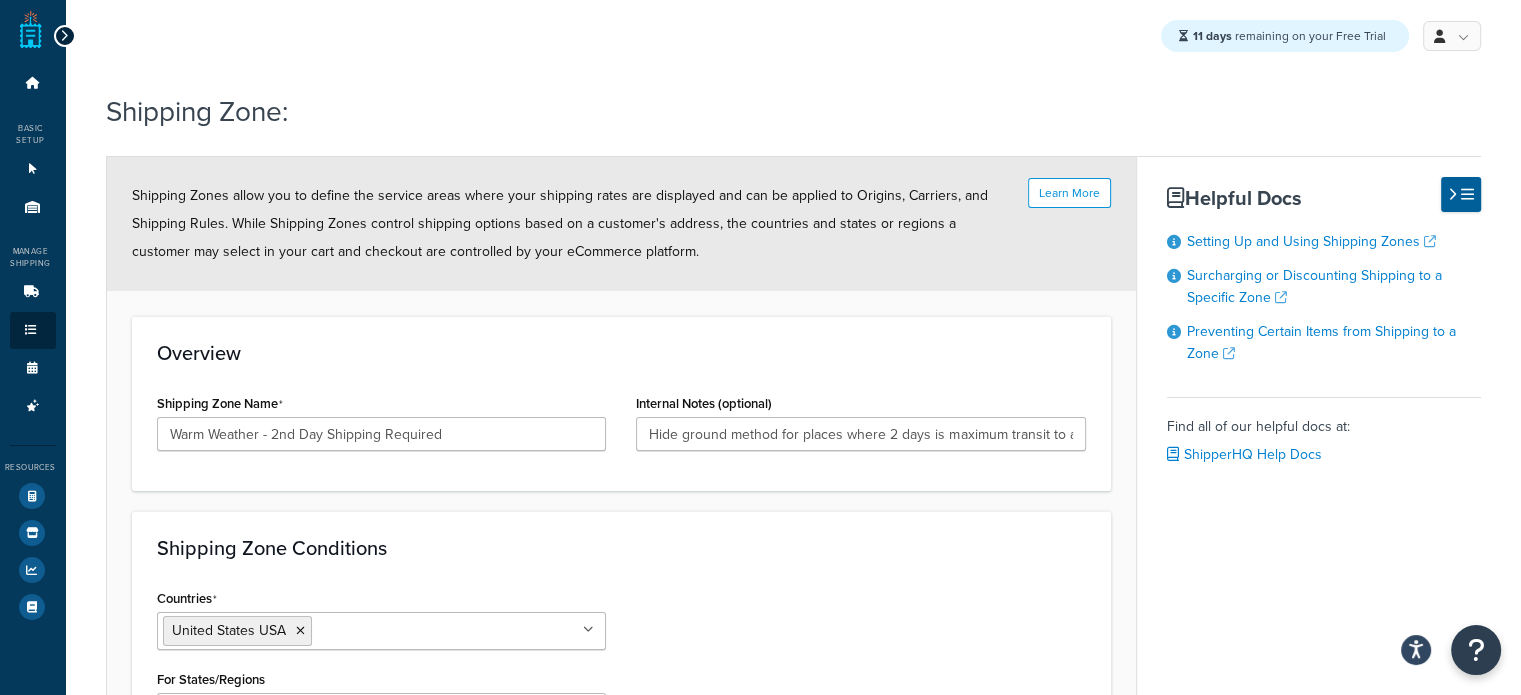 scroll, scrollTop: 488, scrollLeft: 0, axis: vertical 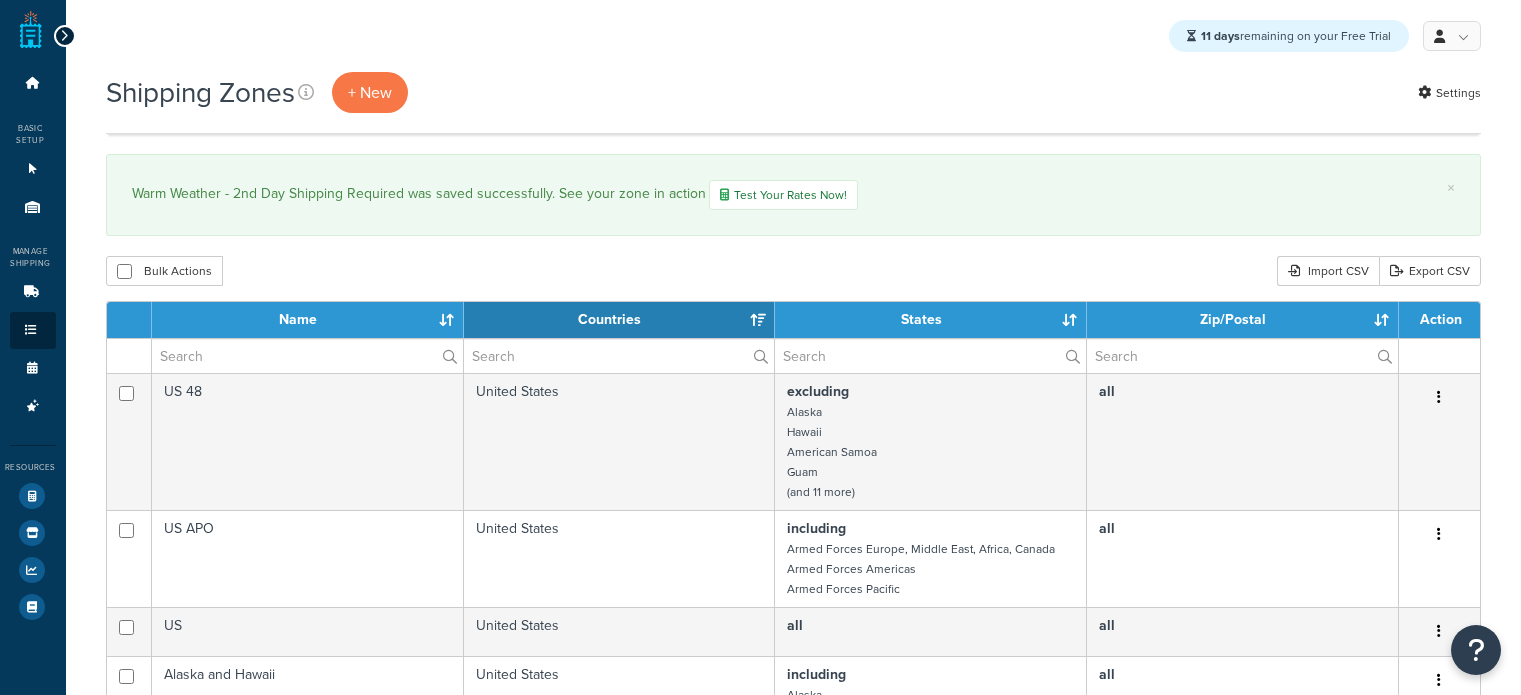 select on "15" 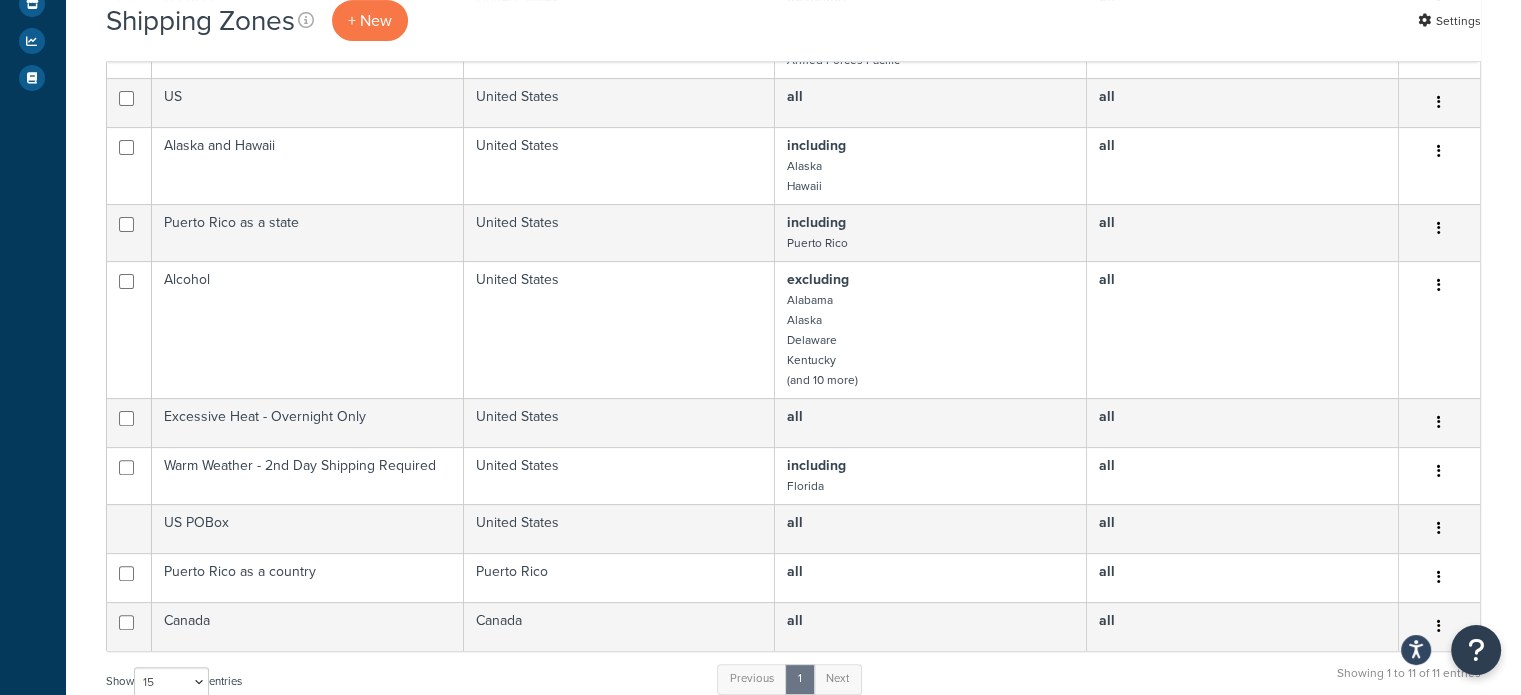 scroll, scrollTop: 0, scrollLeft: 0, axis: both 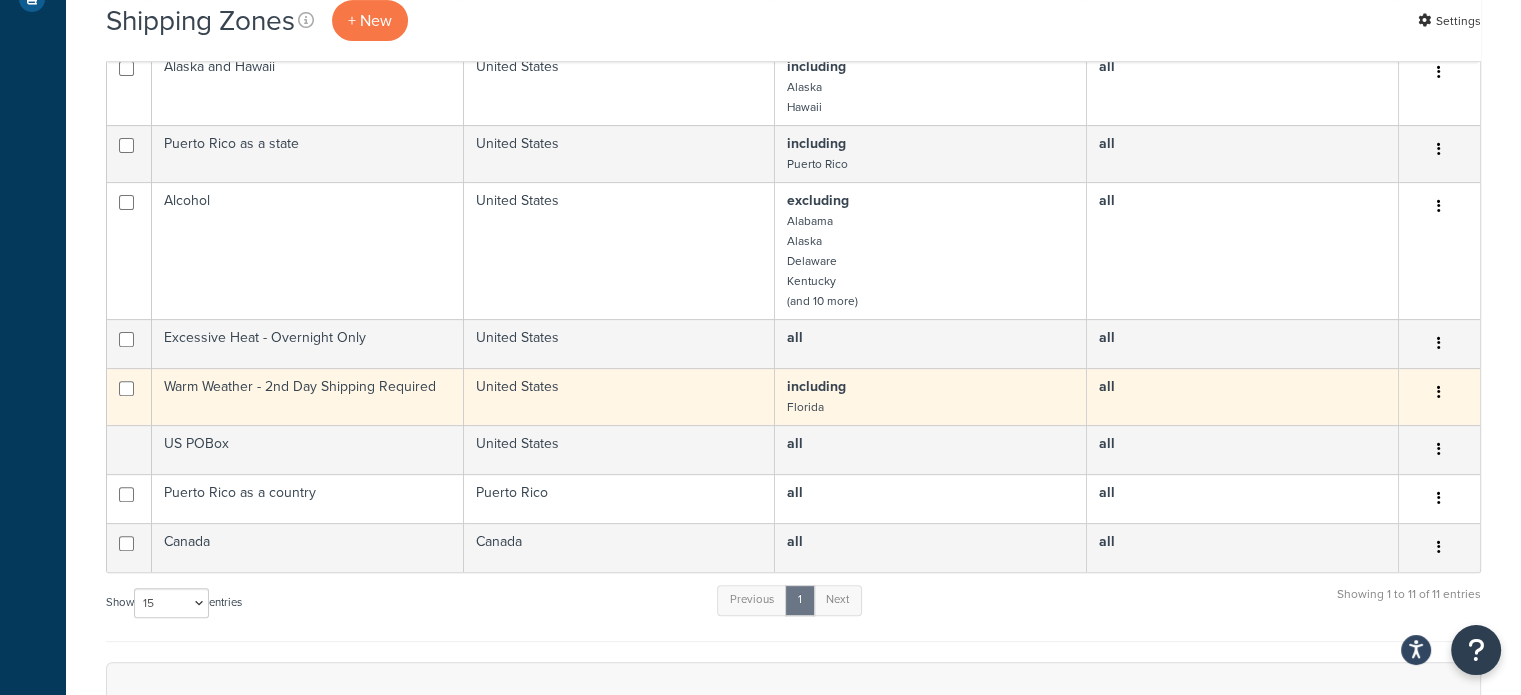 click on "Warm Weather - 2nd Day Shipping Required" at bounding box center (308, 396) 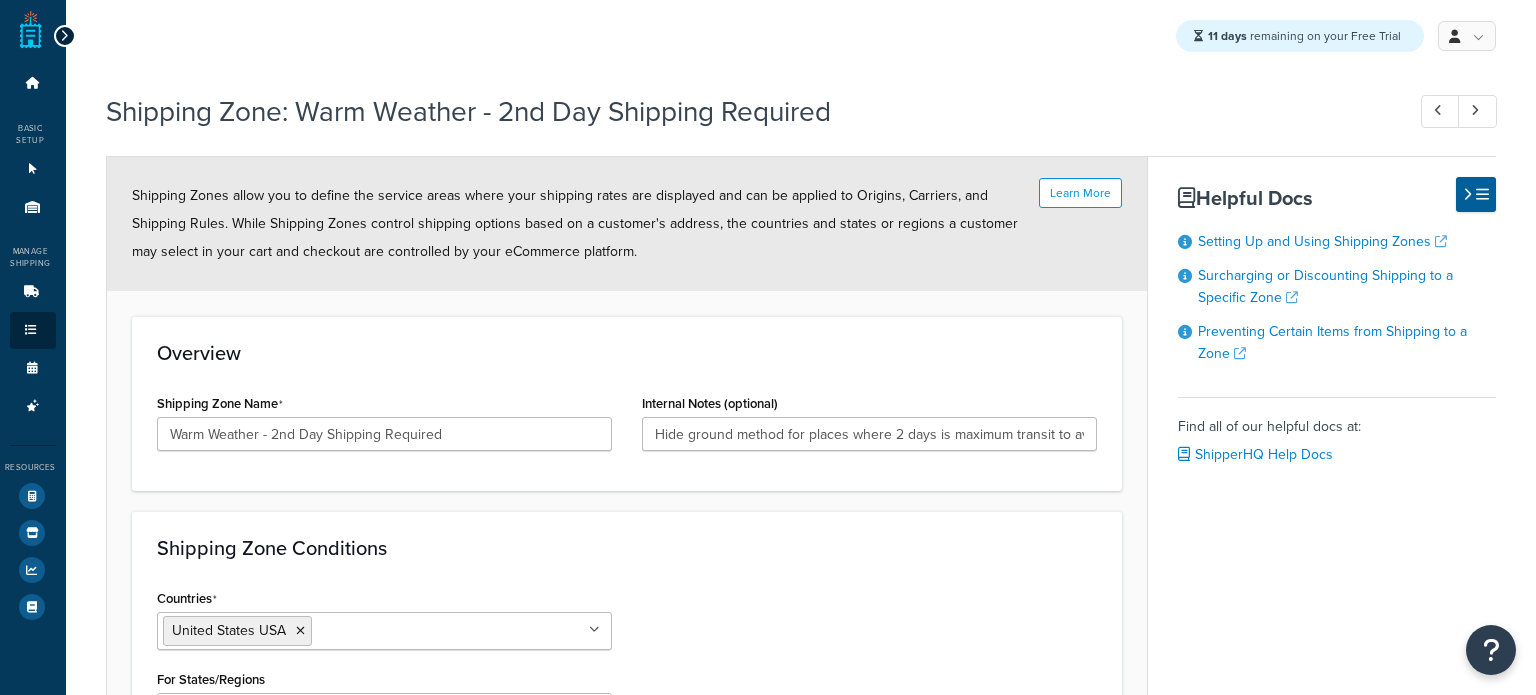 select on "including" 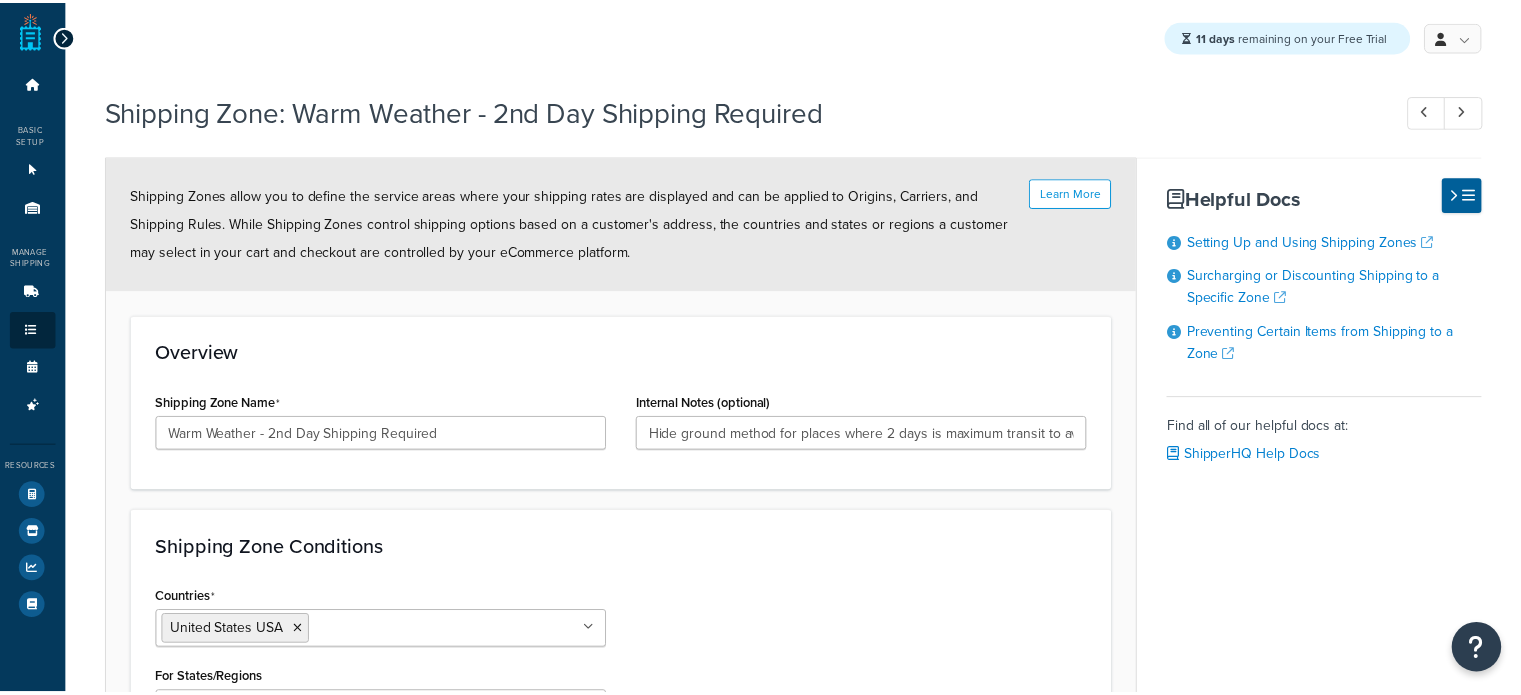 scroll, scrollTop: 0, scrollLeft: 0, axis: both 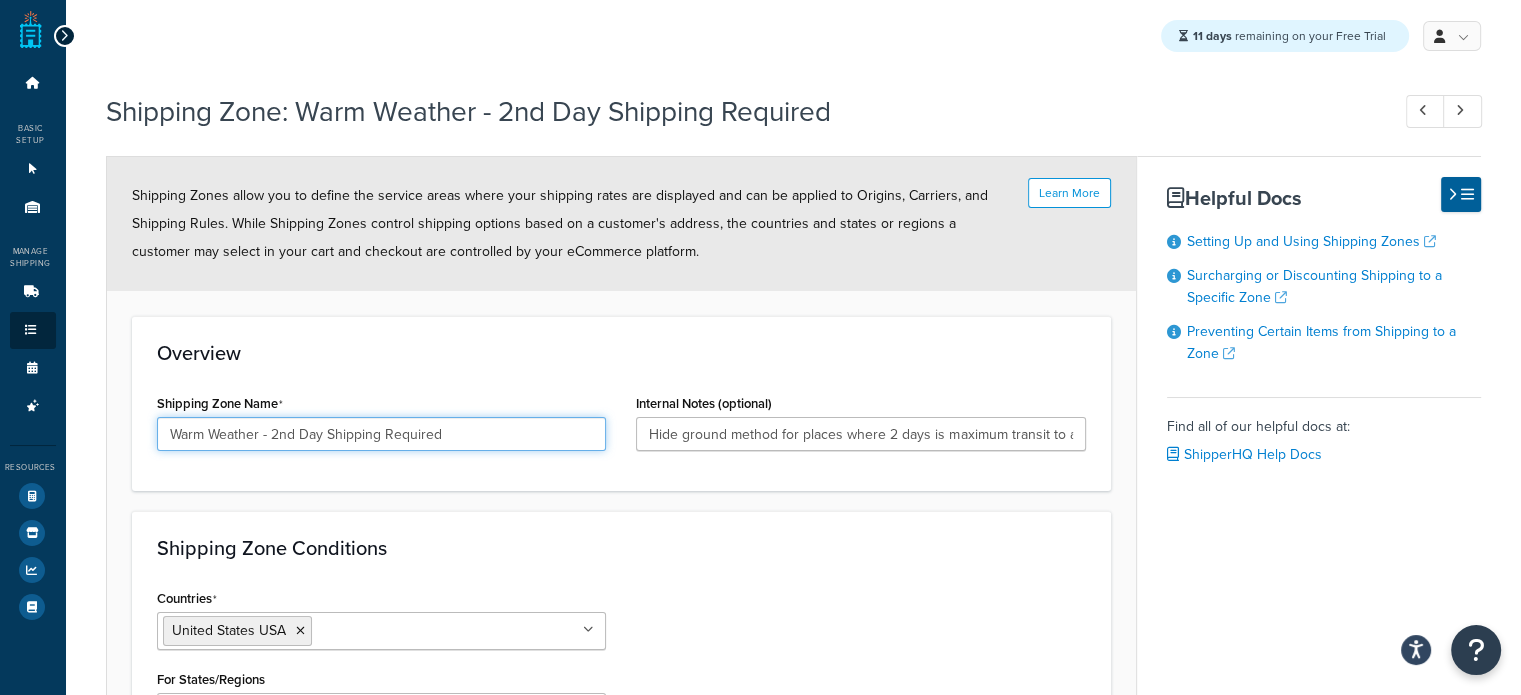 click on "Warm Weather - 2nd Day Shipping Required" at bounding box center (382, 434) 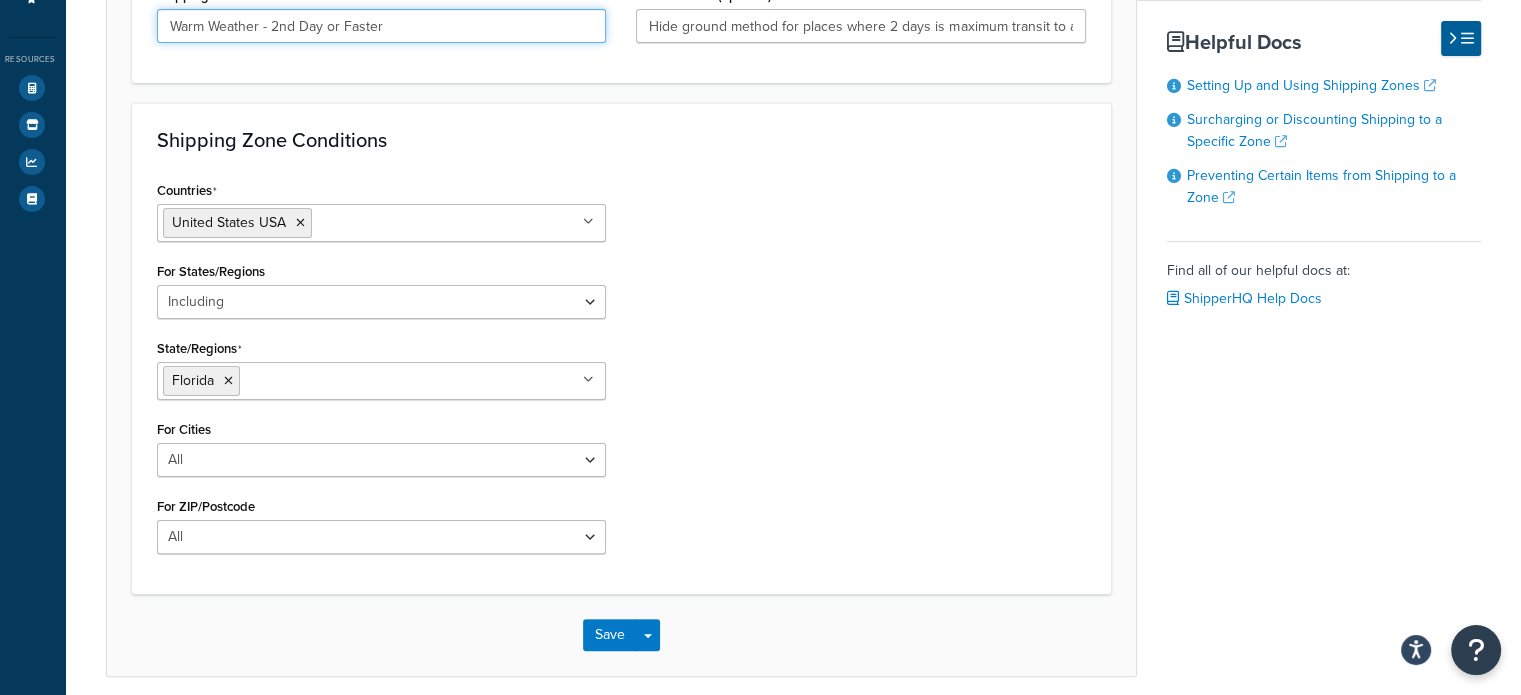 scroll, scrollTop: 488, scrollLeft: 0, axis: vertical 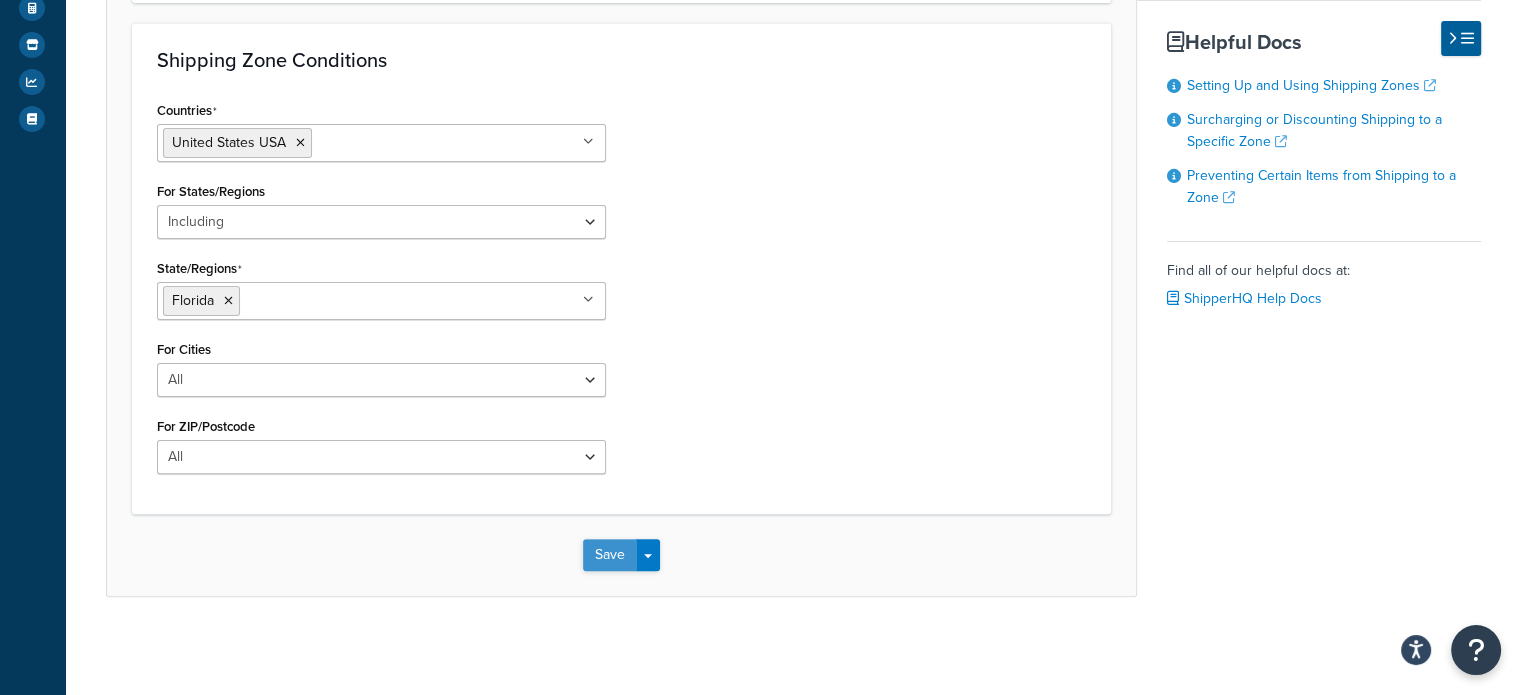 type on "Warm Weather - 2nd Day or Faster" 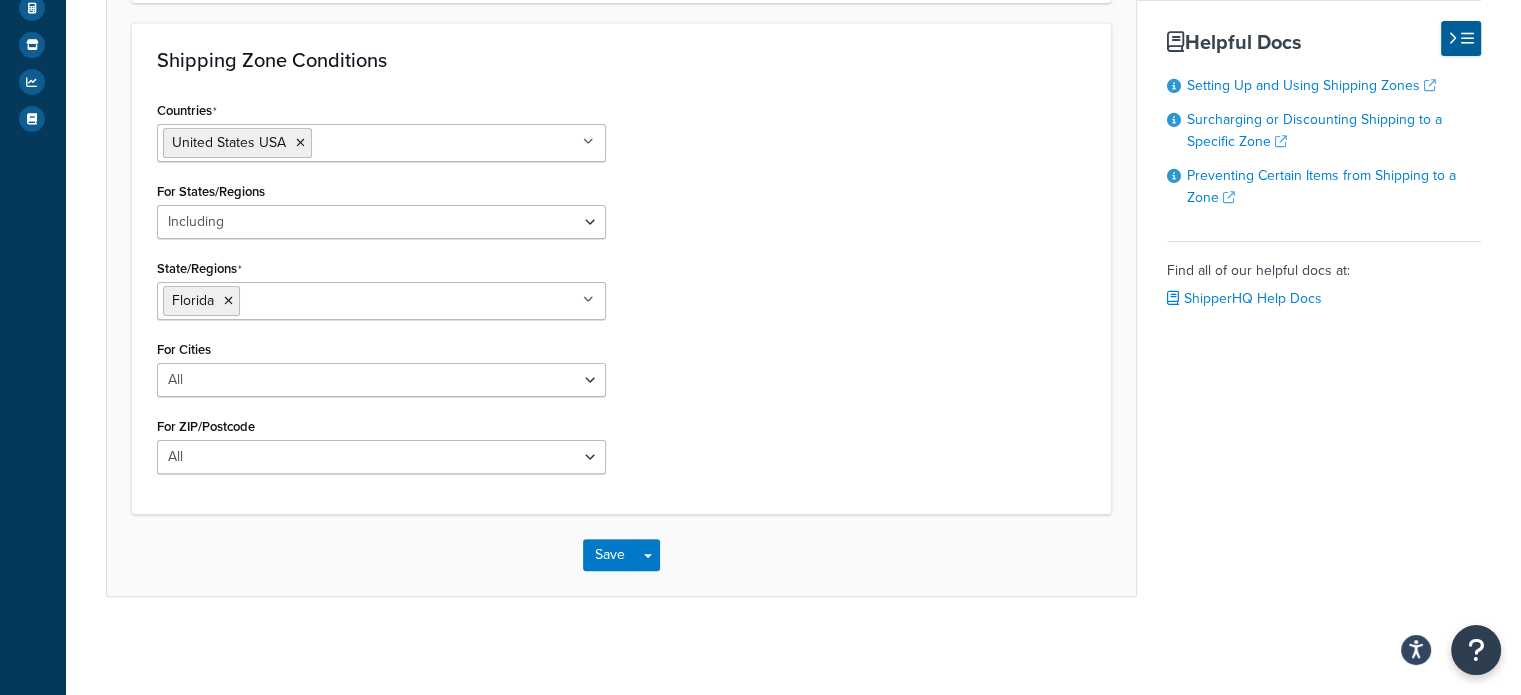 scroll, scrollTop: 0, scrollLeft: 0, axis: both 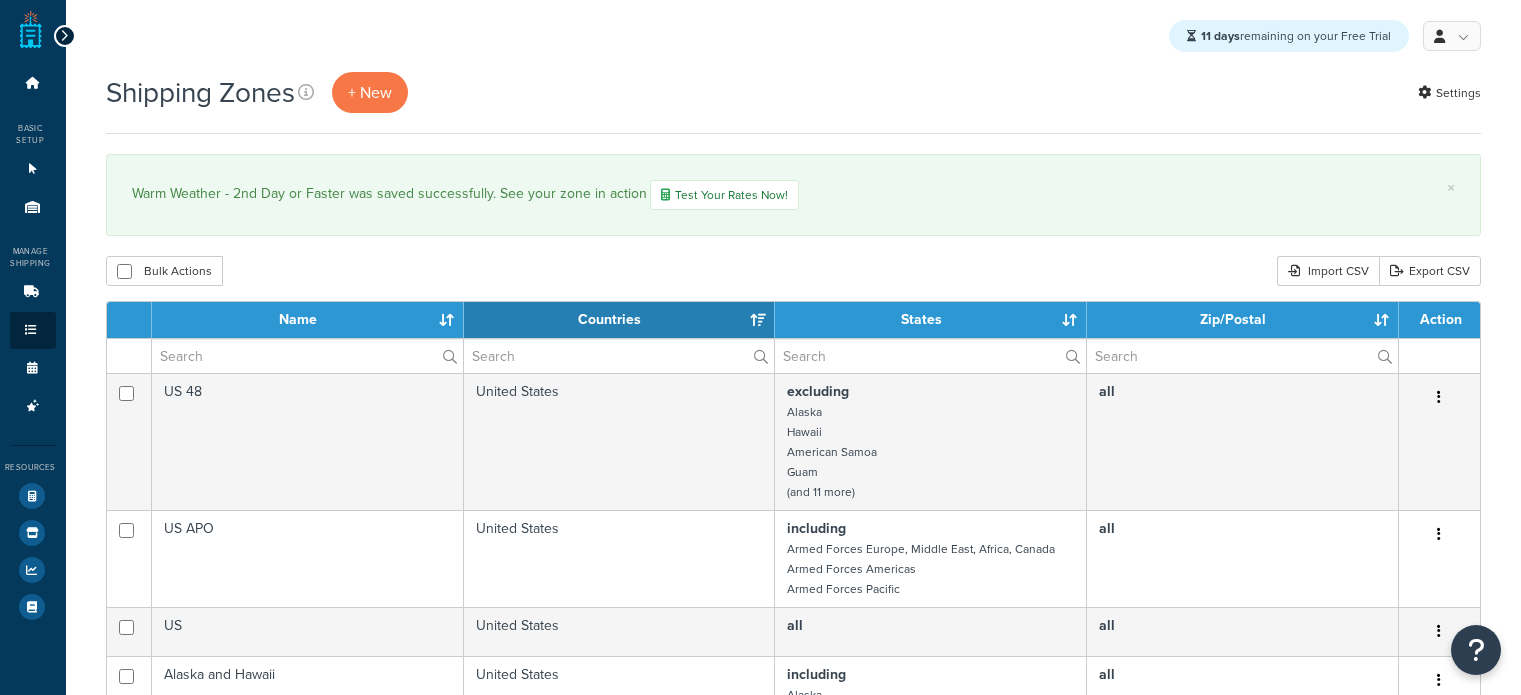 select on "15" 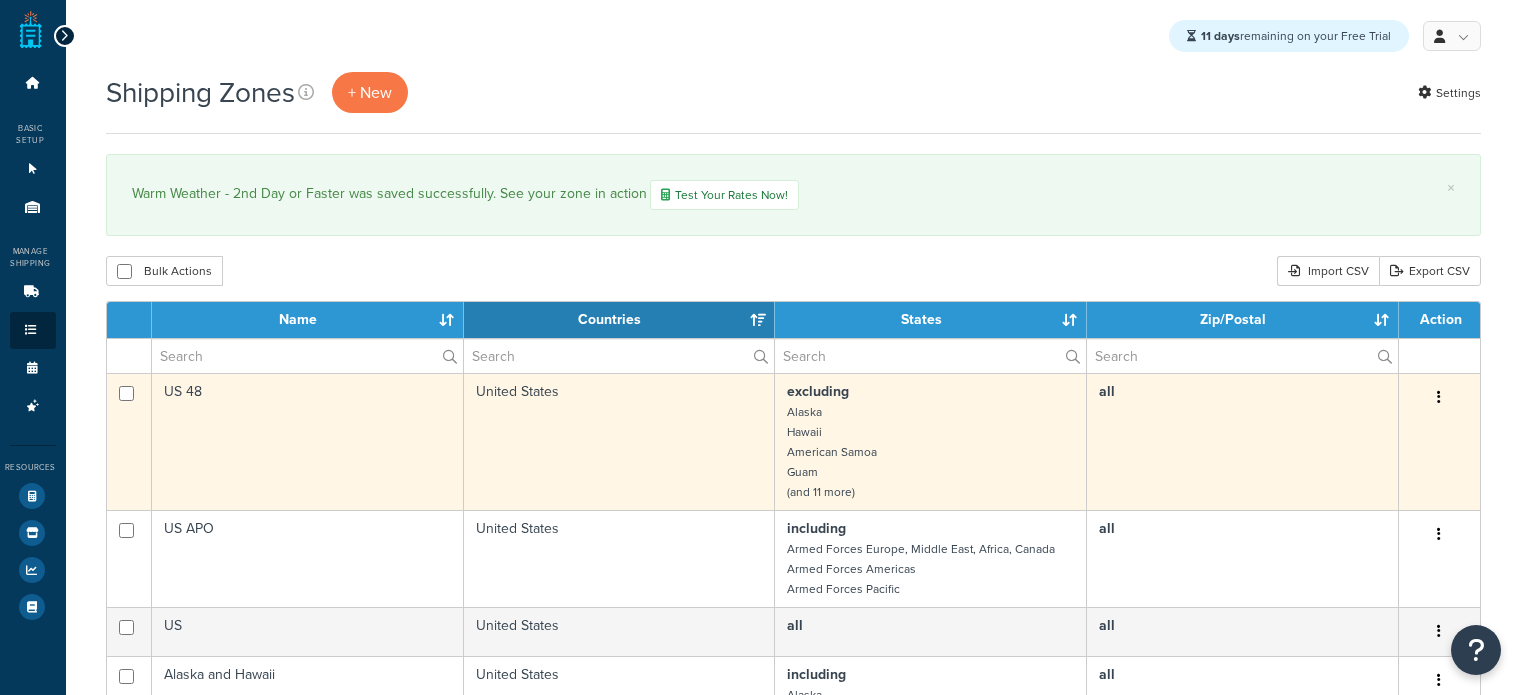 scroll, scrollTop: 0, scrollLeft: 0, axis: both 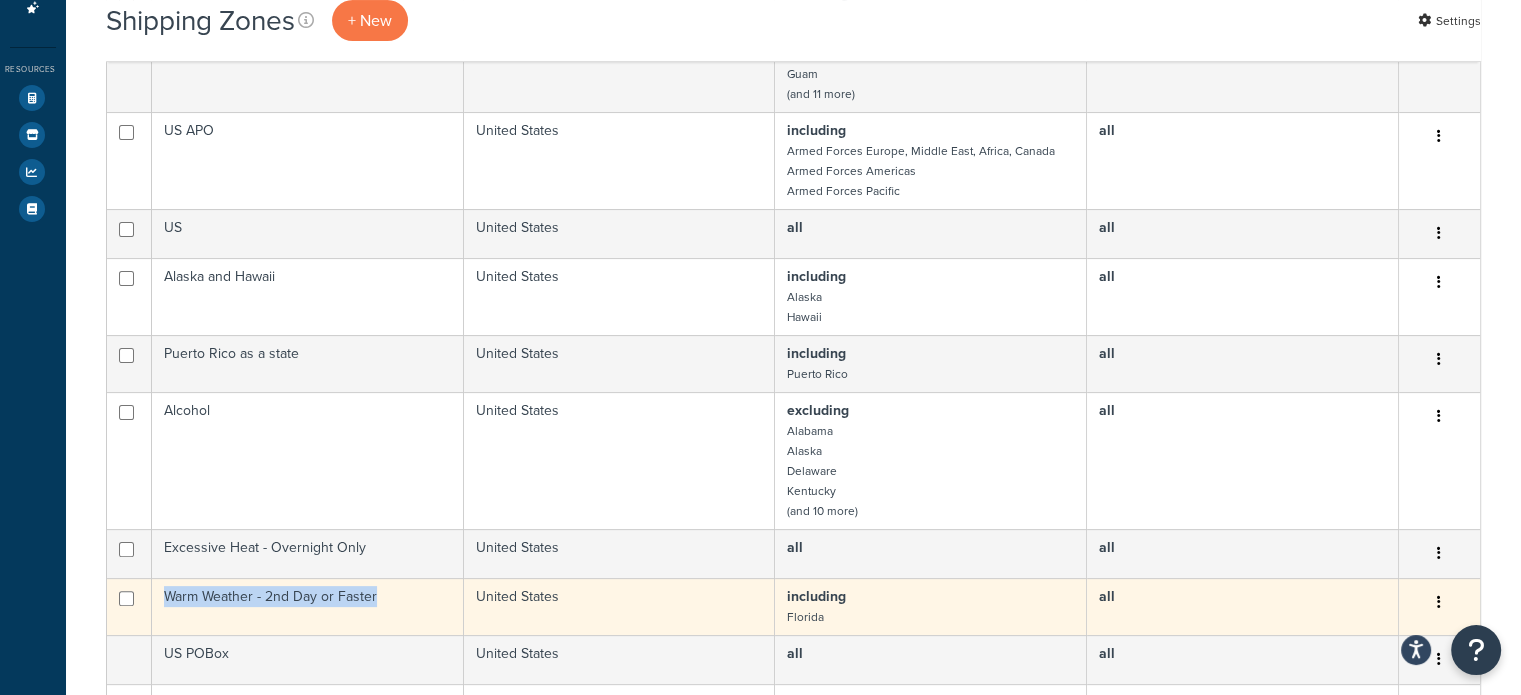 drag, startPoint x: 405, startPoint y: 604, endPoint x: 165, endPoint y: 595, distance: 240.16869 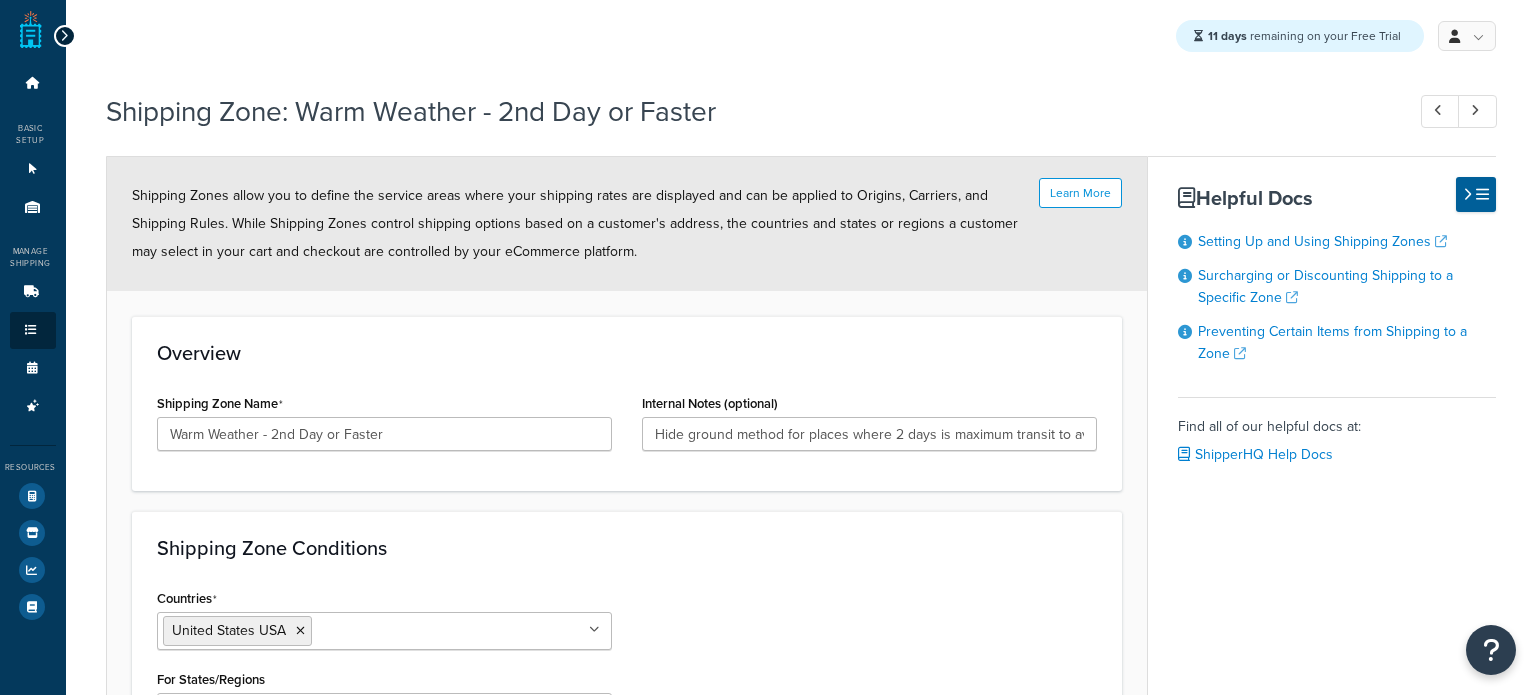 select on "including" 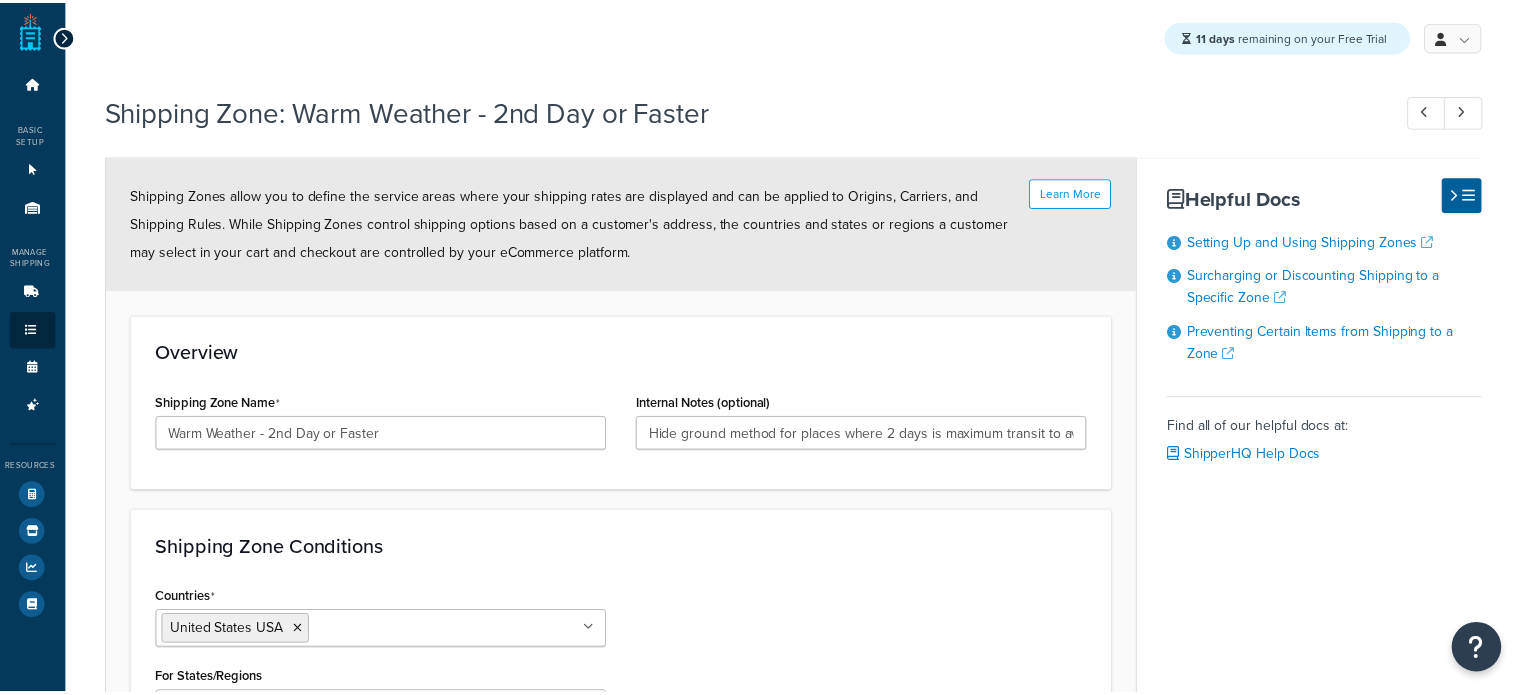 scroll, scrollTop: 0, scrollLeft: 0, axis: both 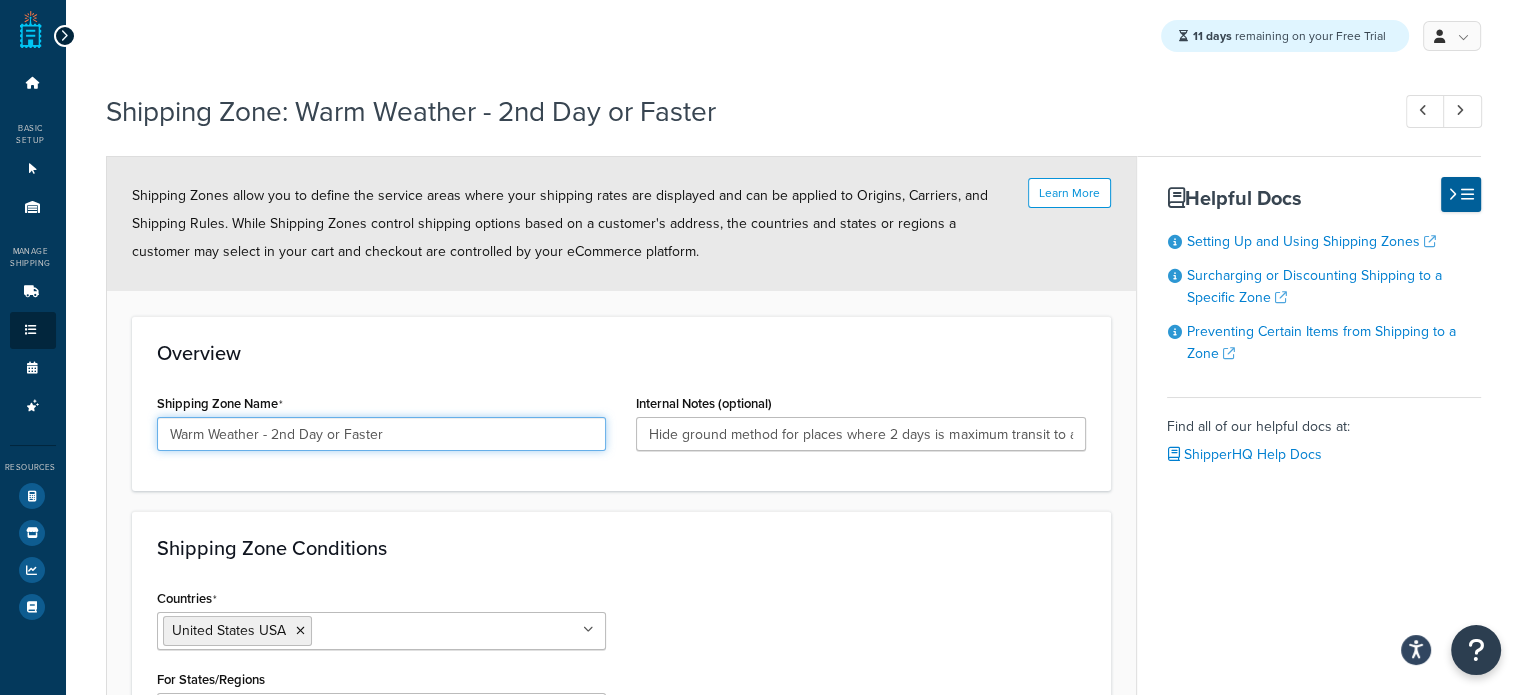 click on "Warm Weather - 2nd Day or Faster" at bounding box center [382, 434] 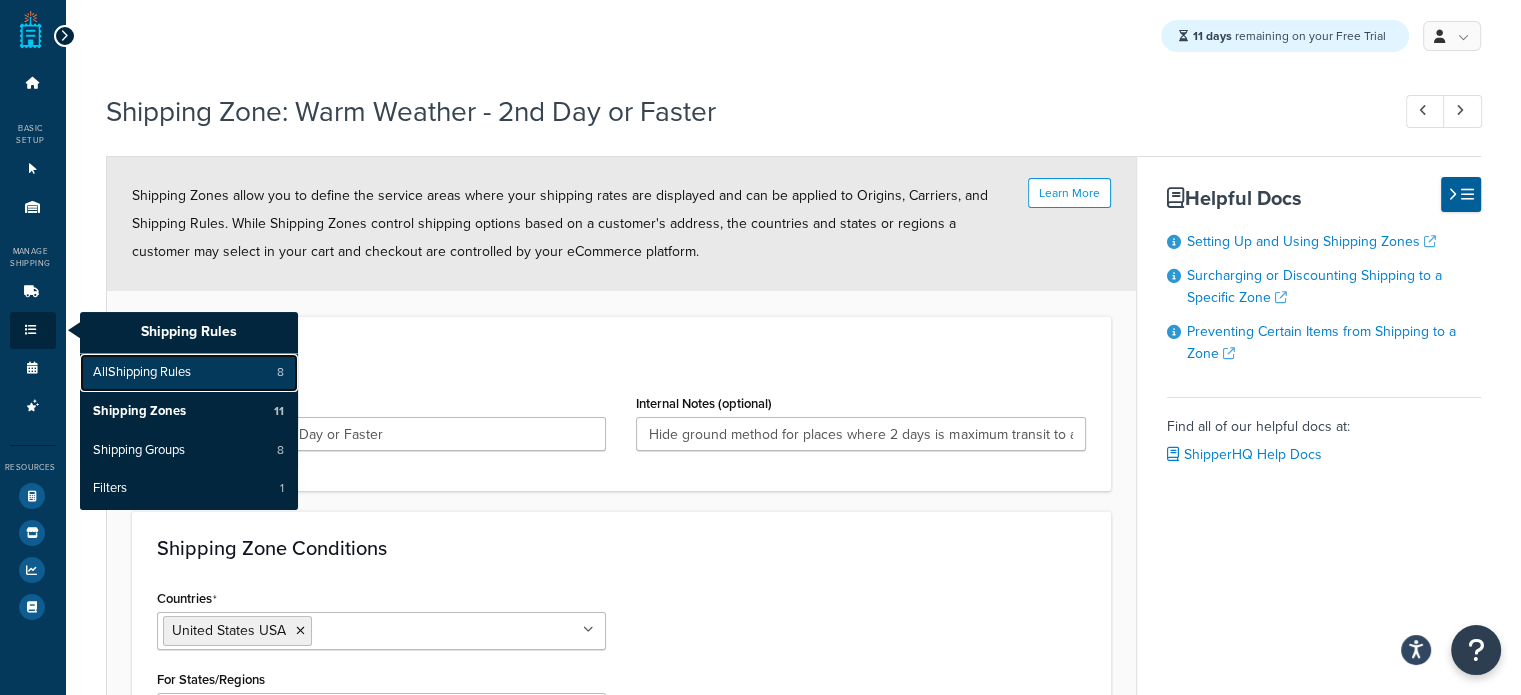 click on "All  Shipping Rules" at bounding box center [142, 373] 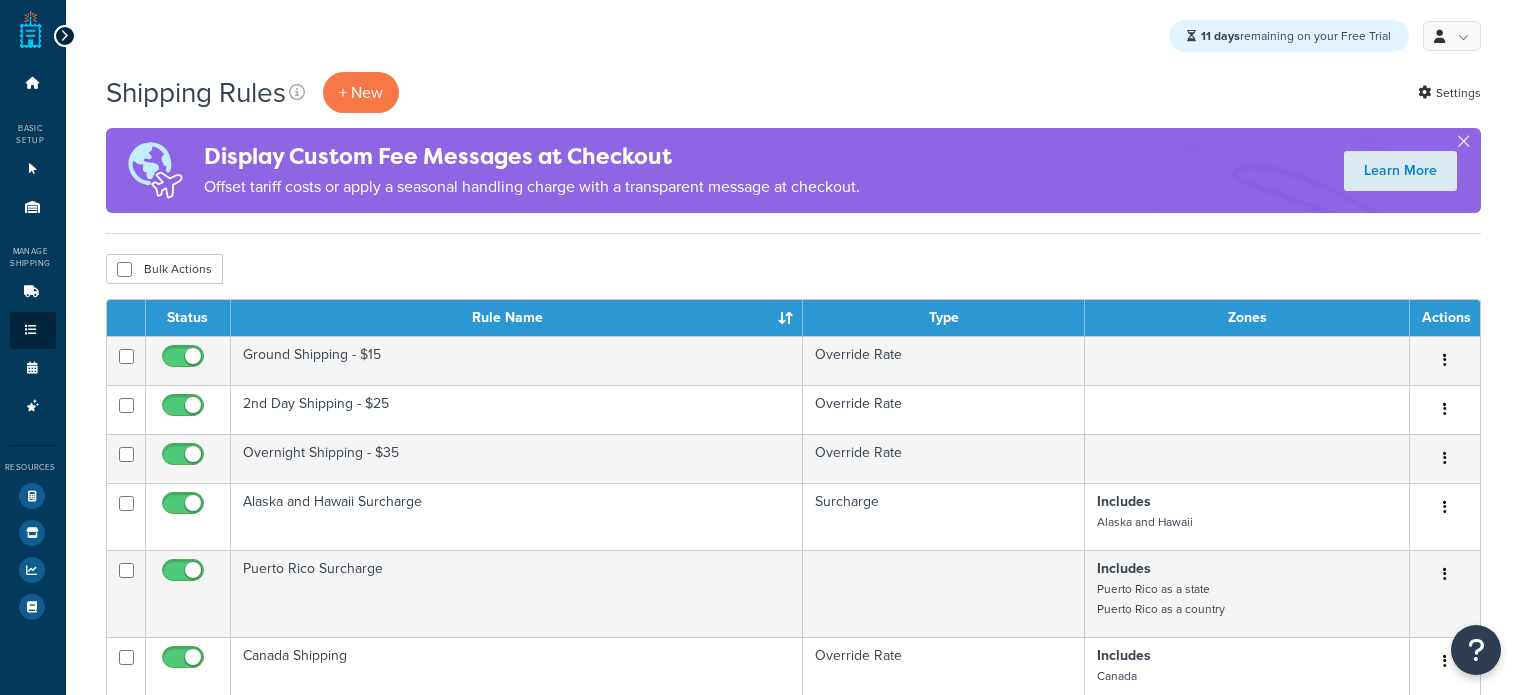 scroll, scrollTop: 0, scrollLeft: 0, axis: both 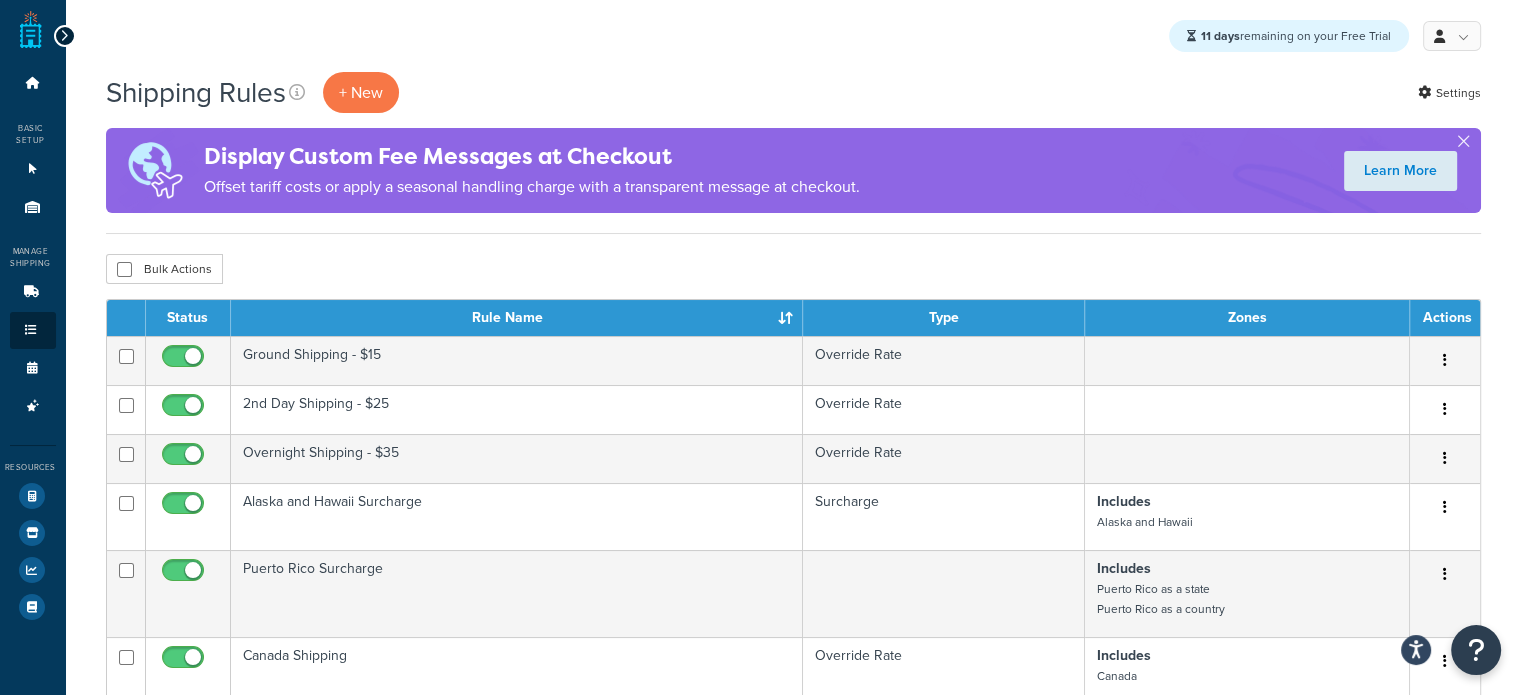 click on "11 days   remaining on your Free Trial
My Profile   Billing   Global Settings   Contact Us   Logout" at bounding box center (793, 36) 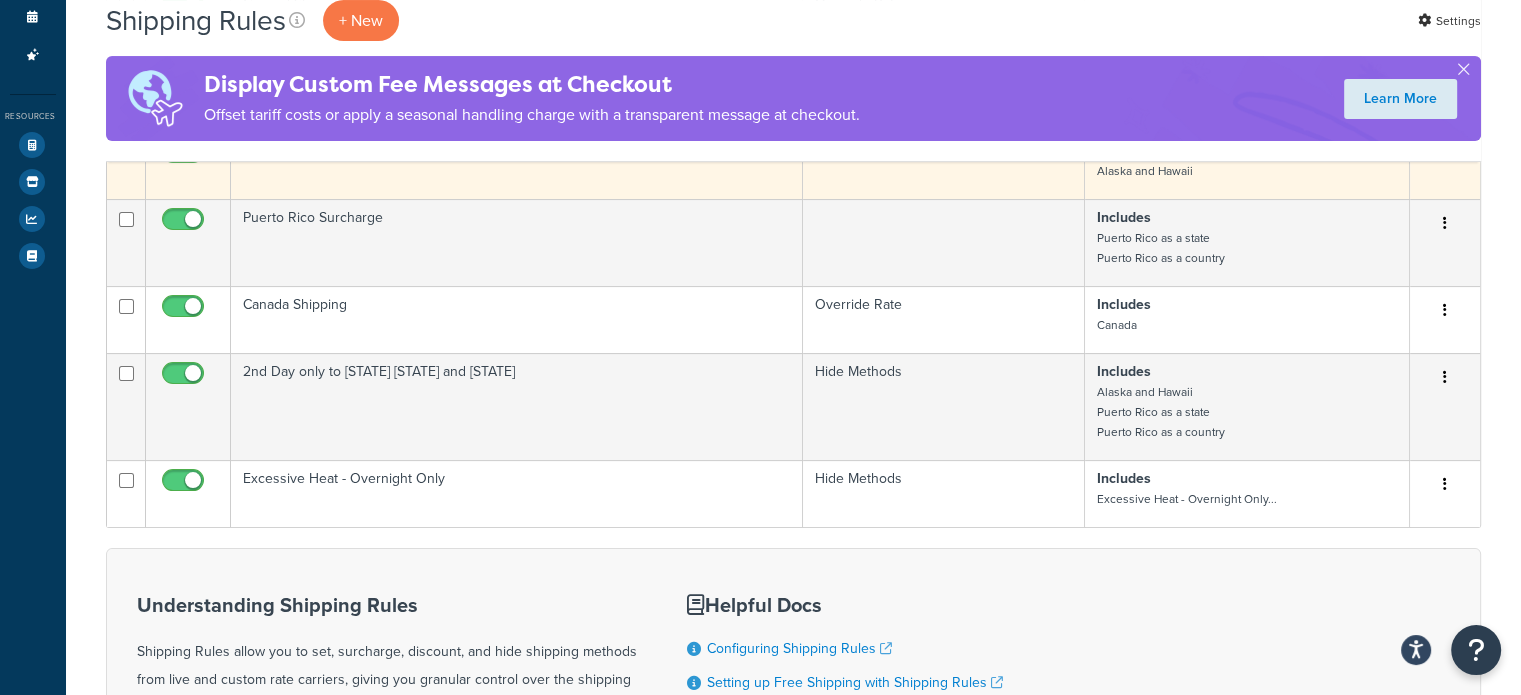 scroll, scrollTop: 352, scrollLeft: 0, axis: vertical 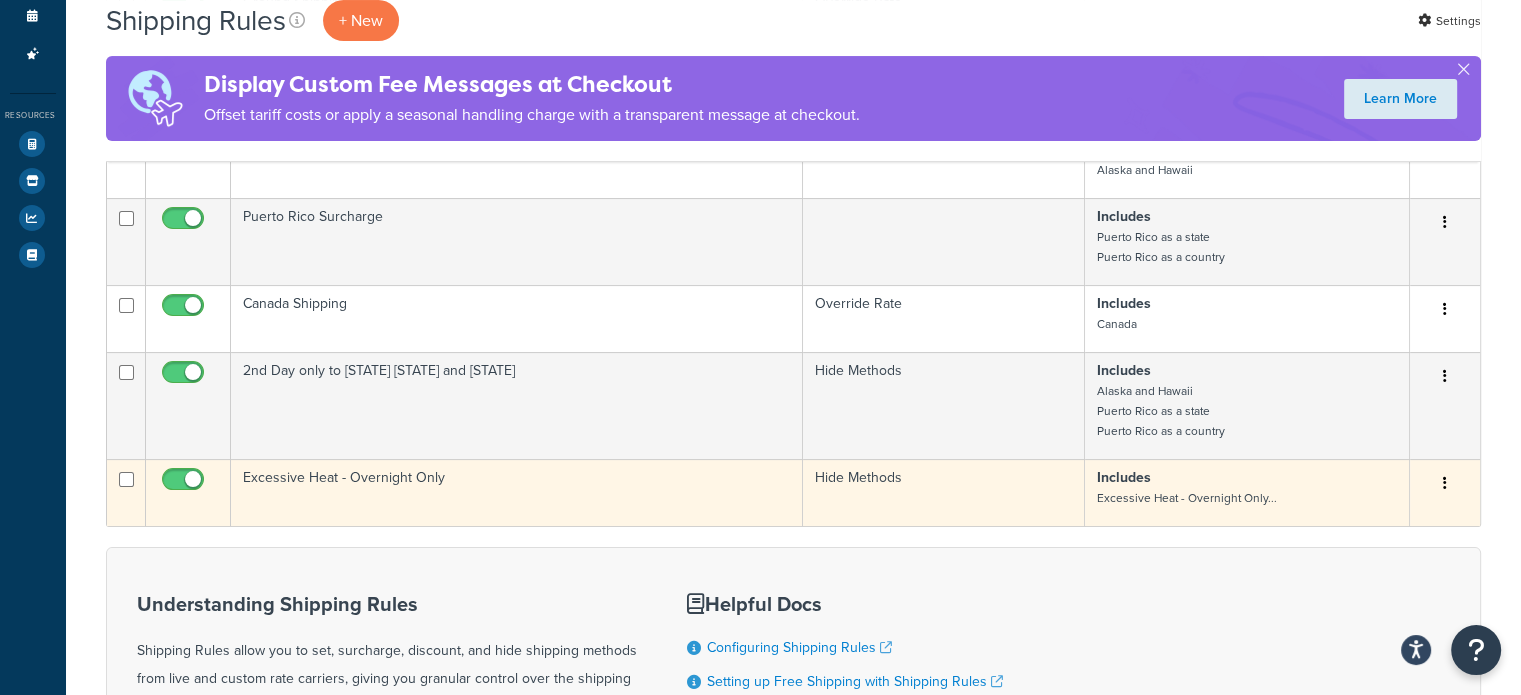 click at bounding box center [1445, 483] 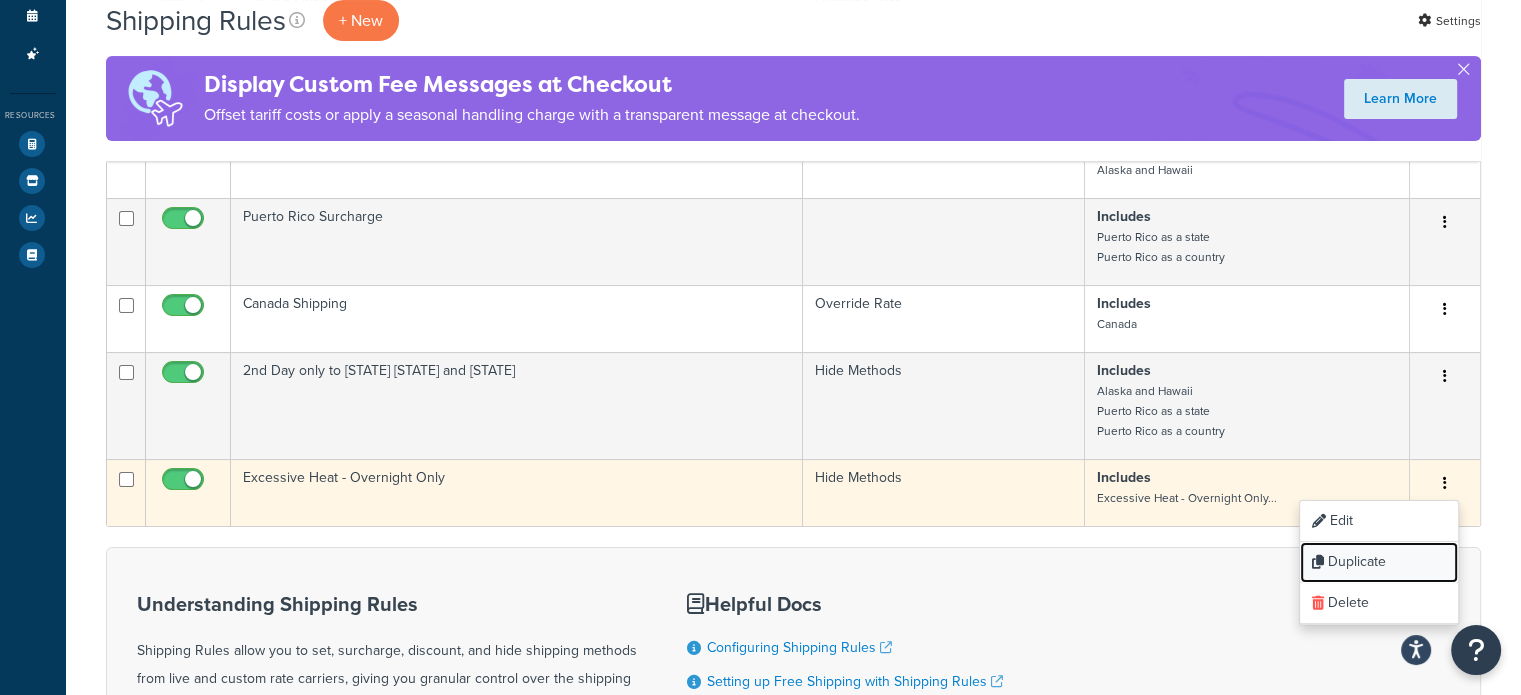click on "Duplicate" at bounding box center [1379, 562] 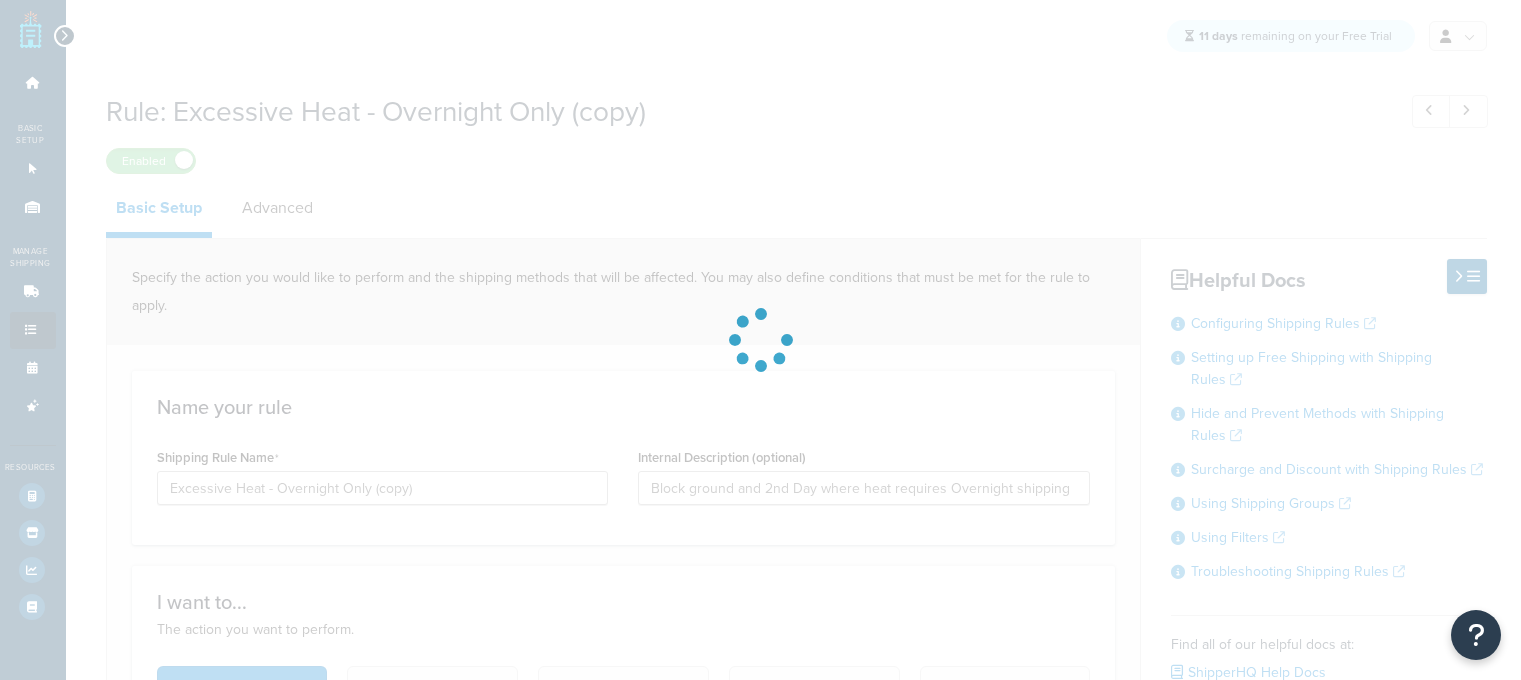 scroll, scrollTop: 0, scrollLeft: 0, axis: both 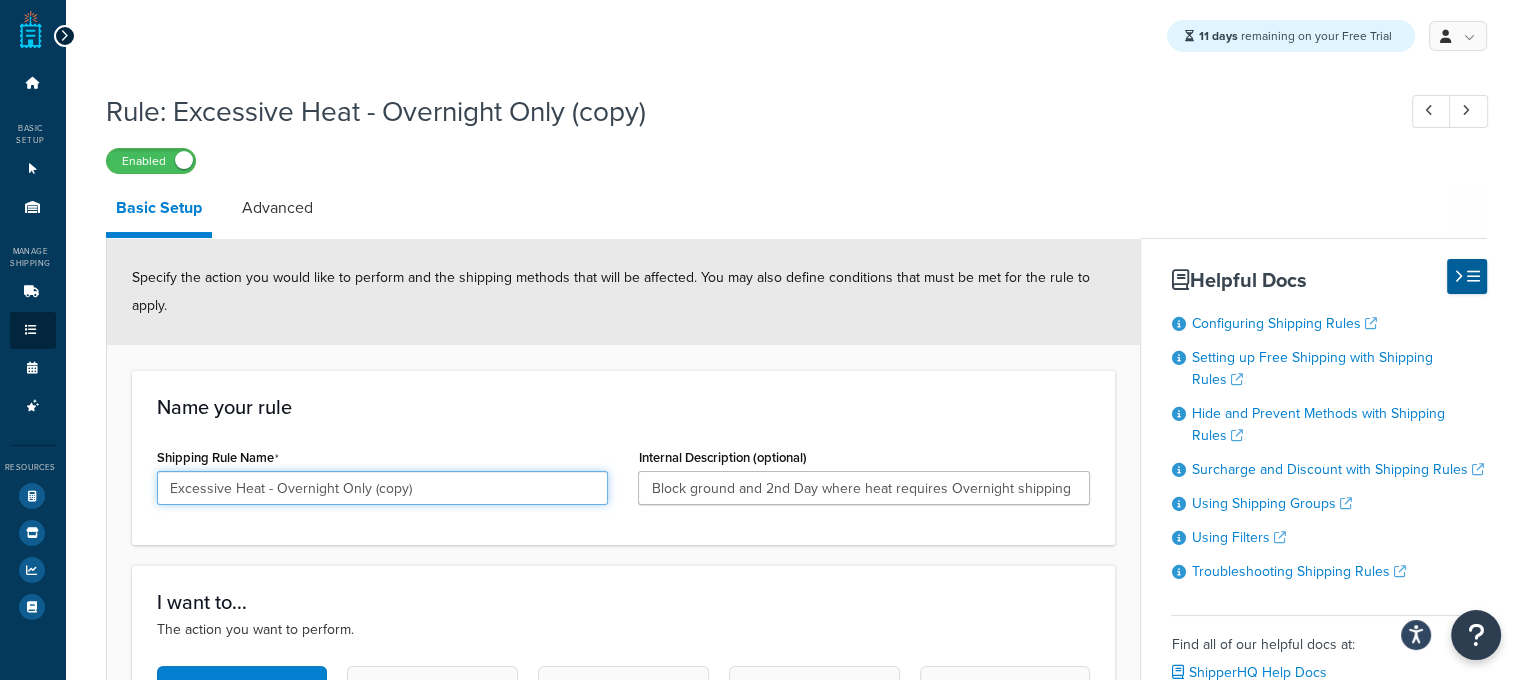 click on "Excessive Heat - Overnight Only (copy)" at bounding box center [383, 488] 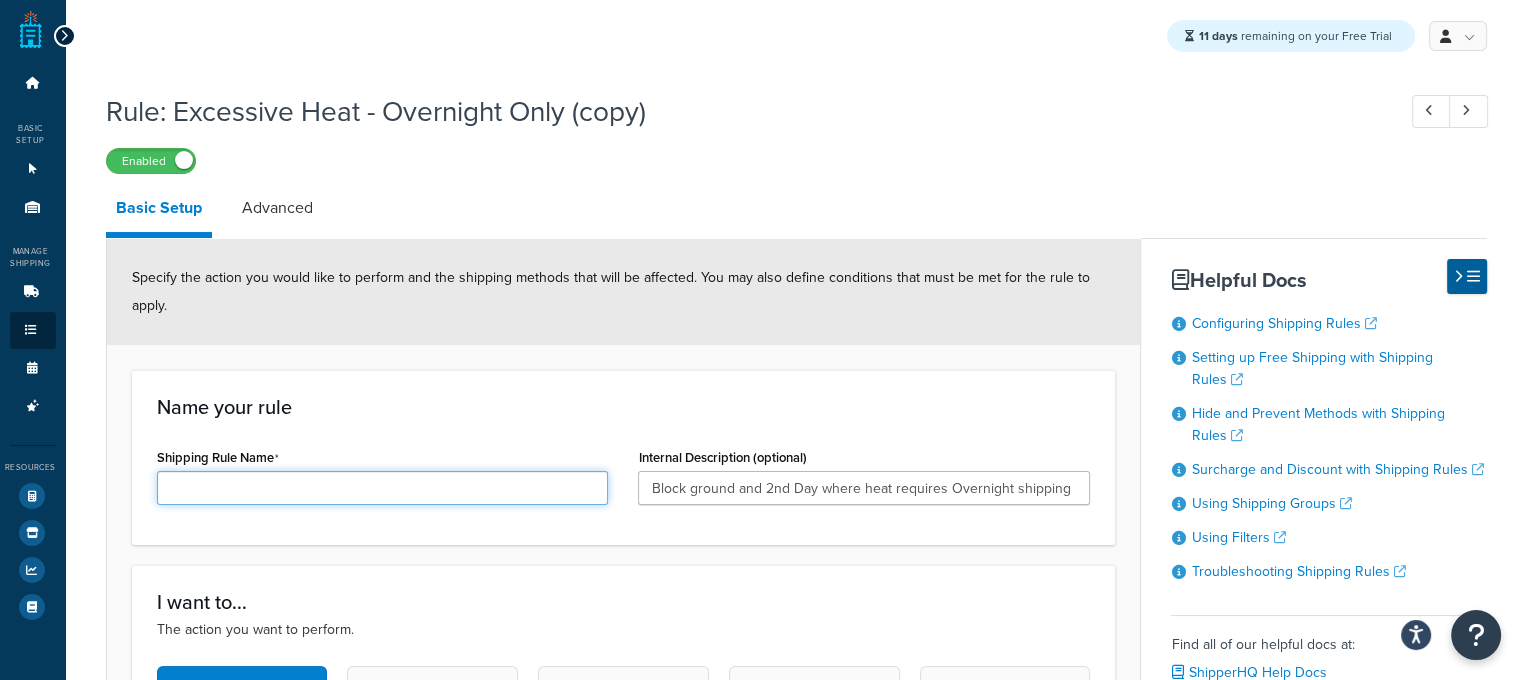 paste on "Warm Weather - 2nd Day or Faster" 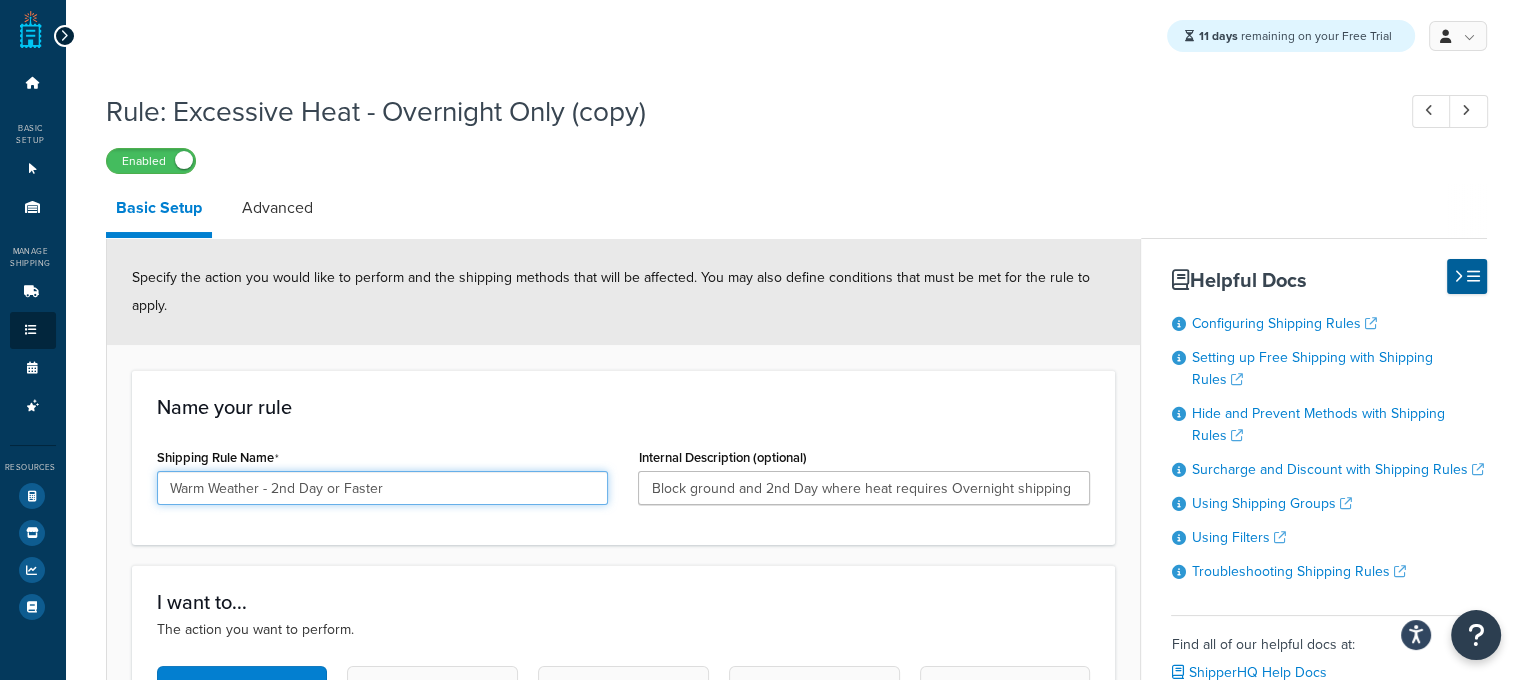 type on "Warm Weather - 2nd Day or Faster" 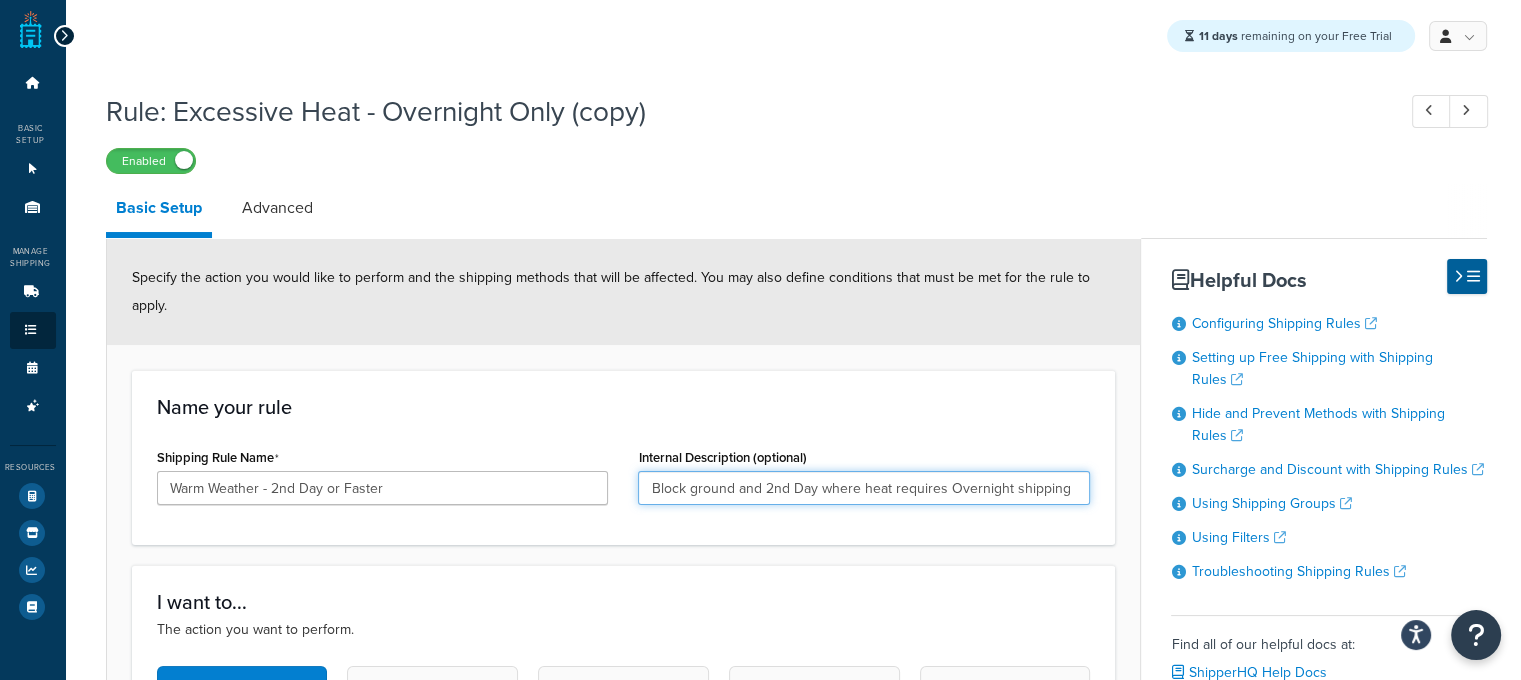 drag, startPoint x: 737, startPoint y: 487, endPoint x: 820, endPoint y: 499, distance: 83.86298 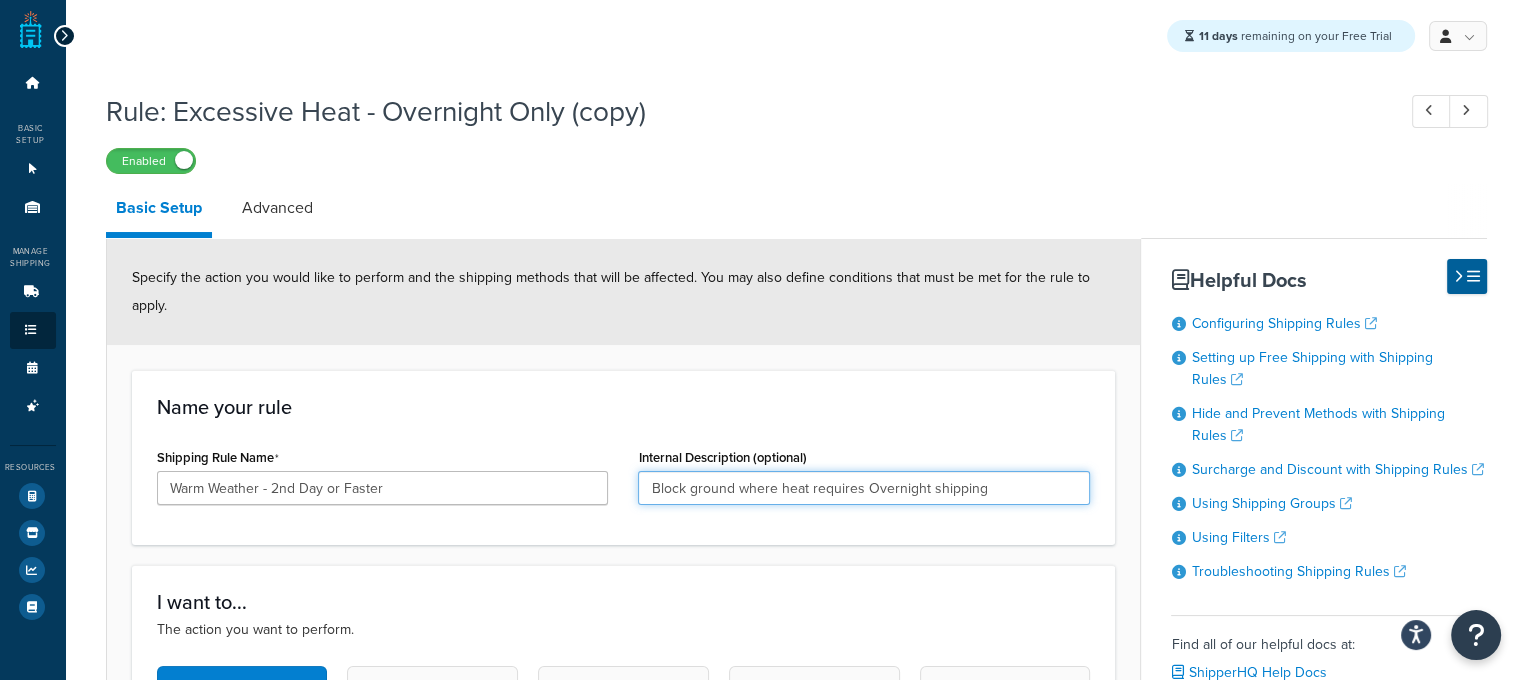 click on "Block ground where heat requires Overnight shipping" at bounding box center [864, 488] 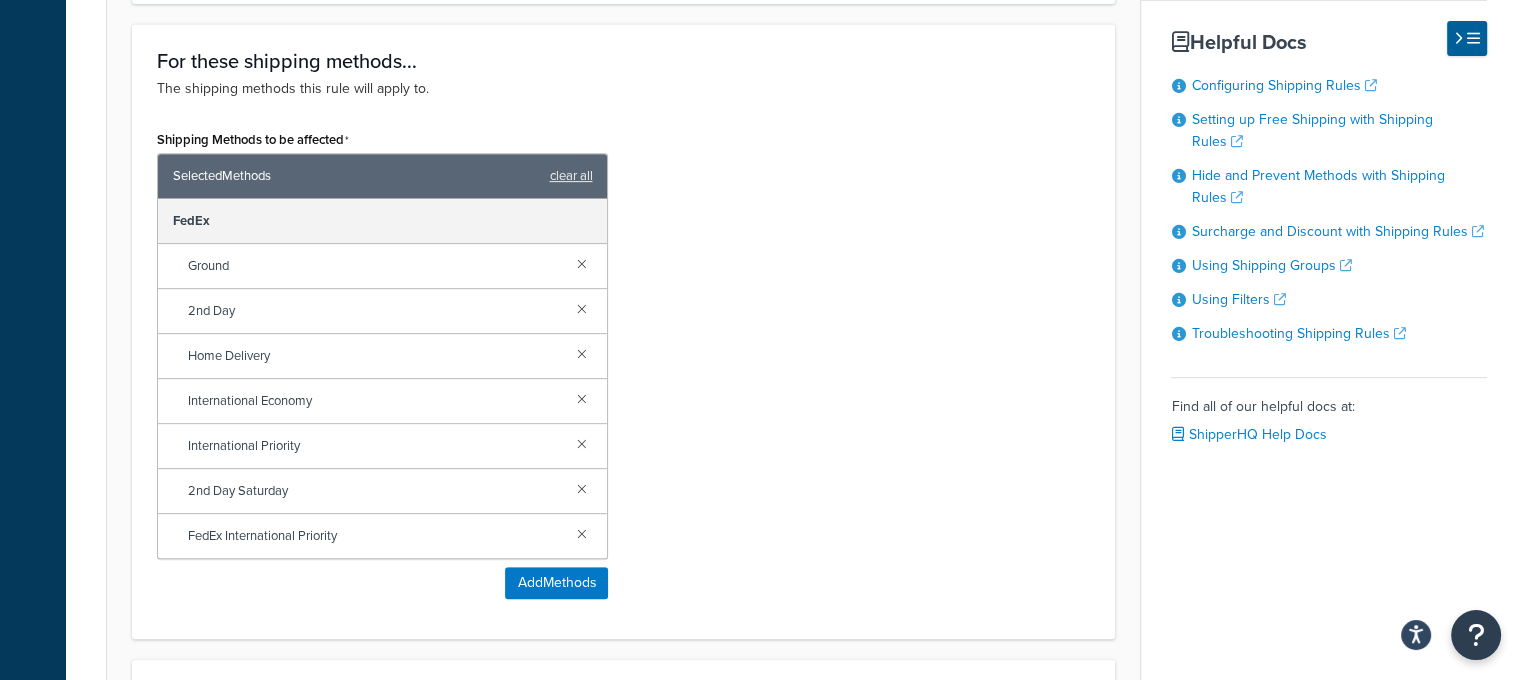 scroll, scrollTop: 871, scrollLeft: 0, axis: vertical 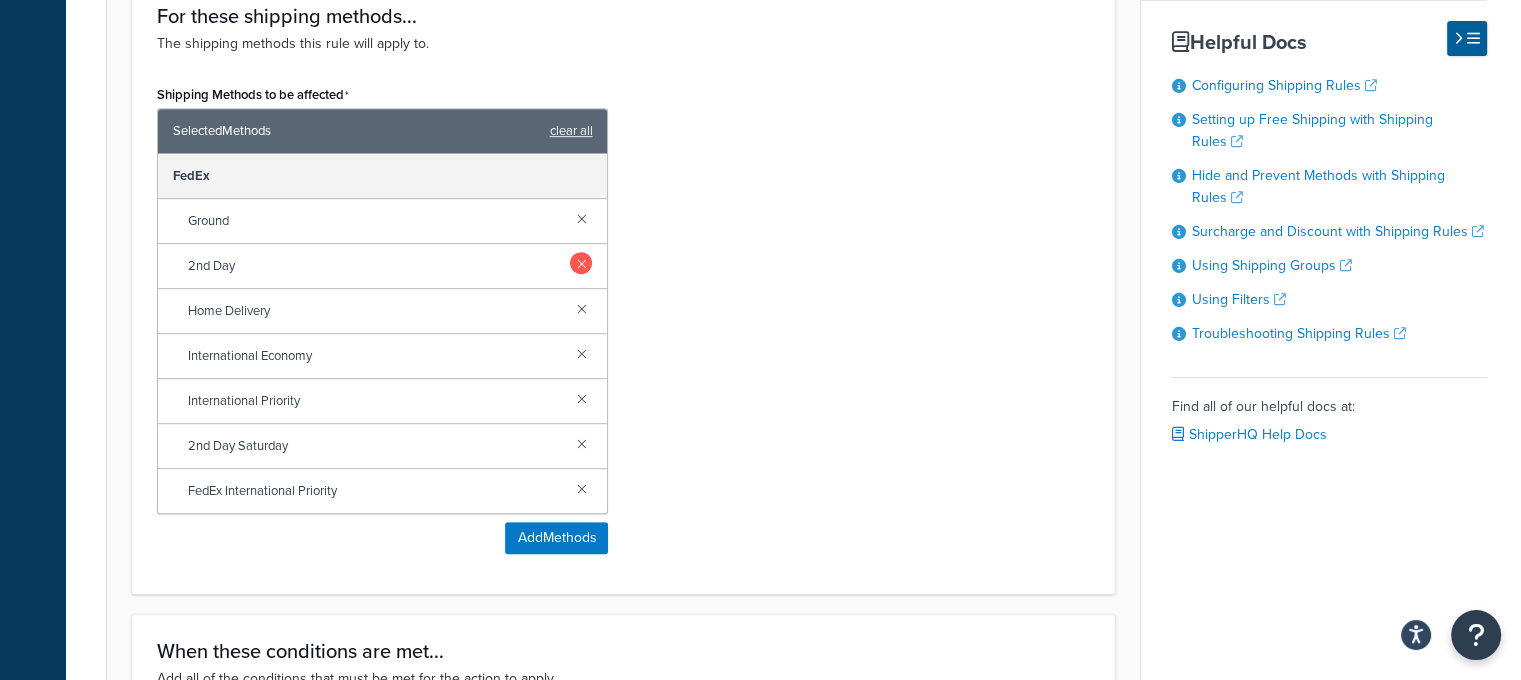 type on "Block ground where heat requires 2nd Day or faster shipping" 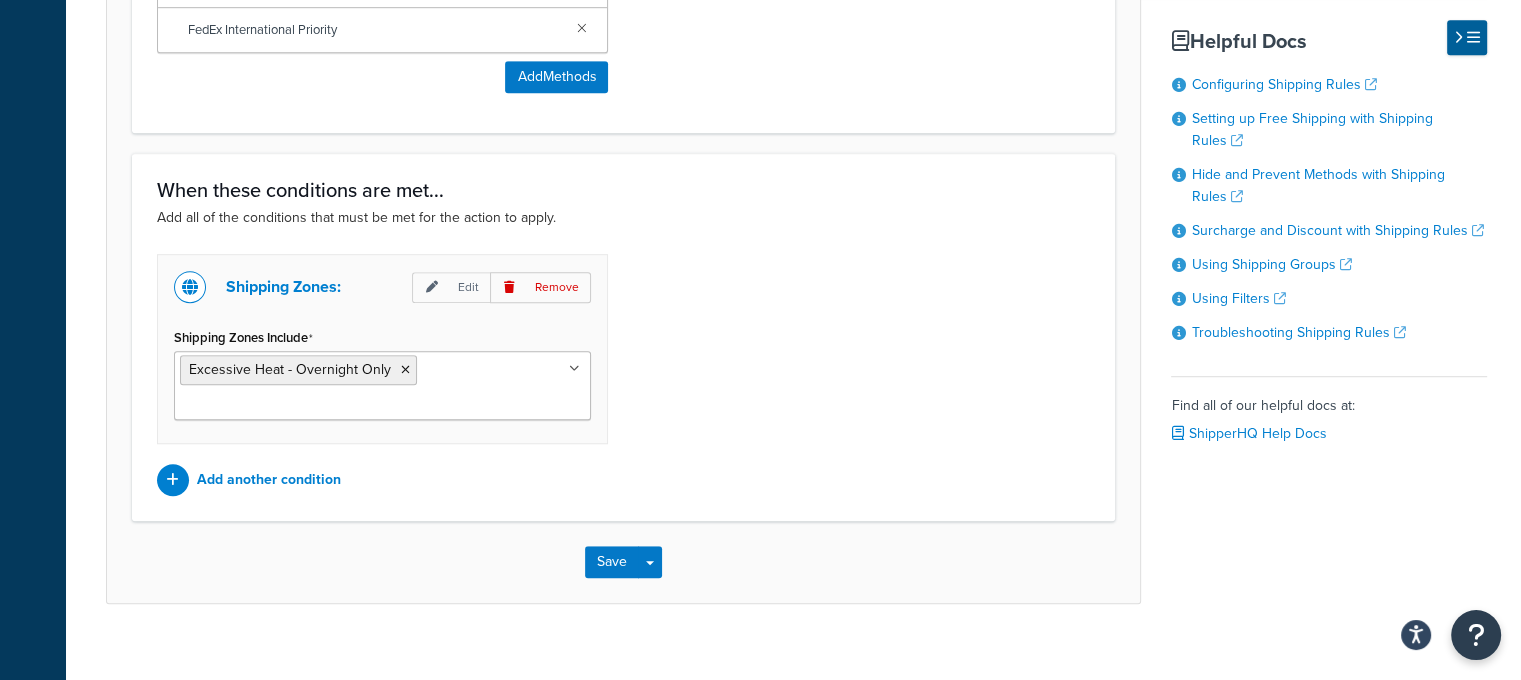 scroll, scrollTop: 1291, scrollLeft: 0, axis: vertical 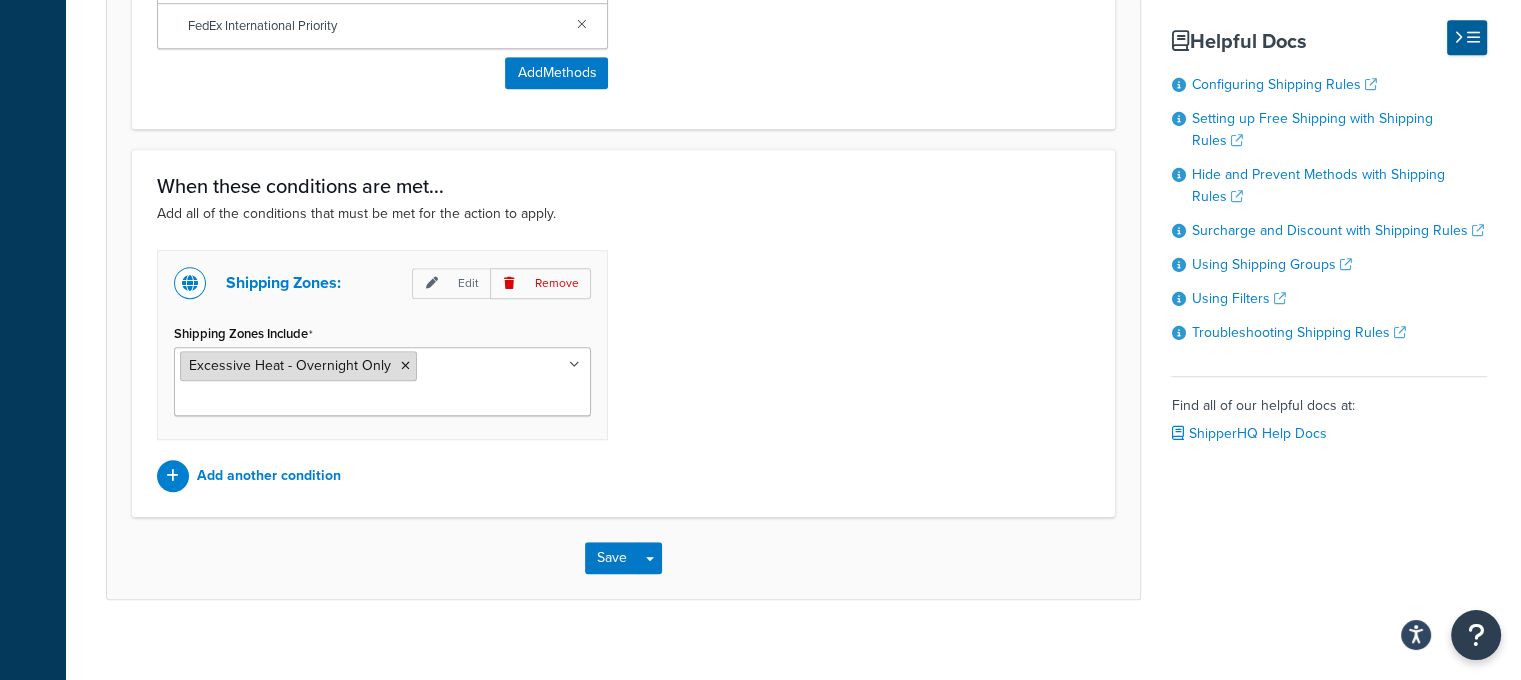 click at bounding box center [405, 366] 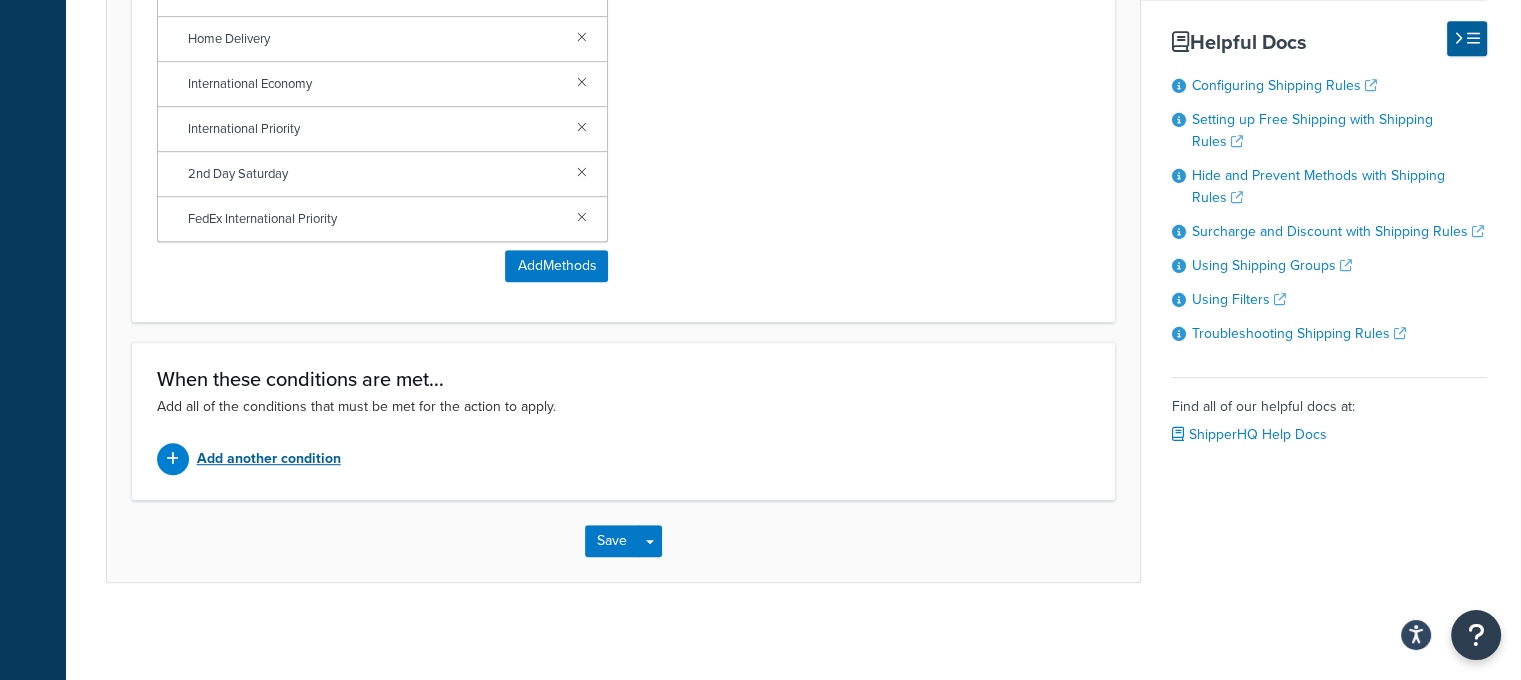 click on "Add another condition" at bounding box center (269, 459) 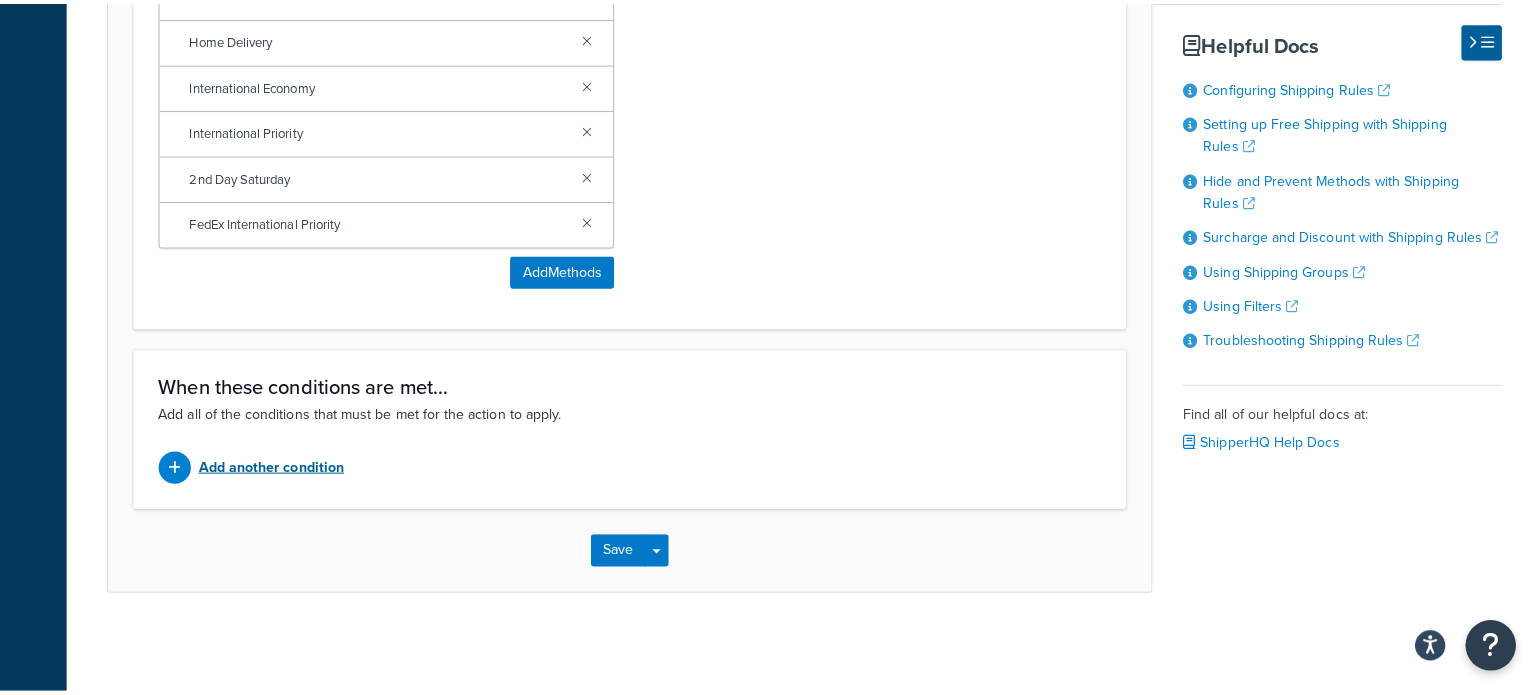 scroll, scrollTop: 1055, scrollLeft: 0, axis: vertical 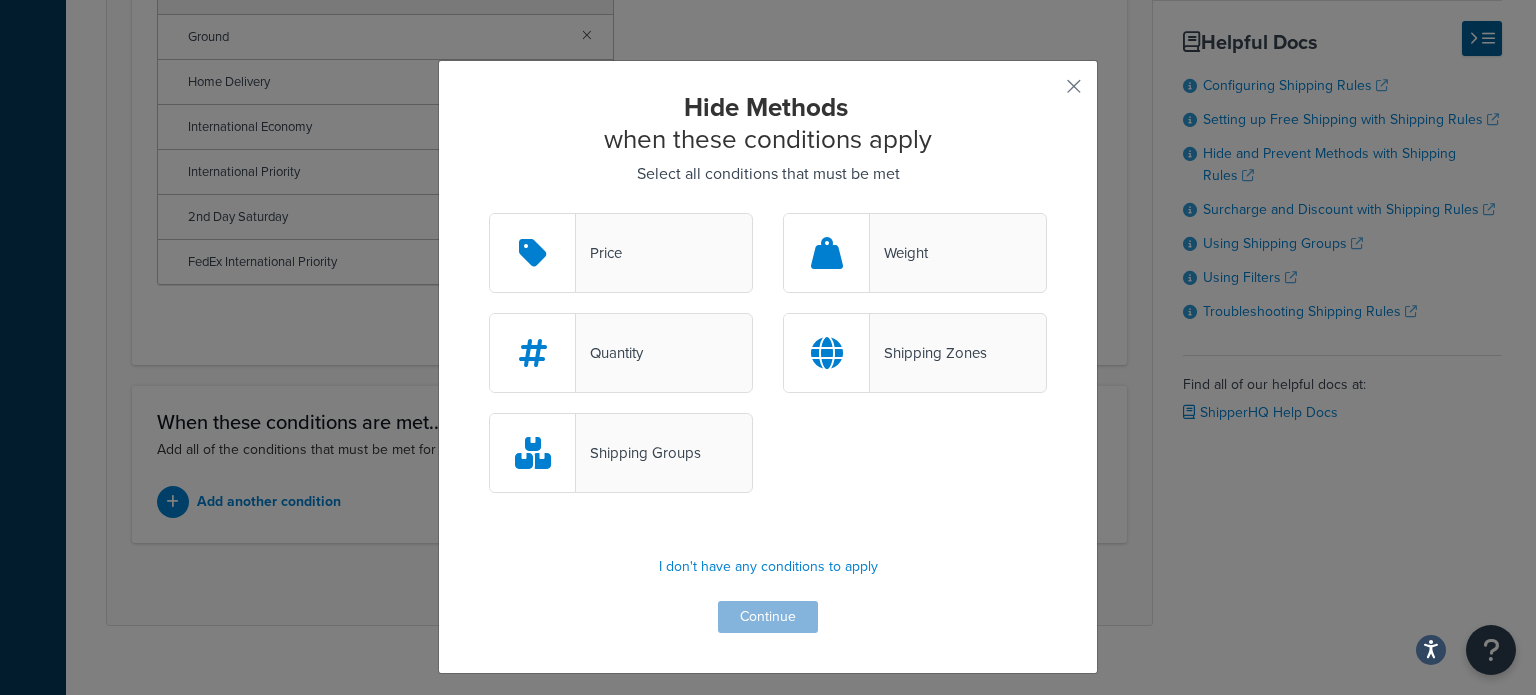 click on "Shipping Zones" at bounding box center (928, 353) 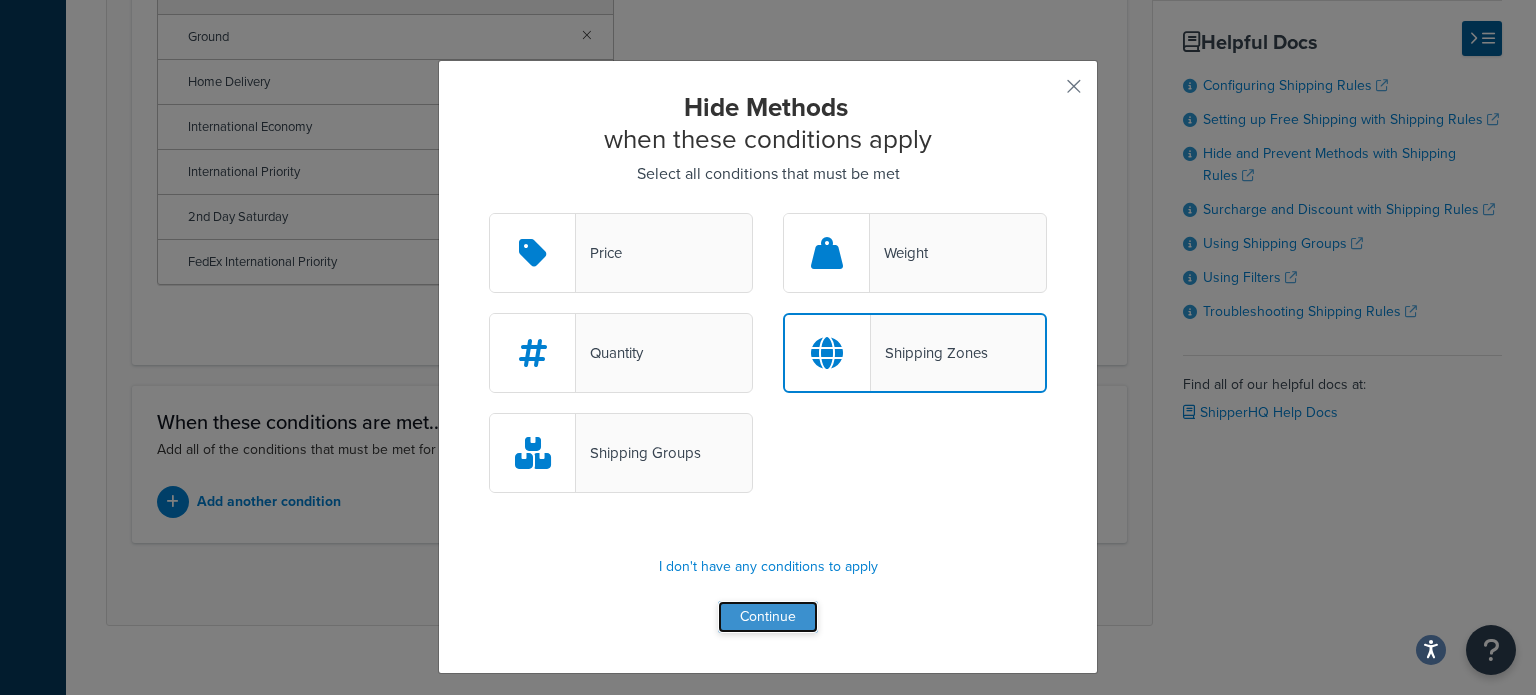 click on "Continue" at bounding box center [768, 617] 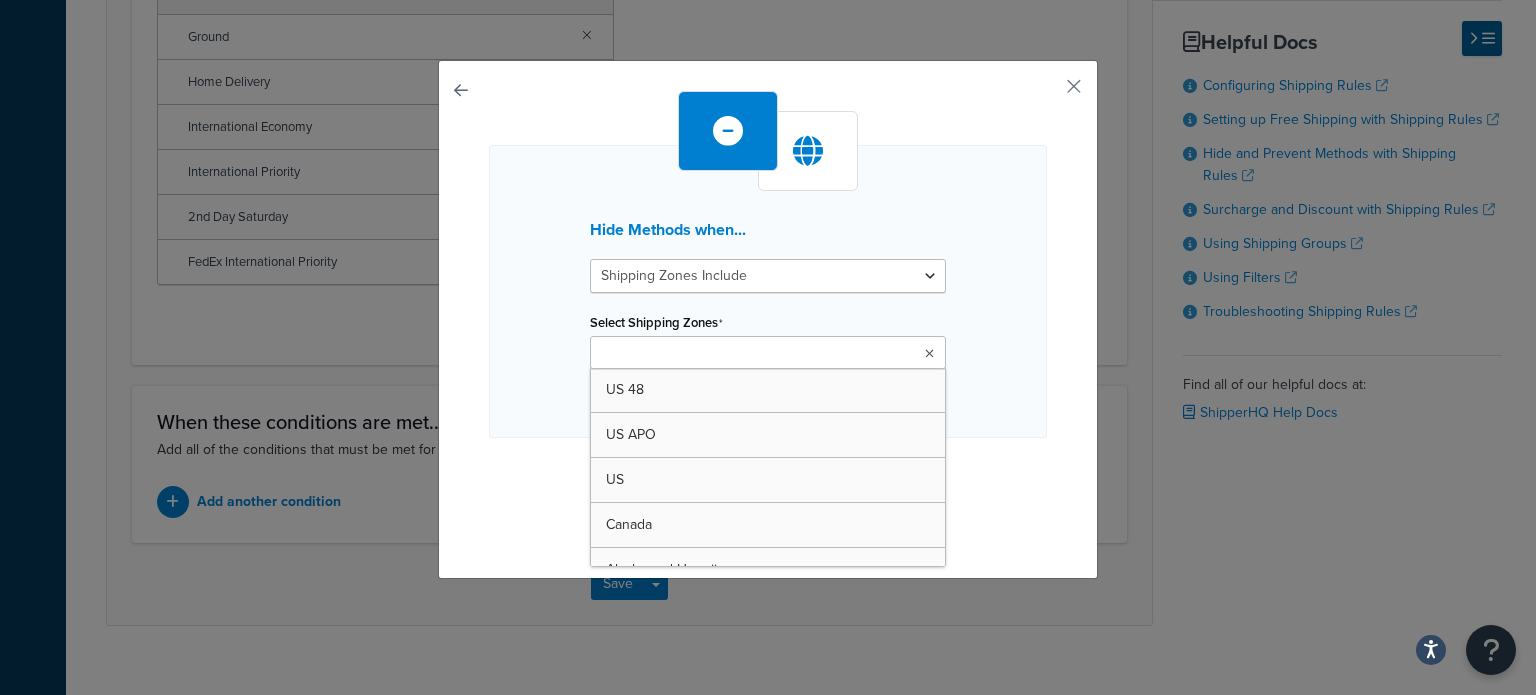 click on "Select Shipping Zones" at bounding box center [684, 354] 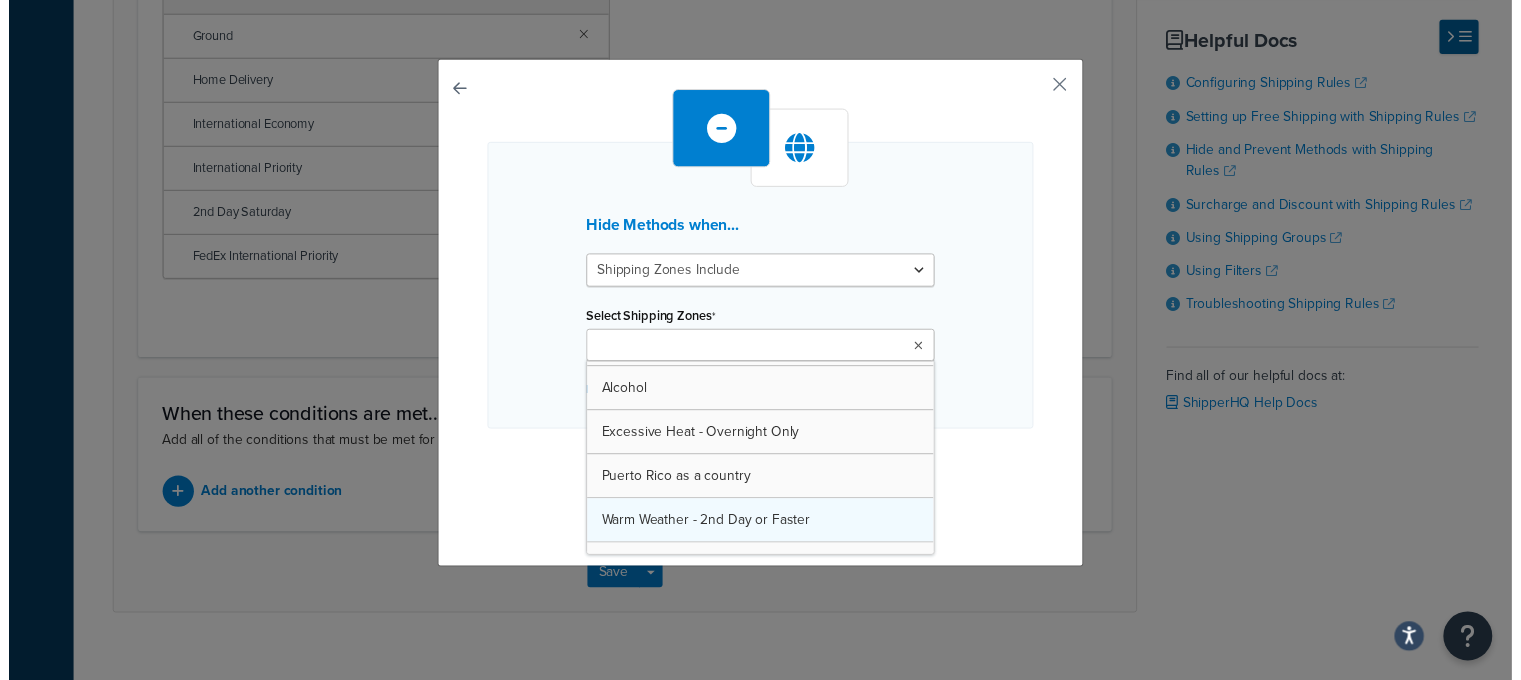scroll, scrollTop: 248, scrollLeft: 0, axis: vertical 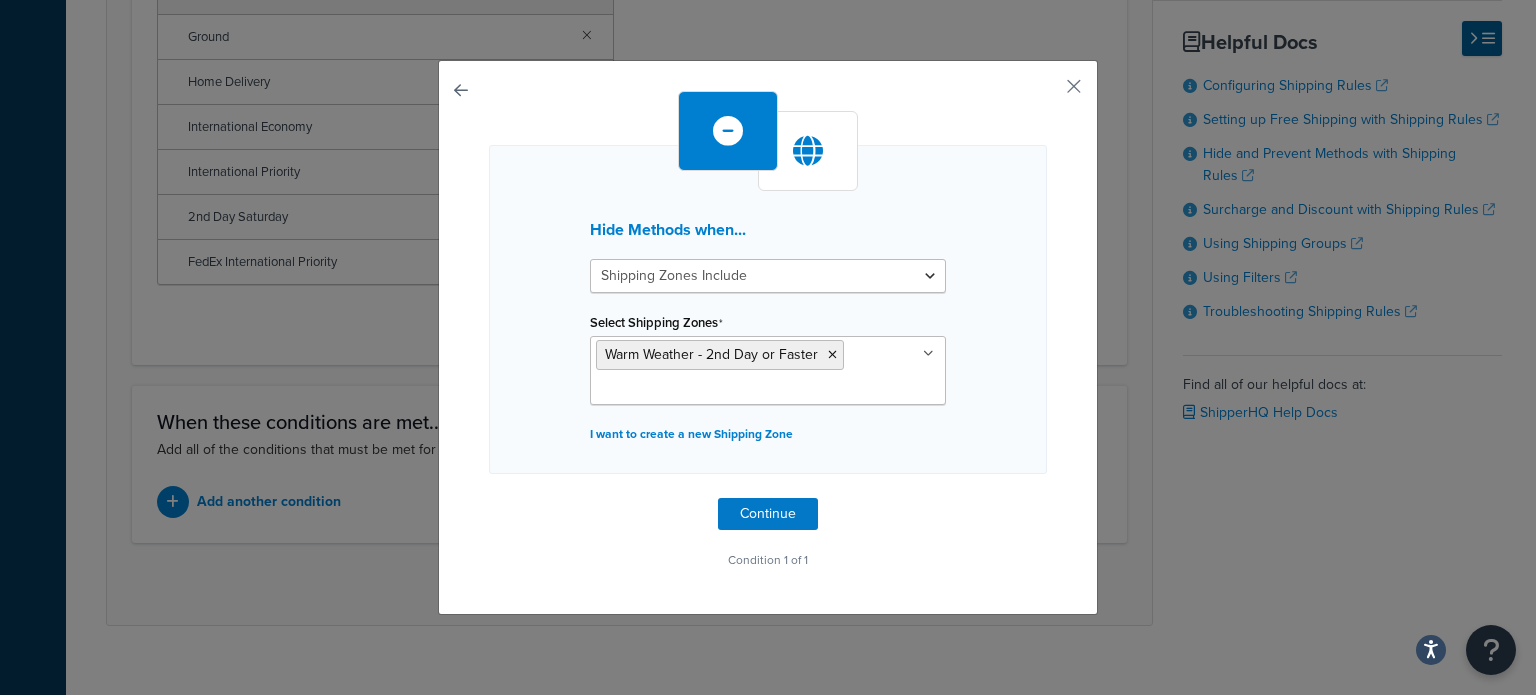click on "Hide Methods when...   Shipping Zones Include  Shipping Zones Do Not Include  Select Shipping Zones   Warm Weather - 2nd Day or Faster   US 48 US APO US Canada Alaska and Hawaii Puerto Rico as a state Alcohol Excessive Heat - Overnight Only Puerto Rico as a country US POBox I want to create a new Shipping Zone" at bounding box center (768, 309) 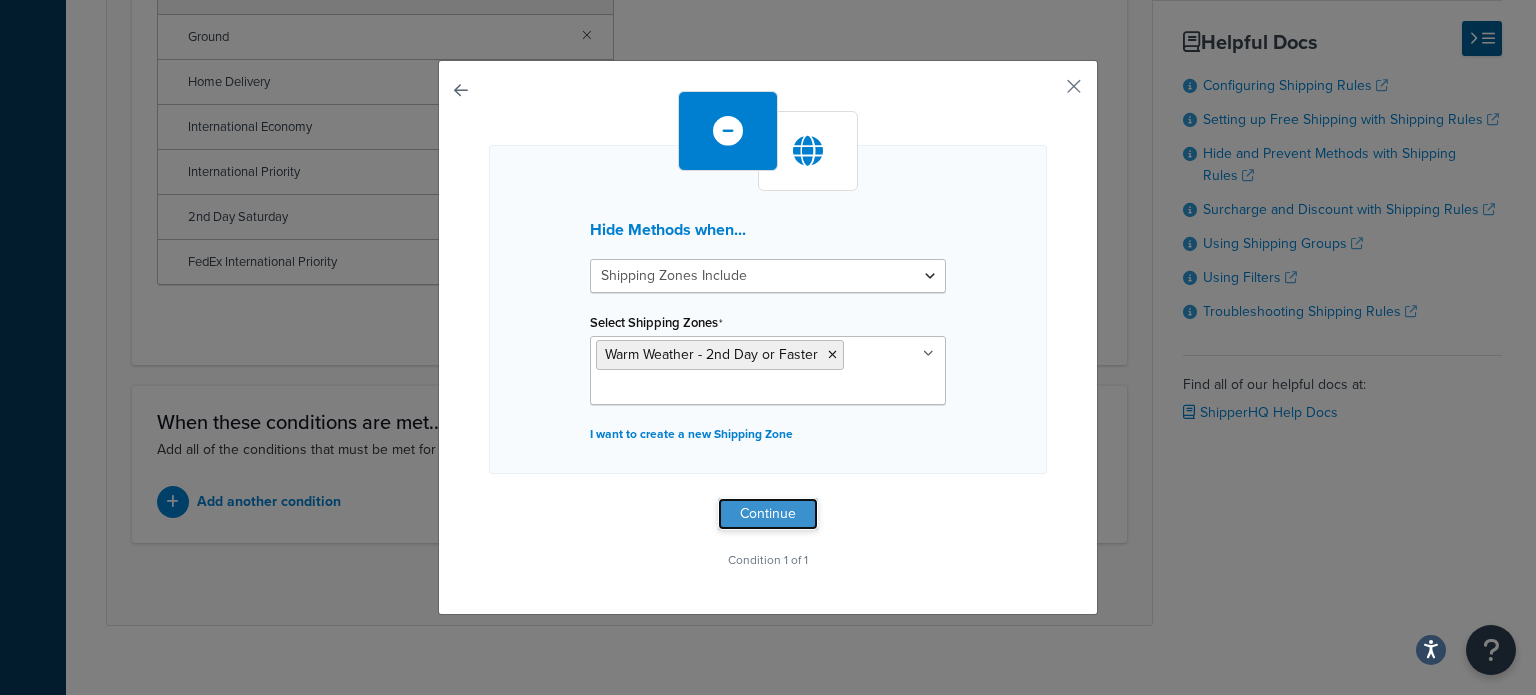 click on "Continue" at bounding box center [768, 514] 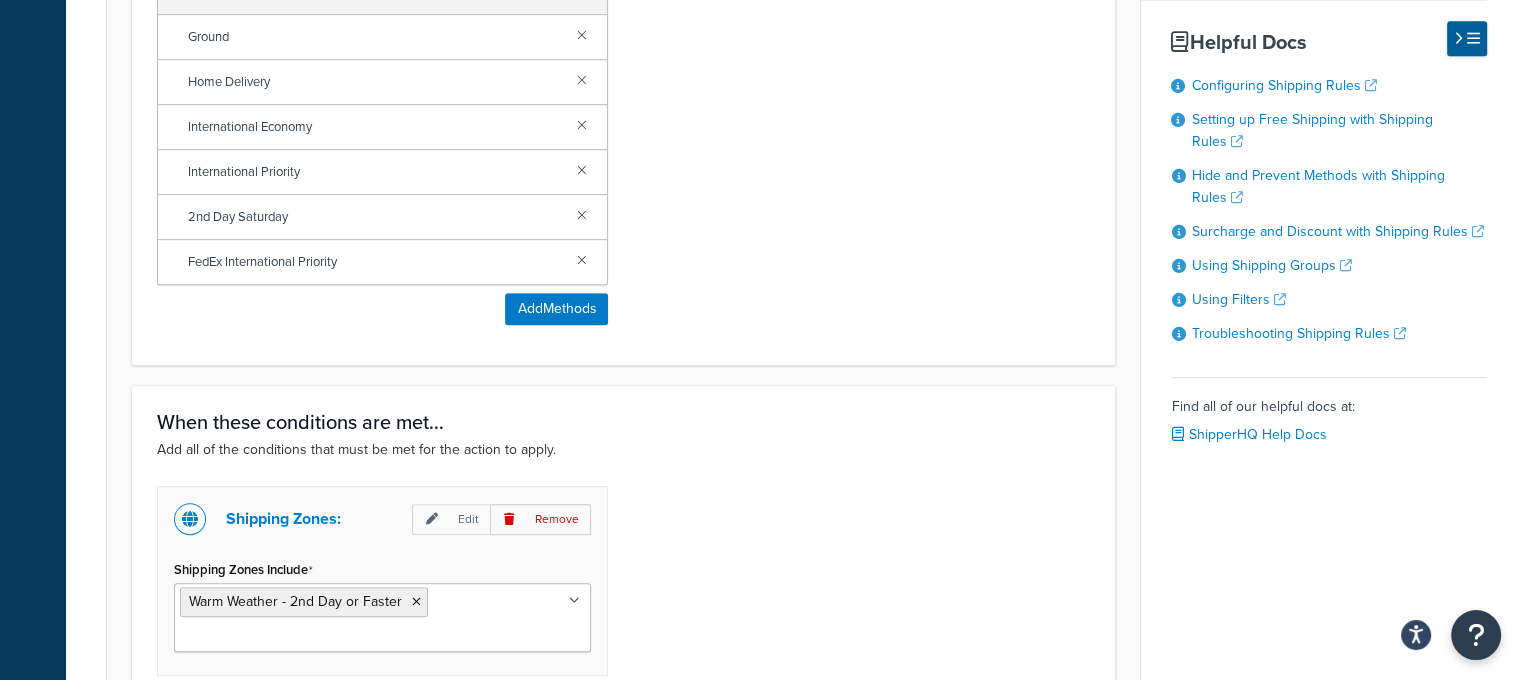scroll, scrollTop: 1307, scrollLeft: 0, axis: vertical 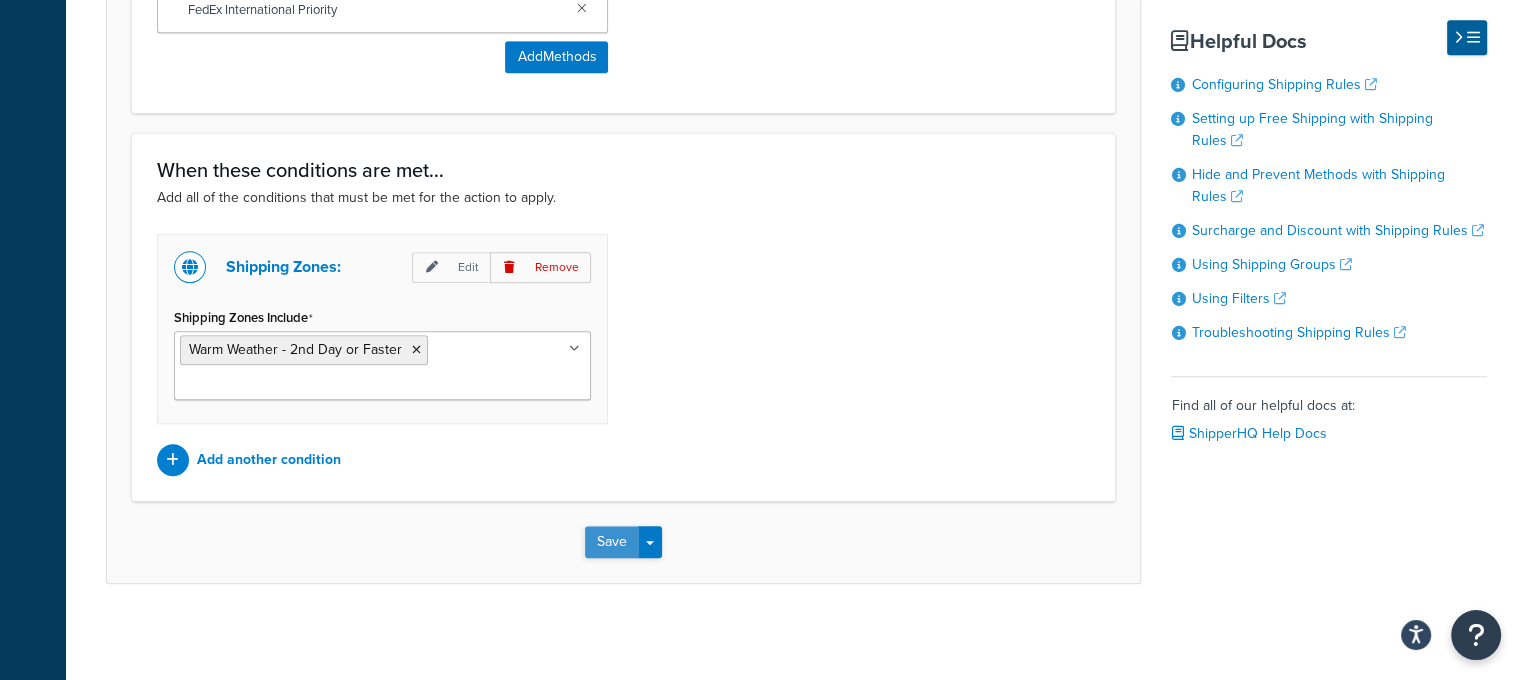 click on "Save" at bounding box center (612, 542) 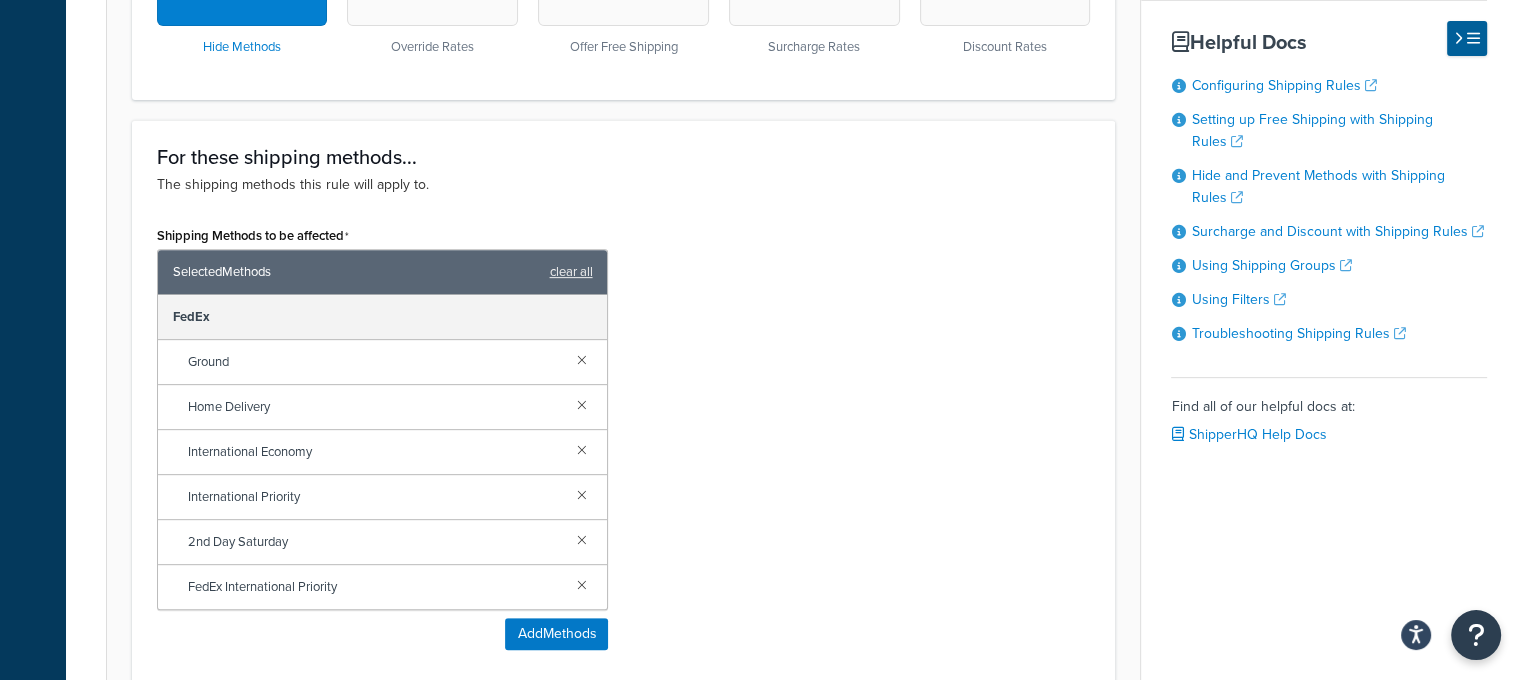 scroll, scrollTop: 948, scrollLeft: 0, axis: vertical 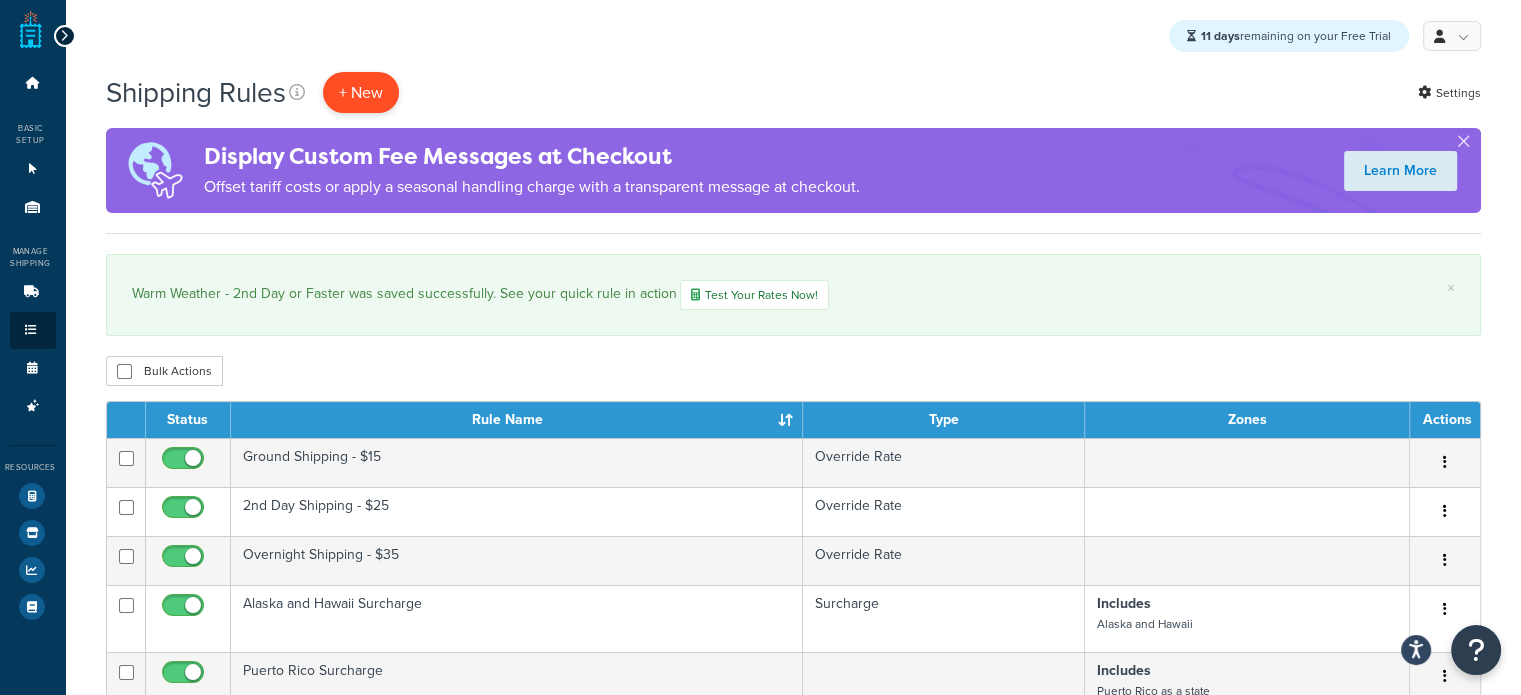 click on "+ New" at bounding box center (361, 92) 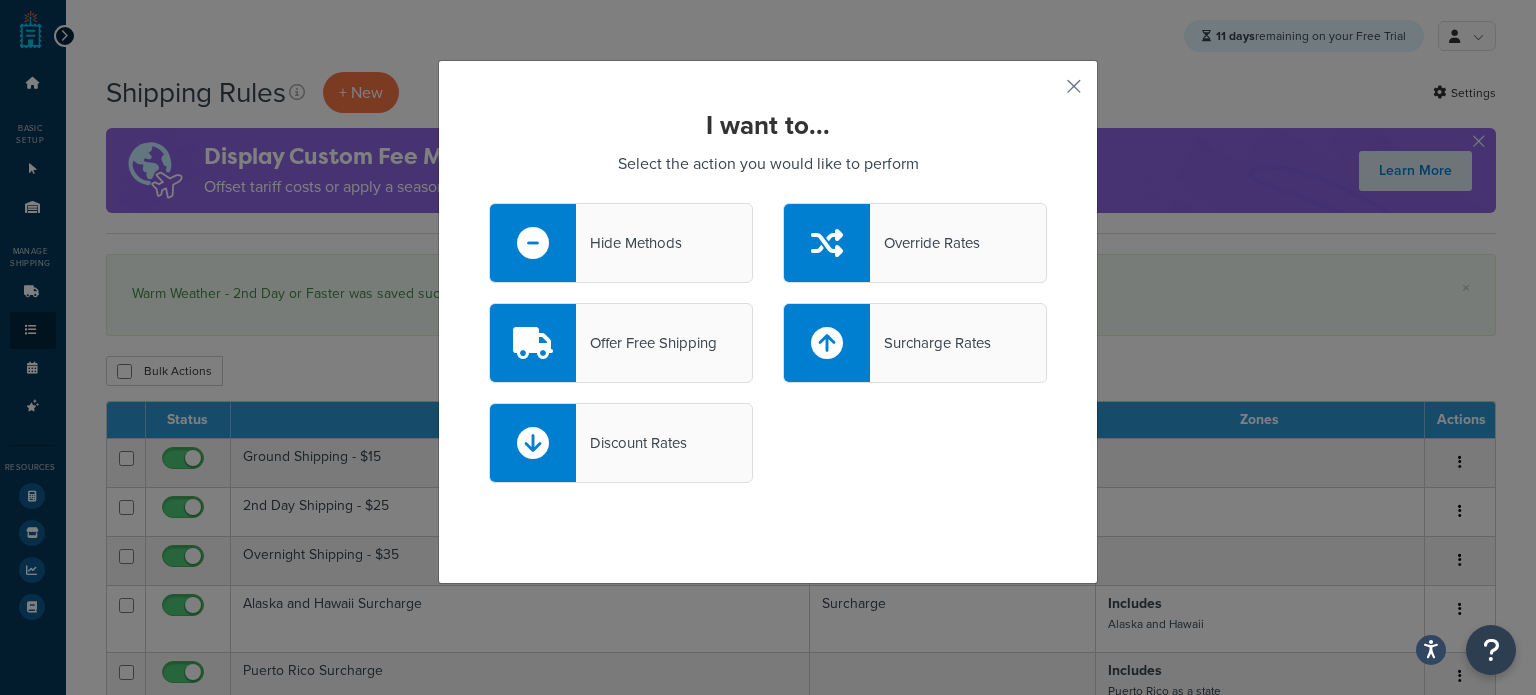 click on "Override Rates" at bounding box center [925, 243] 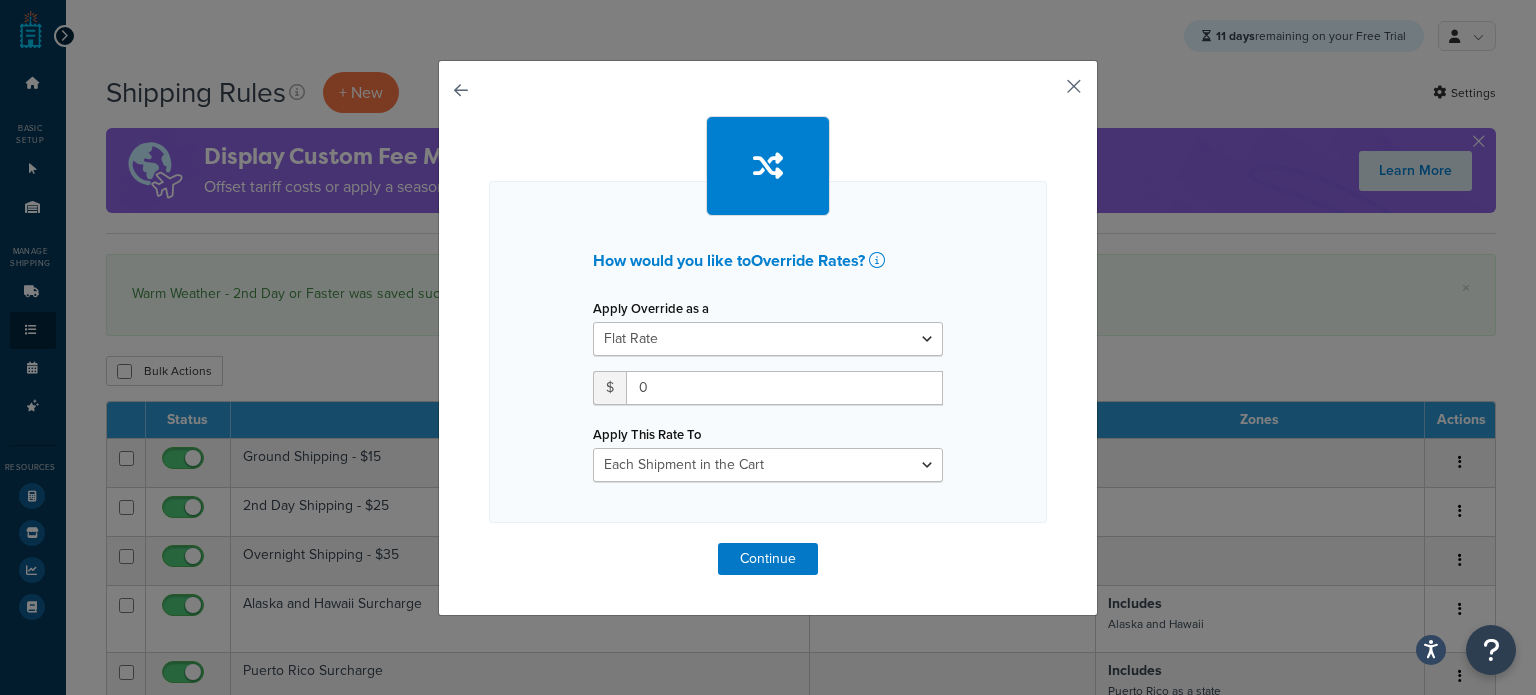 click at bounding box center [1044, 93] 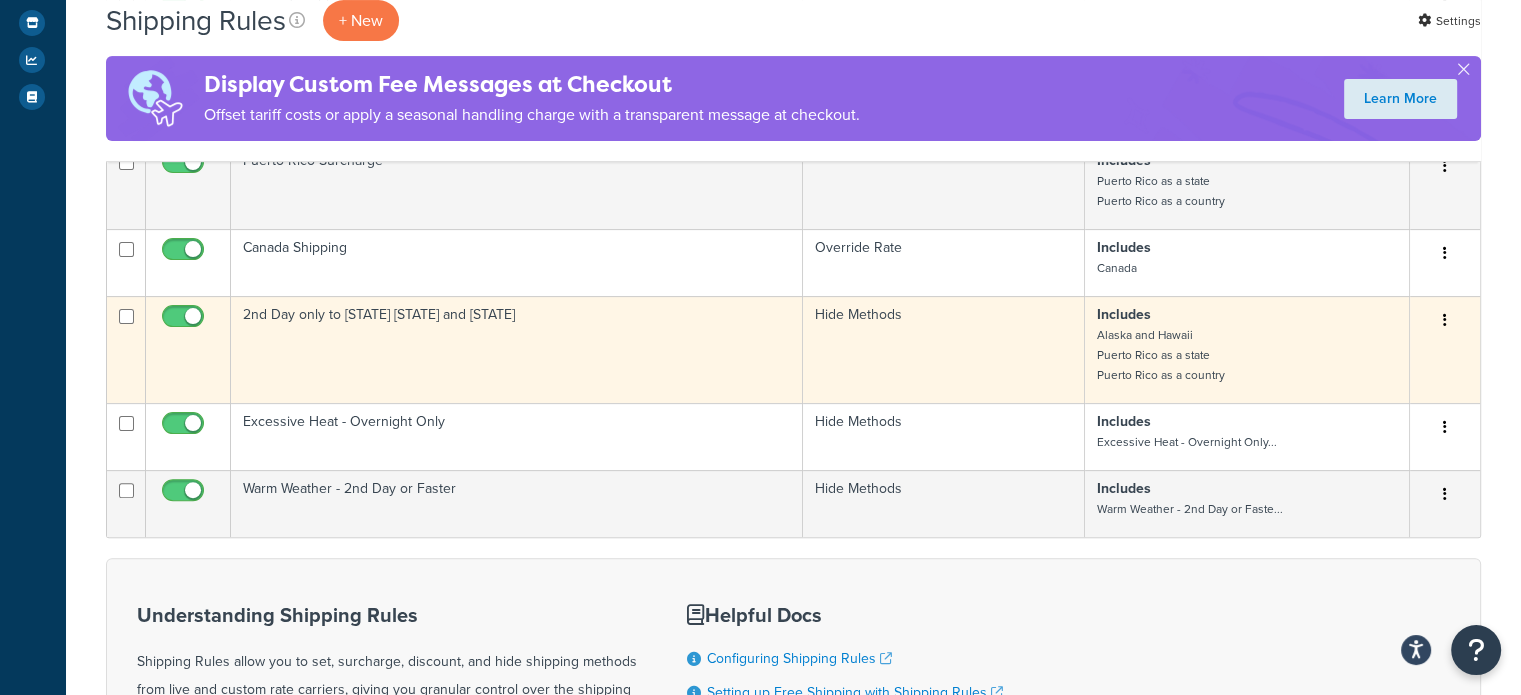 scroll, scrollTop: 0, scrollLeft: 0, axis: both 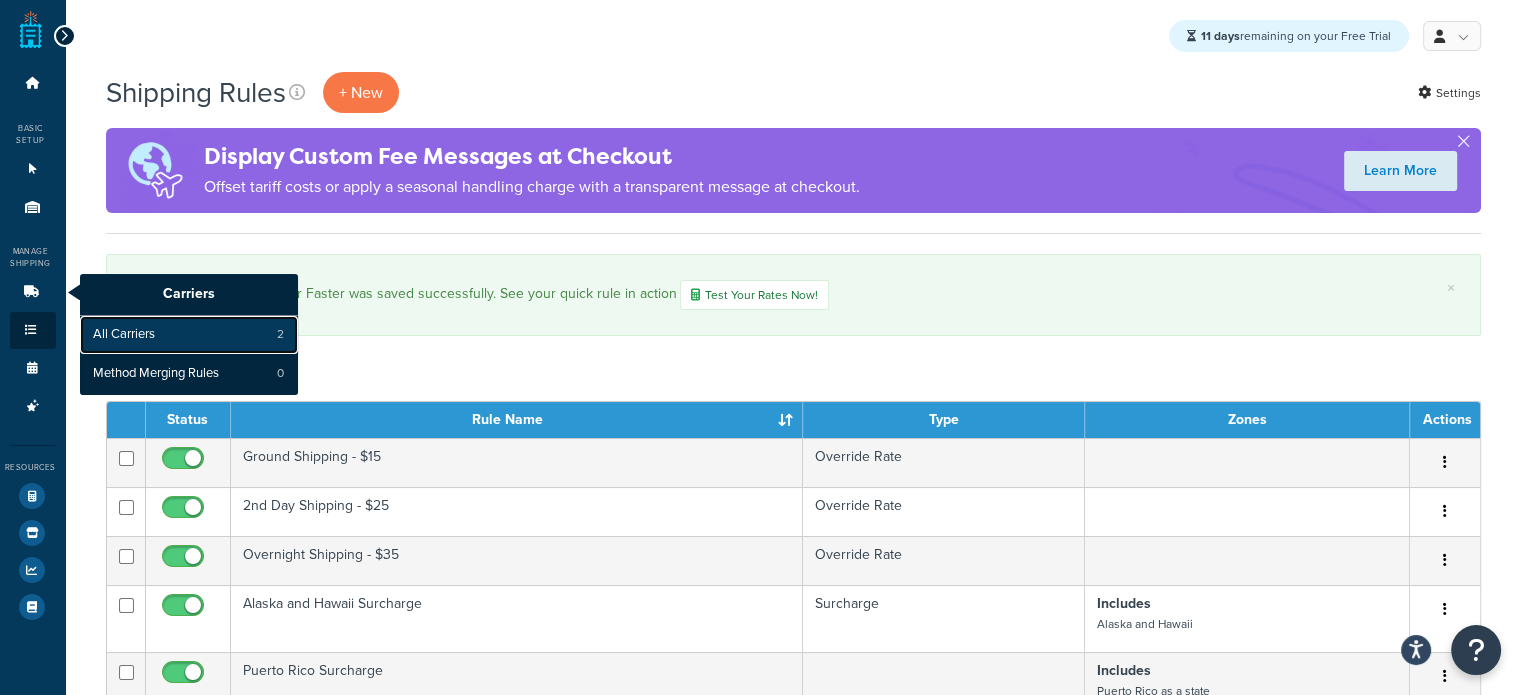 click on "All Carriers" at bounding box center [124, 335] 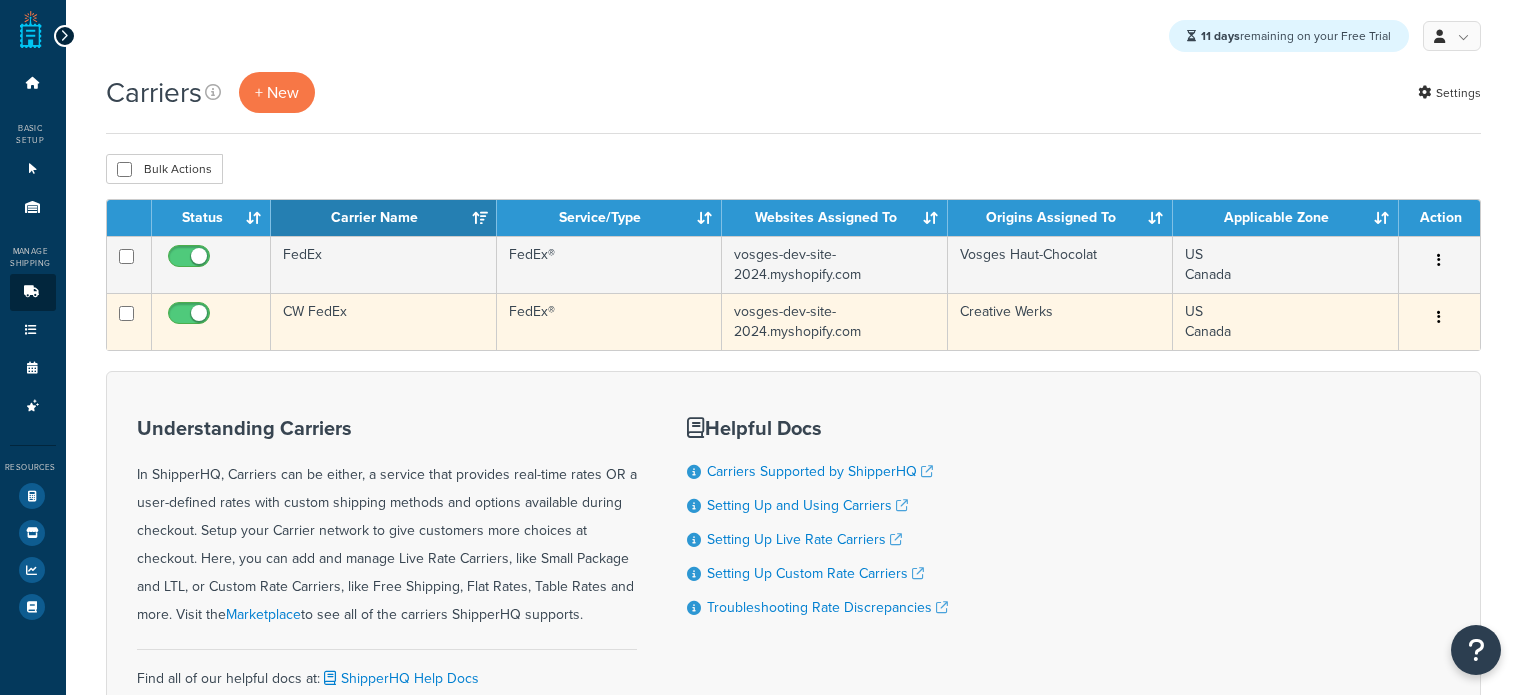 scroll, scrollTop: 0, scrollLeft: 0, axis: both 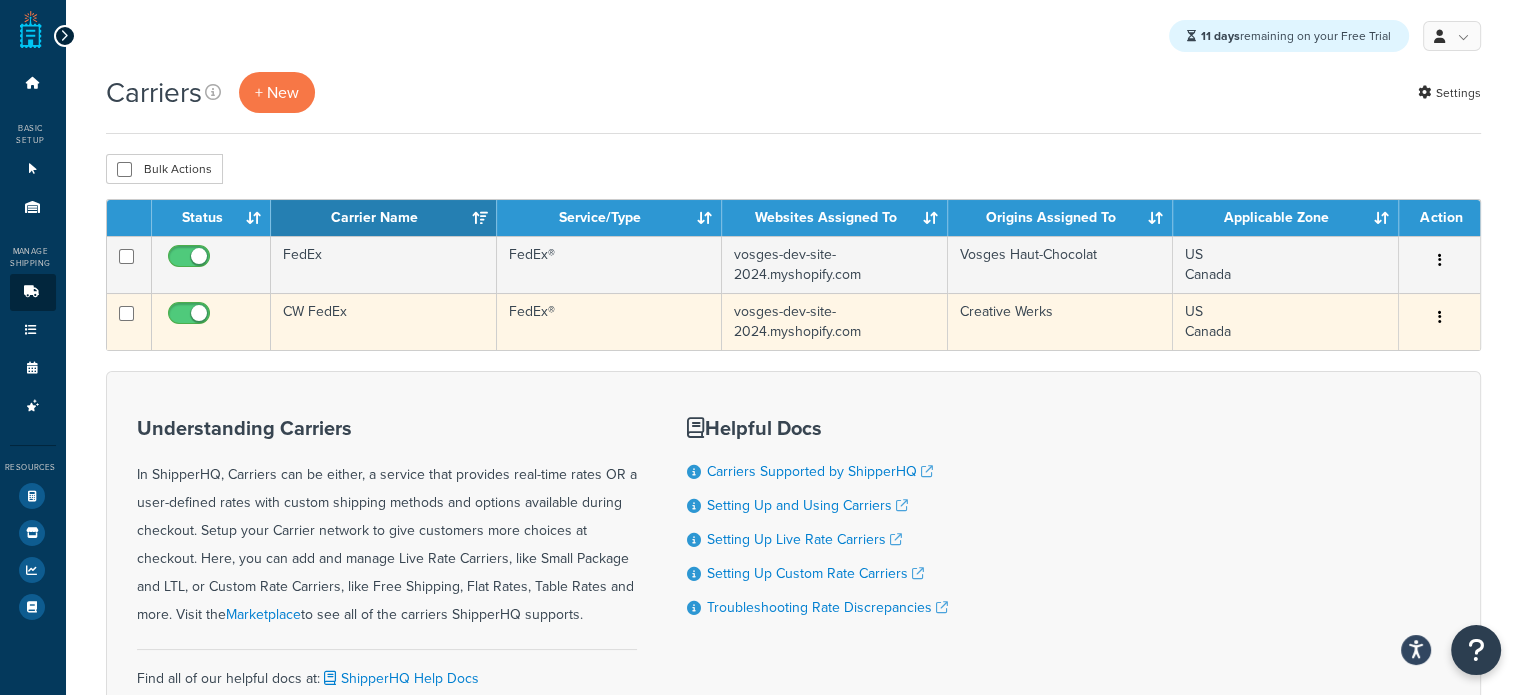 click on "US
Canada" at bounding box center (1285, 321) 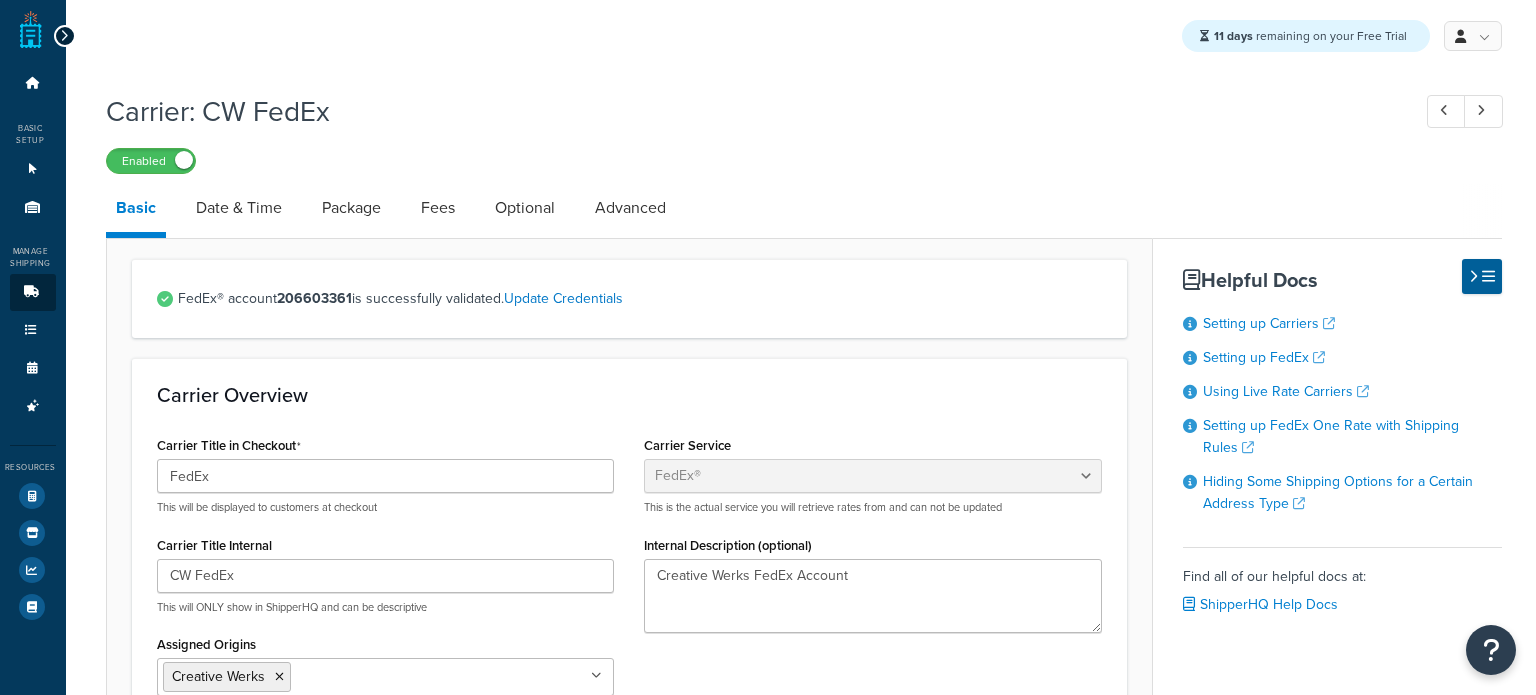 select on "fedEx" 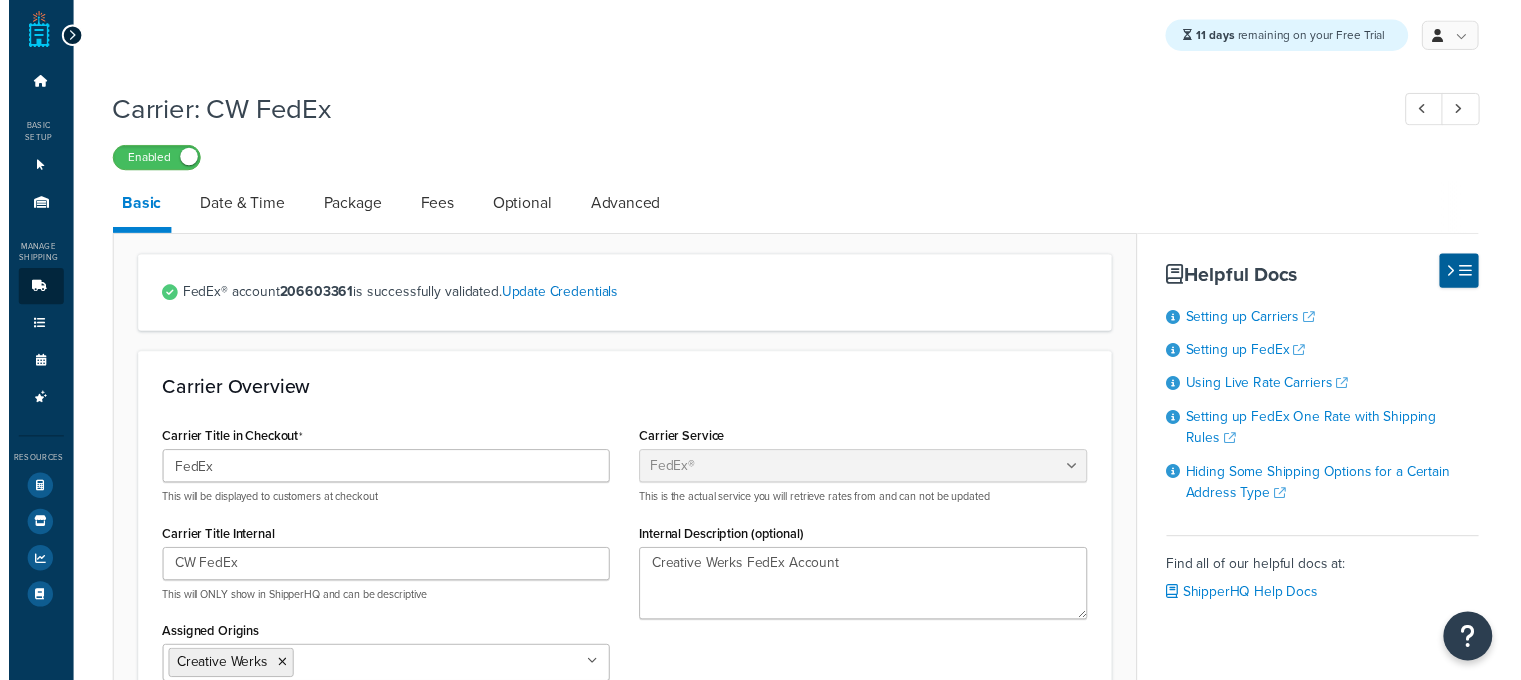scroll, scrollTop: 0, scrollLeft: 0, axis: both 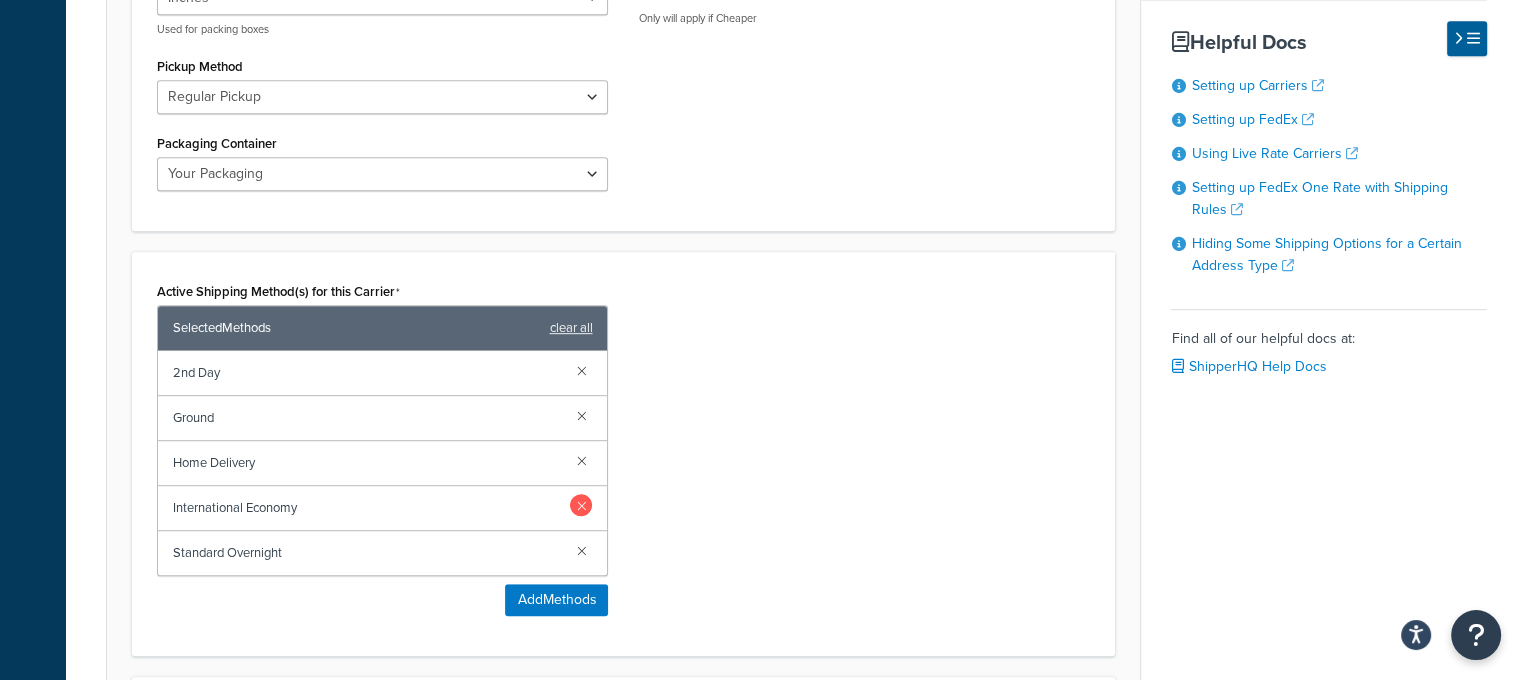 click at bounding box center [581, 505] 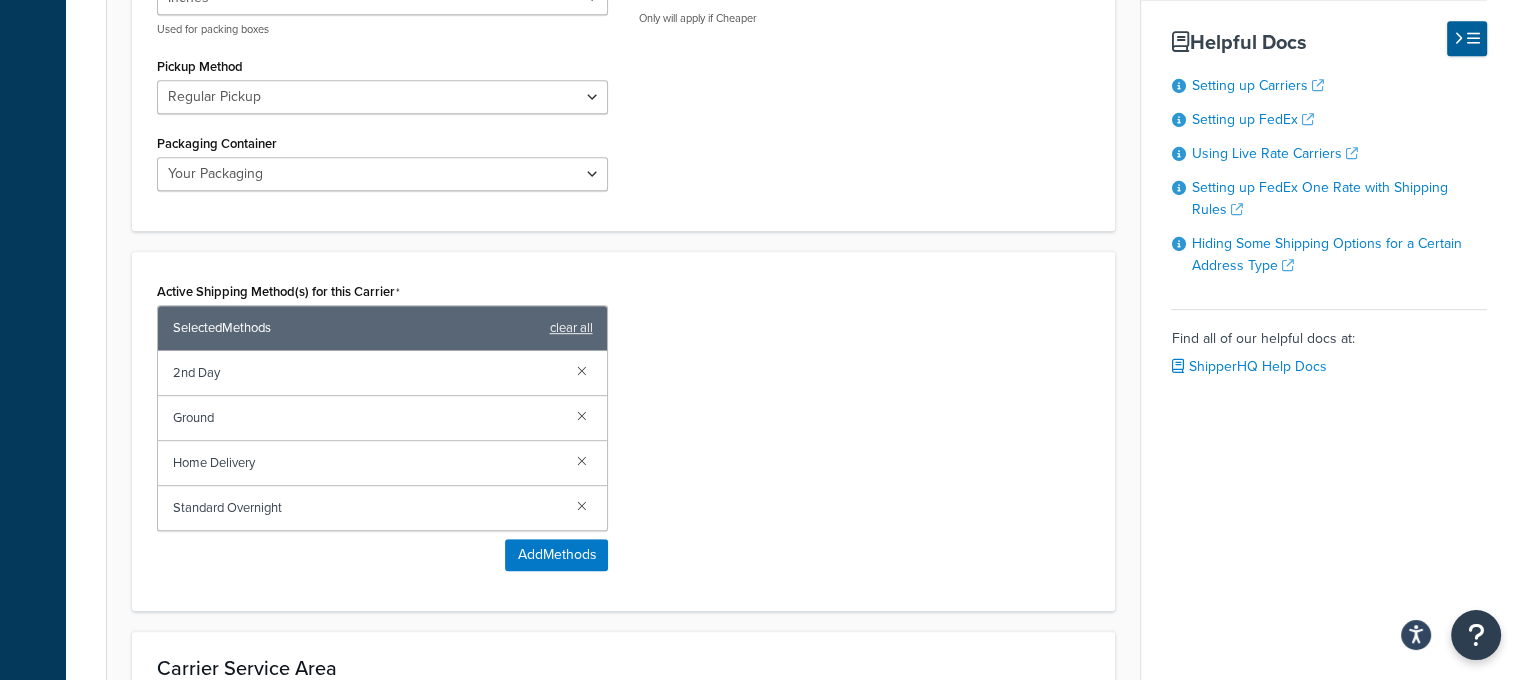 scroll, scrollTop: 1344, scrollLeft: 0, axis: vertical 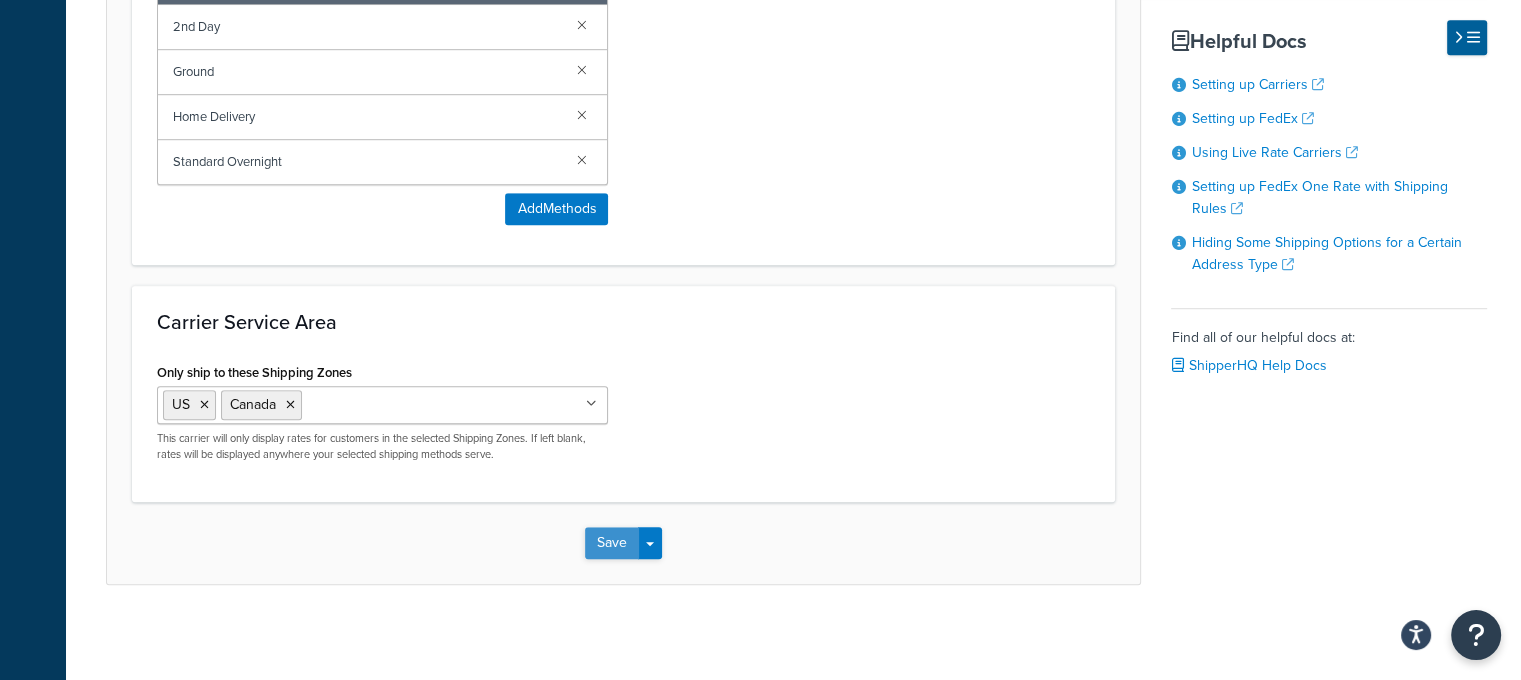 click on "Save" at bounding box center [612, 543] 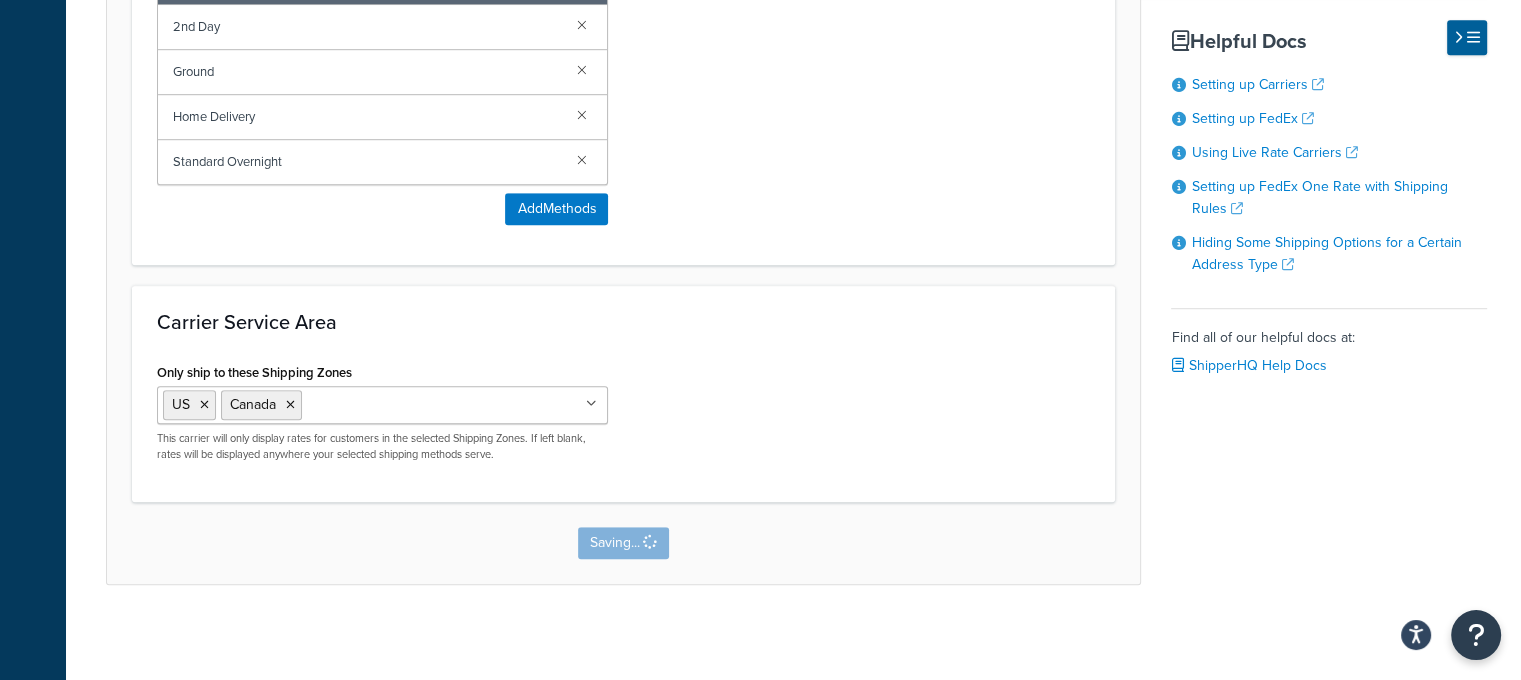 scroll, scrollTop: 0, scrollLeft: 0, axis: both 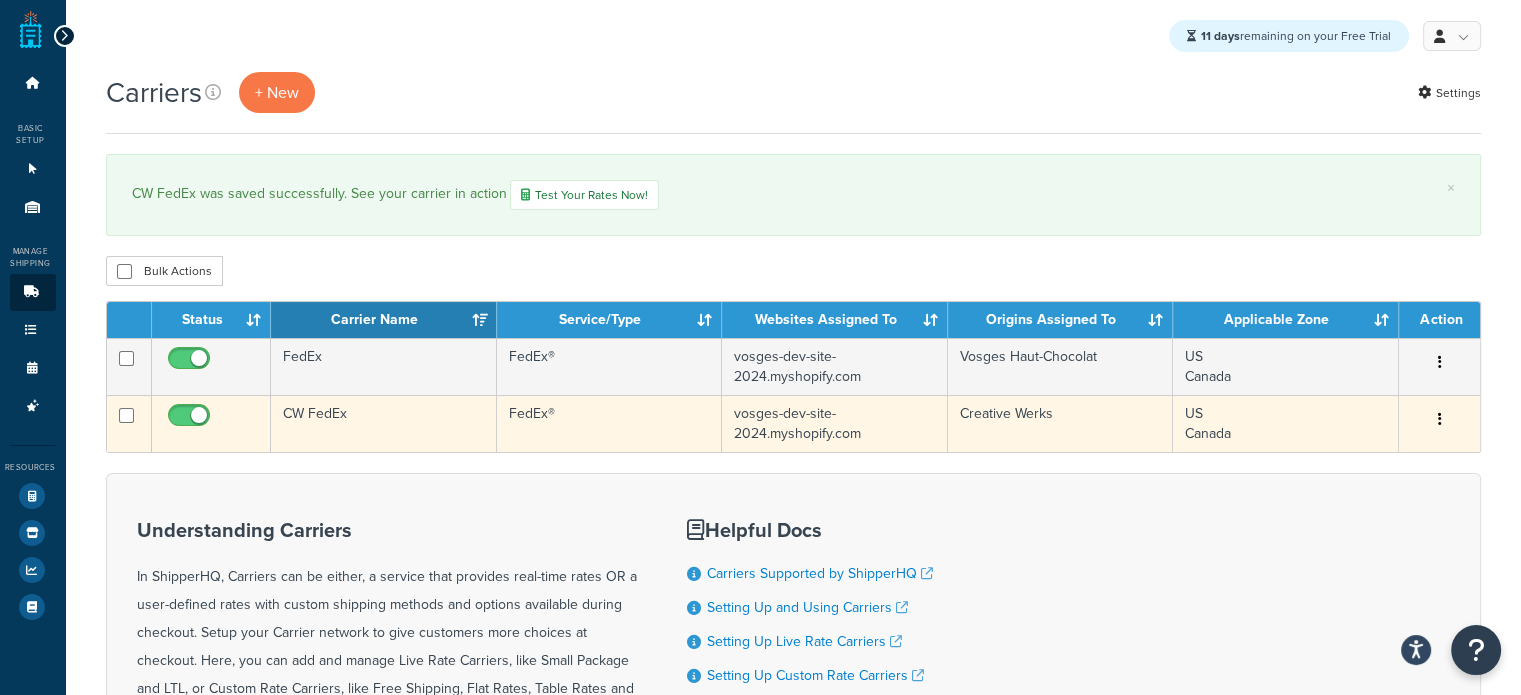 click on "CW FedEx" at bounding box center [383, 423] 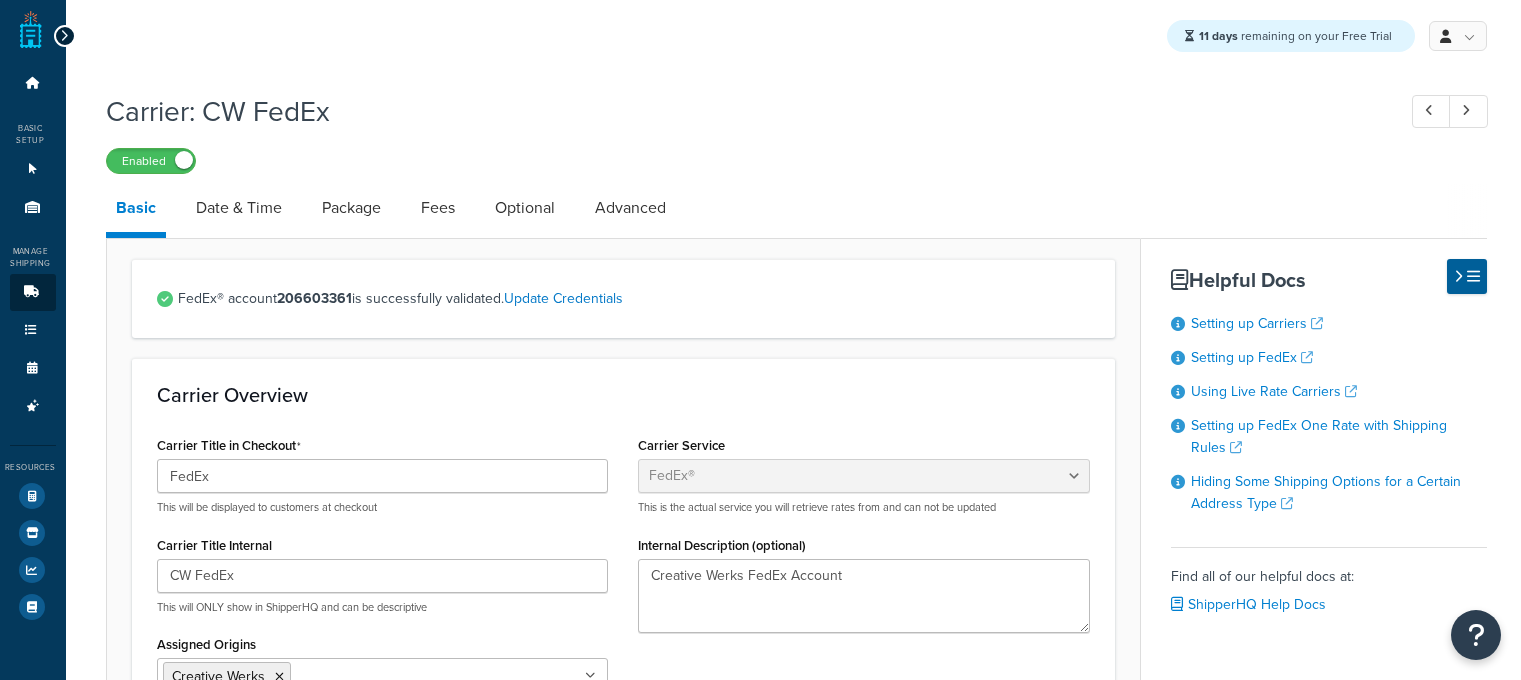 select on "fedEx" 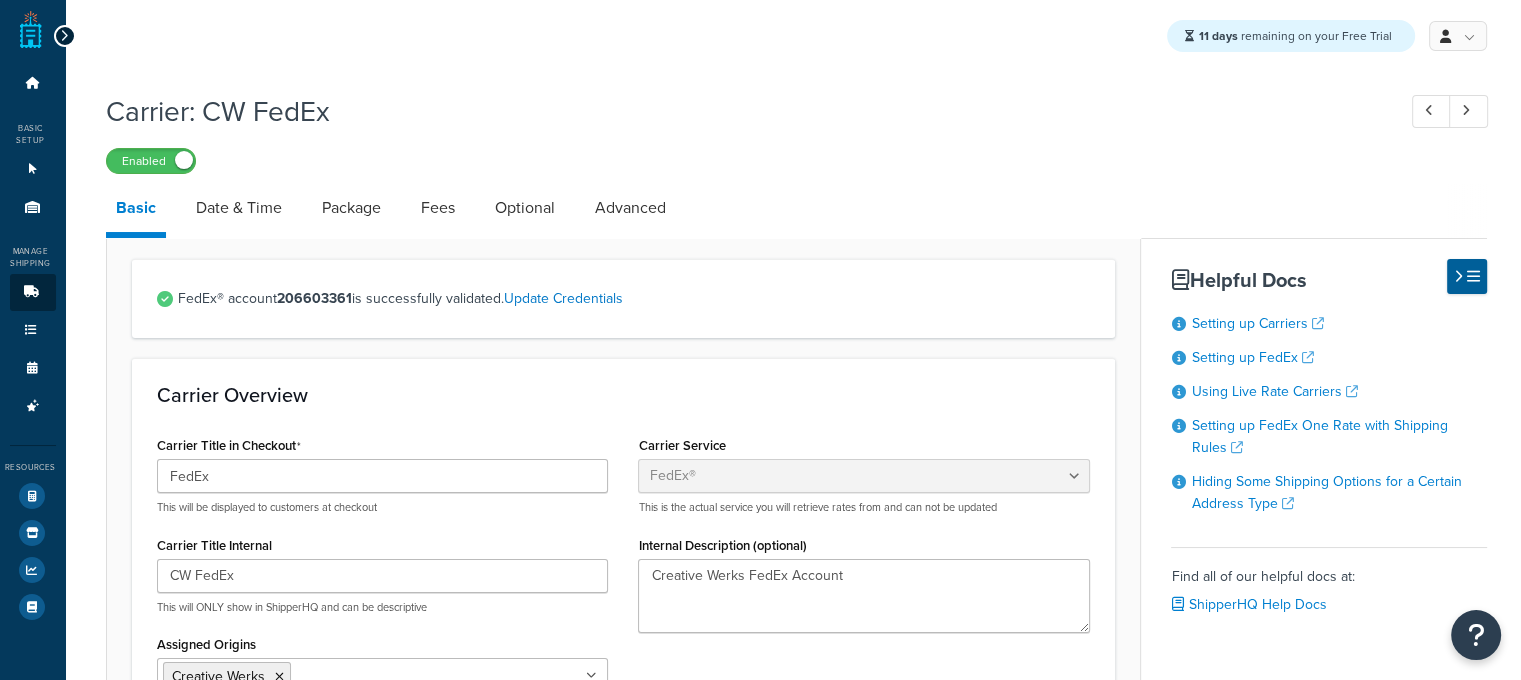 scroll, scrollTop: 0, scrollLeft: 0, axis: both 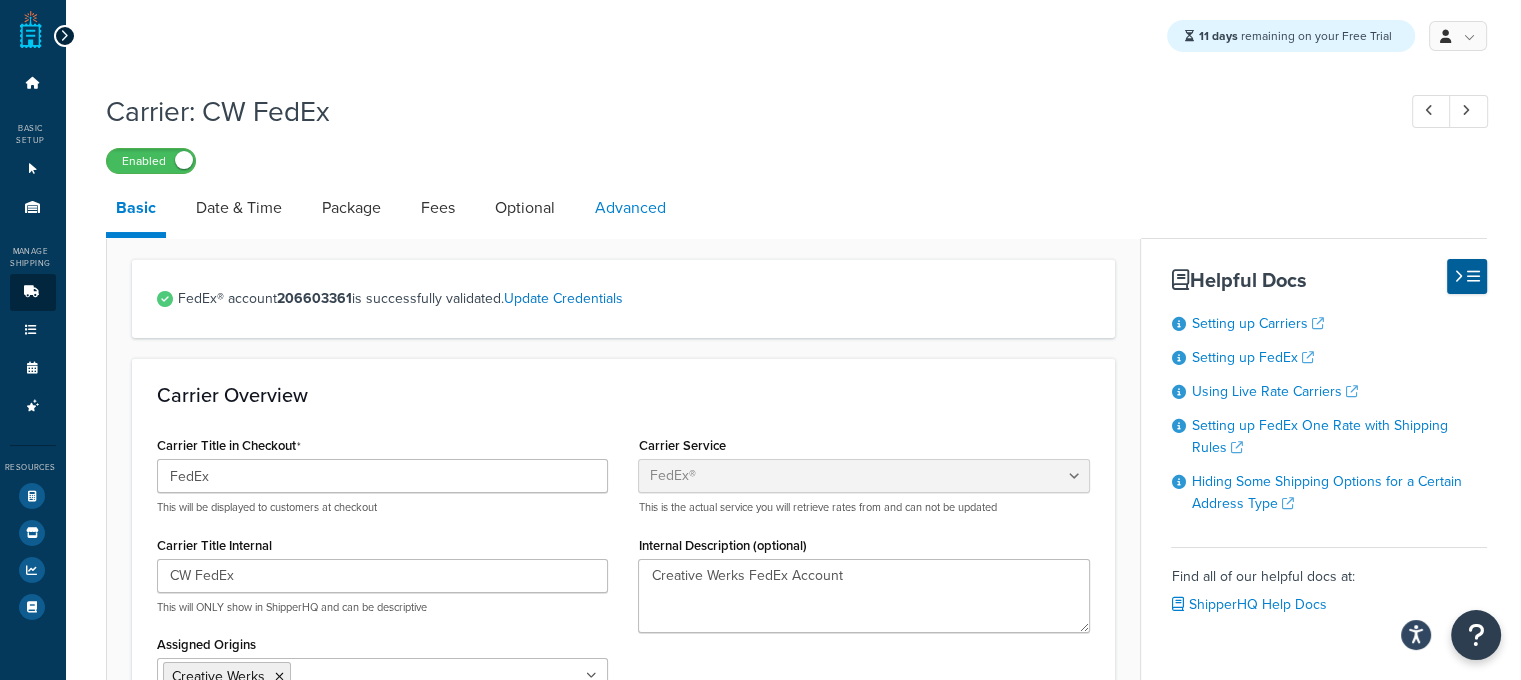 click on "Advanced" at bounding box center [630, 208] 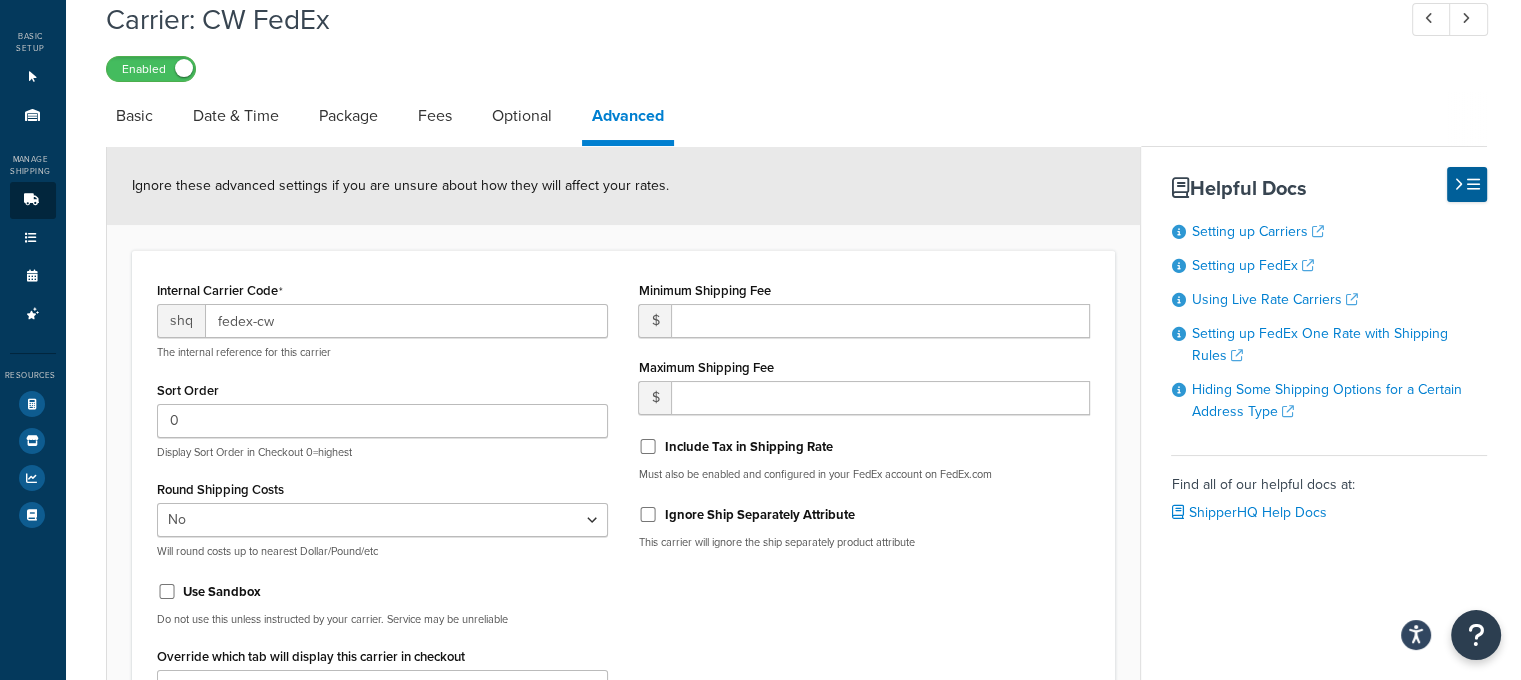 scroll, scrollTop: 22, scrollLeft: 0, axis: vertical 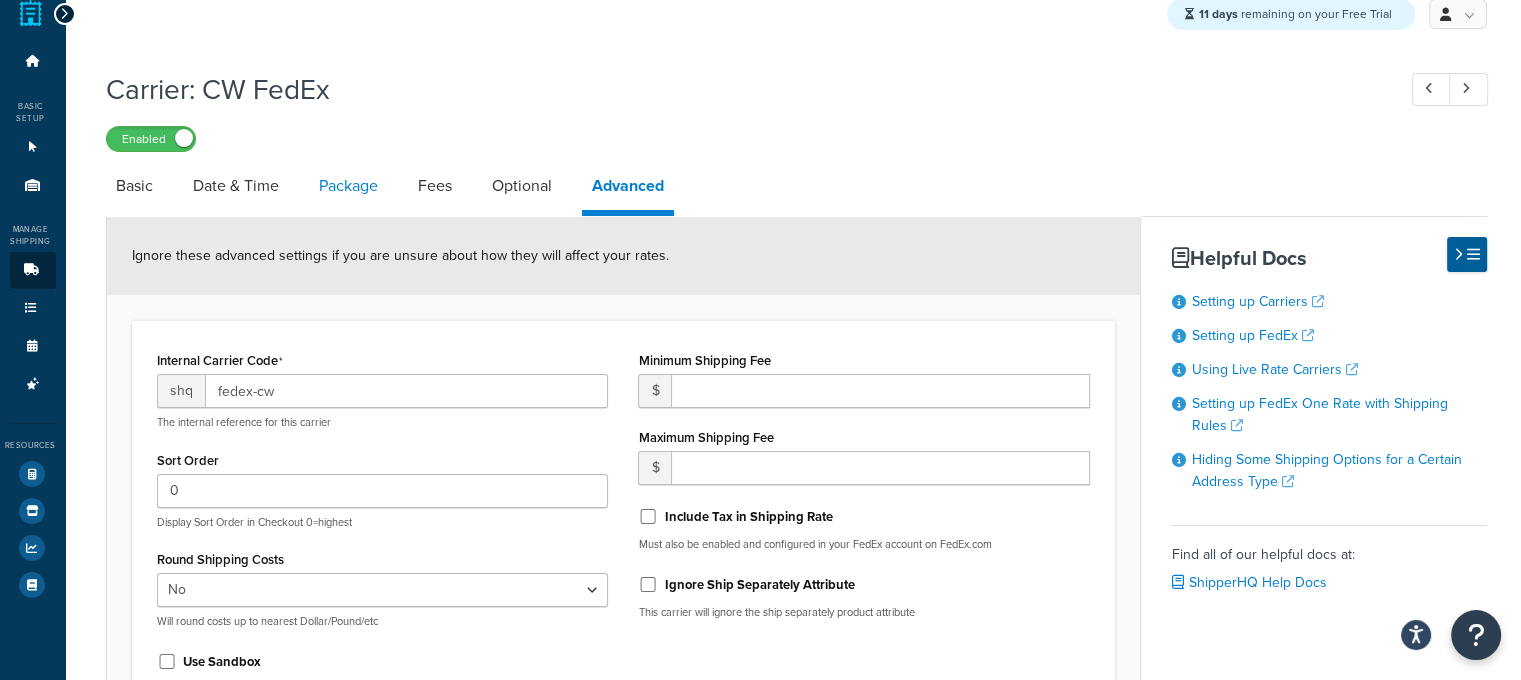 click on "Package" at bounding box center [348, 186] 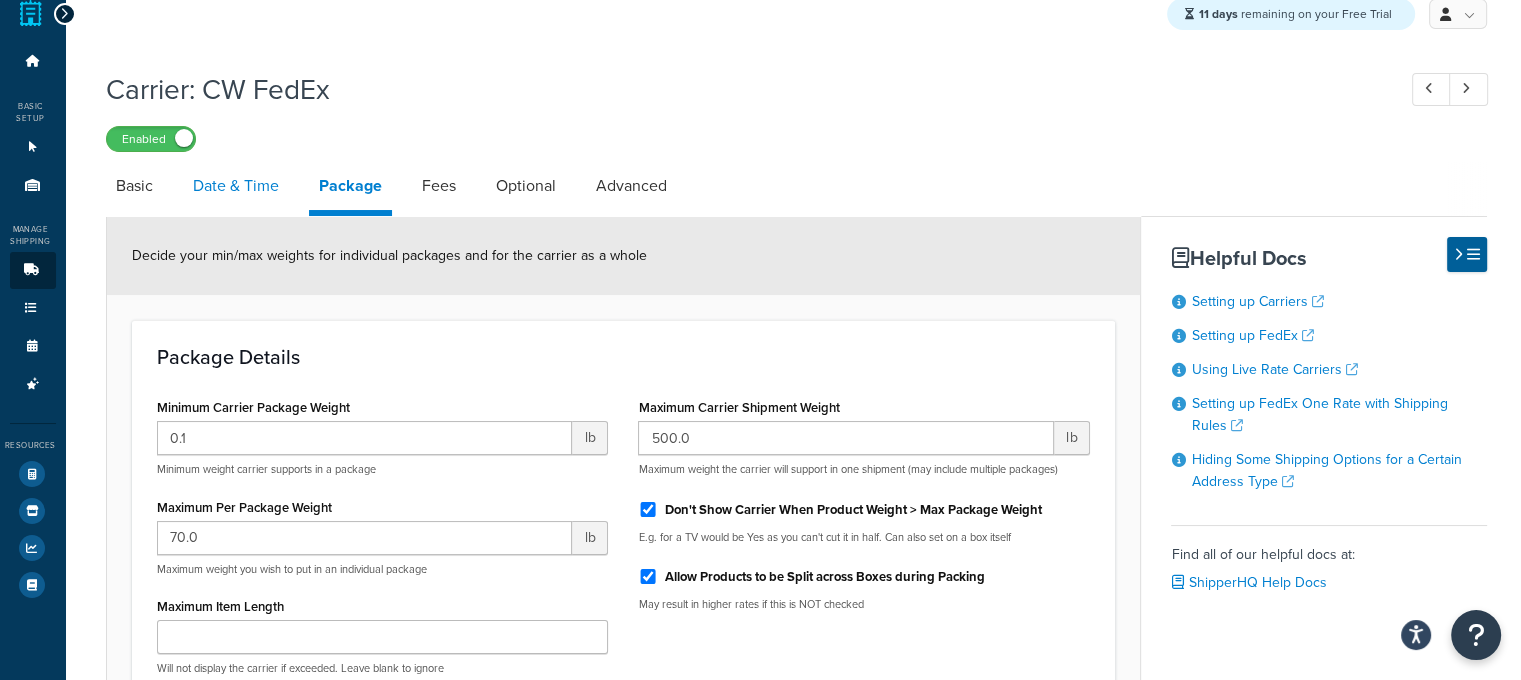 click on "Date & Time" at bounding box center (236, 186) 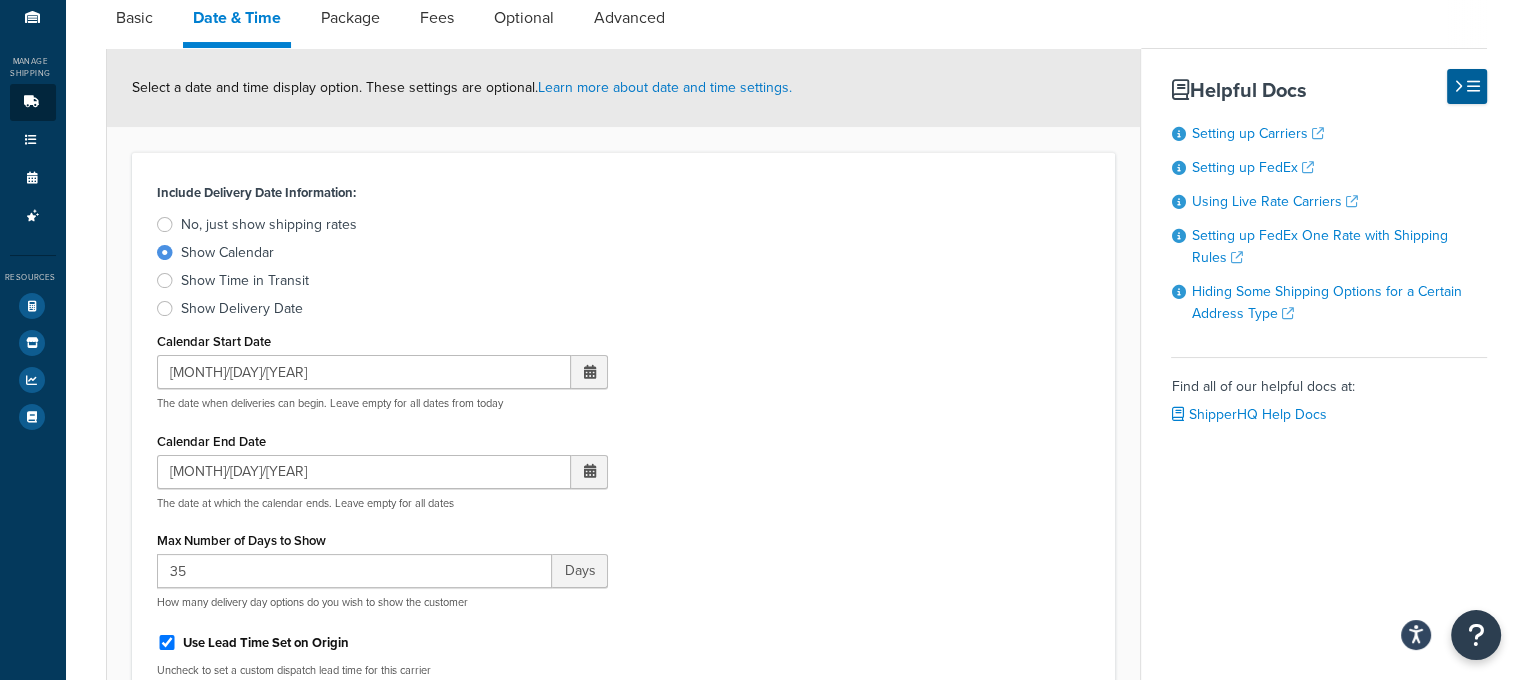 scroll, scrollTop: 0, scrollLeft: 0, axis: both 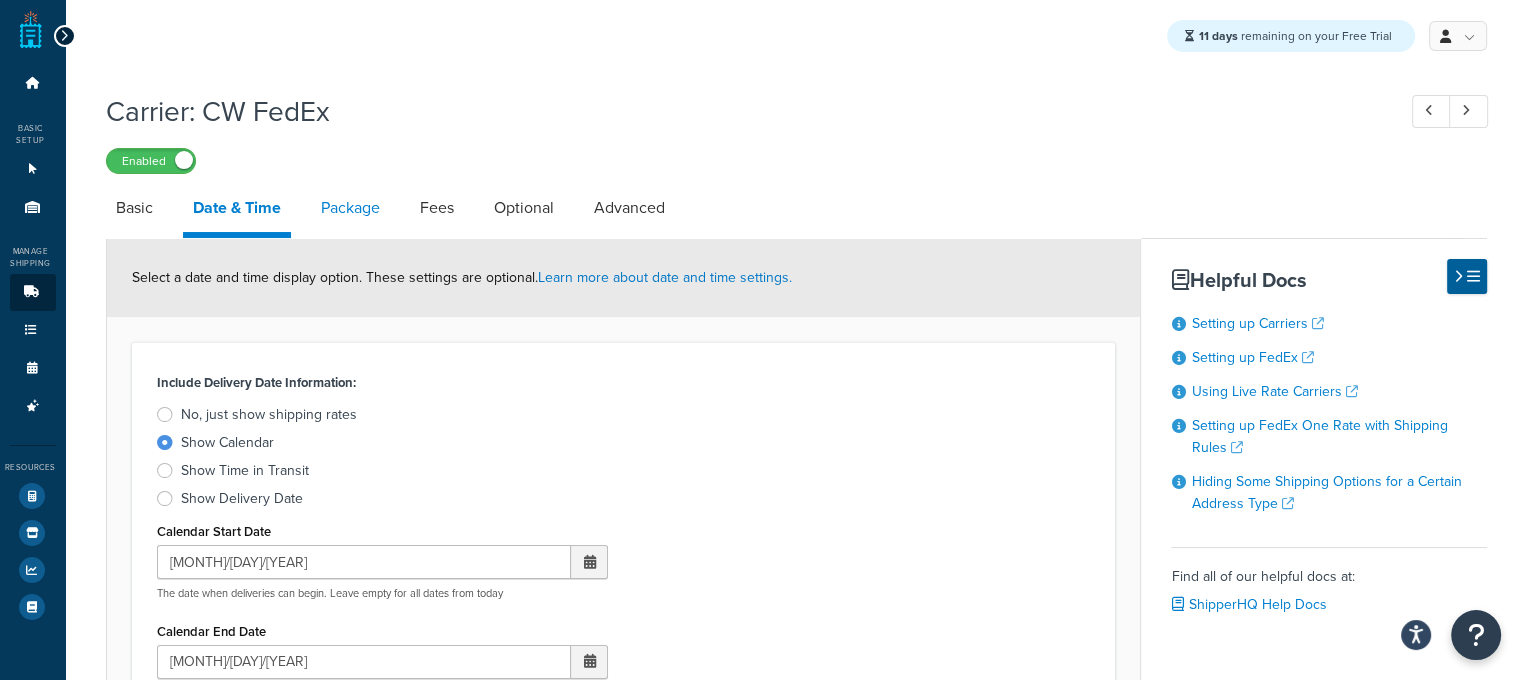 click on "Package" at bounding box center [350, 208] 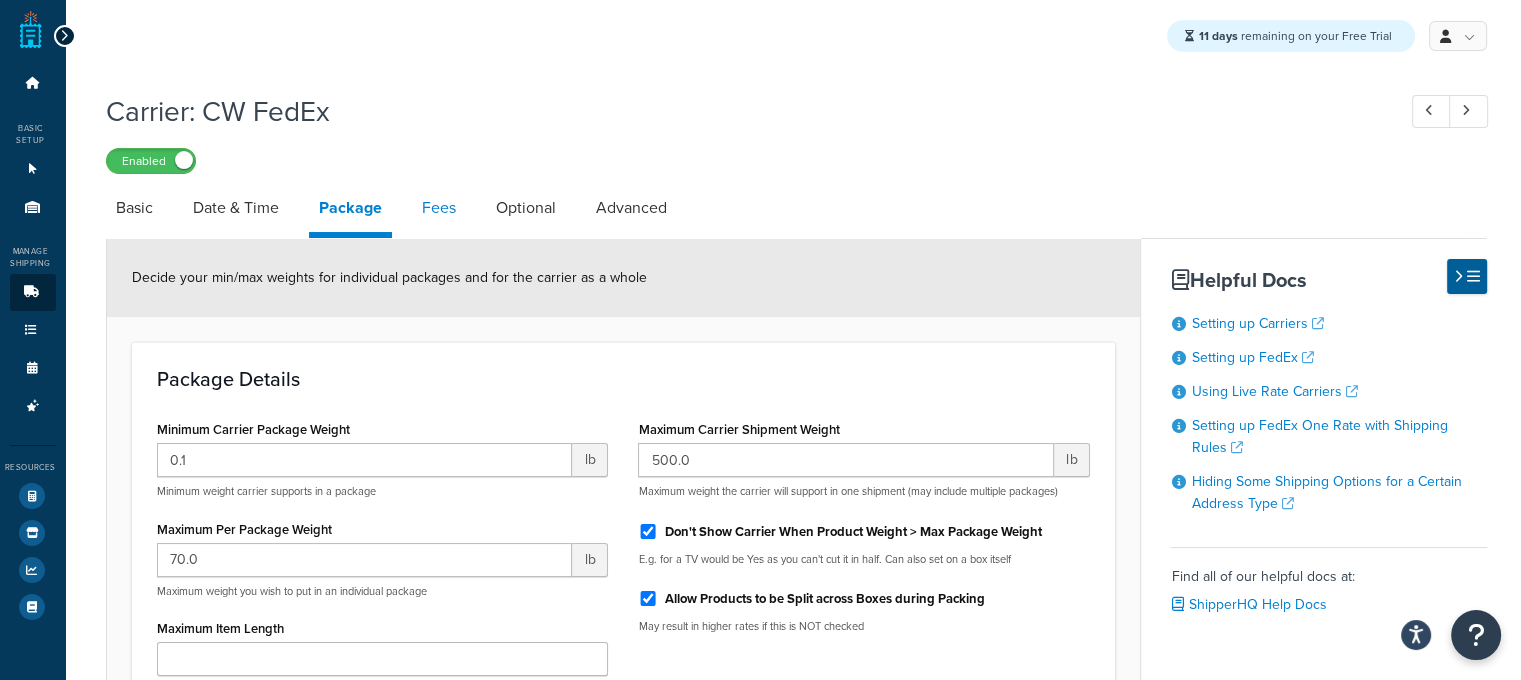 click on "Fees" at bounding box center [439, 208] 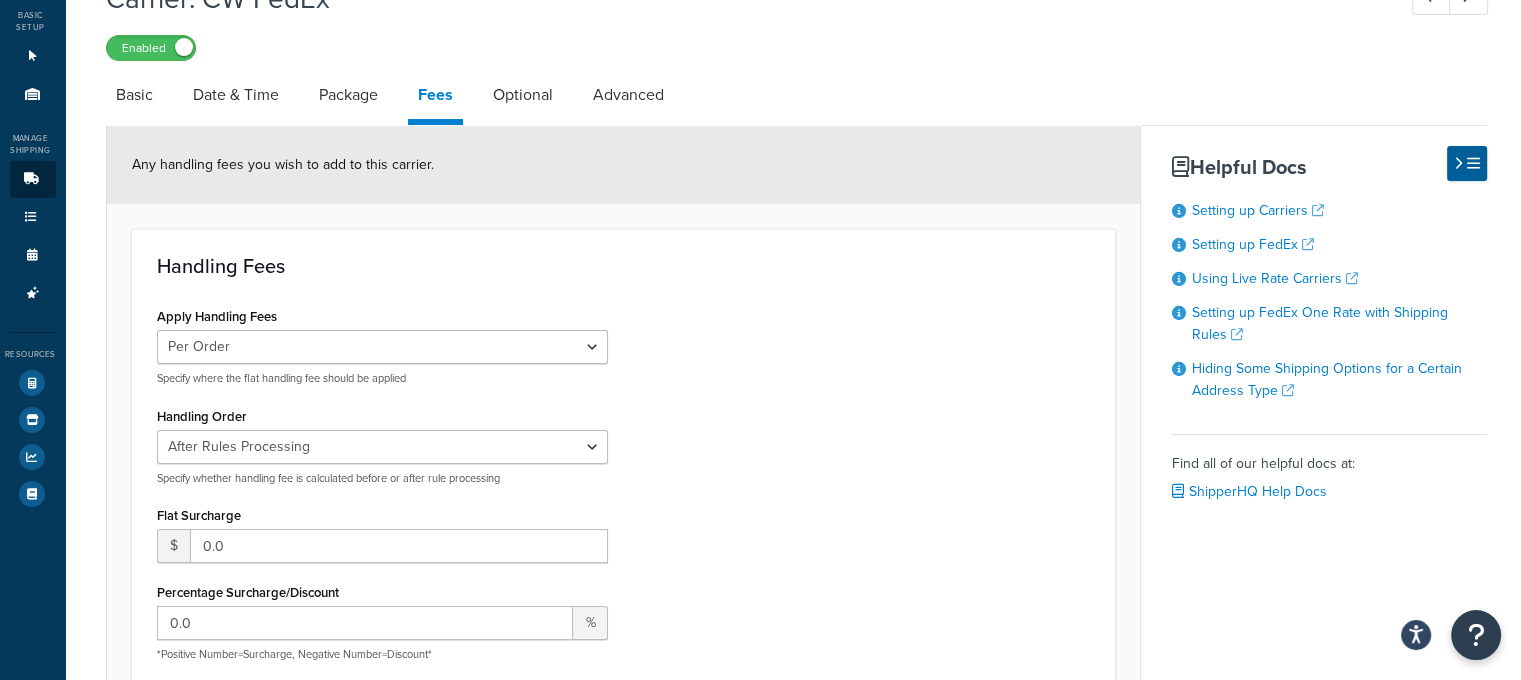 scroll, scrollTop: 0, scrollLeft: 0, axis: both 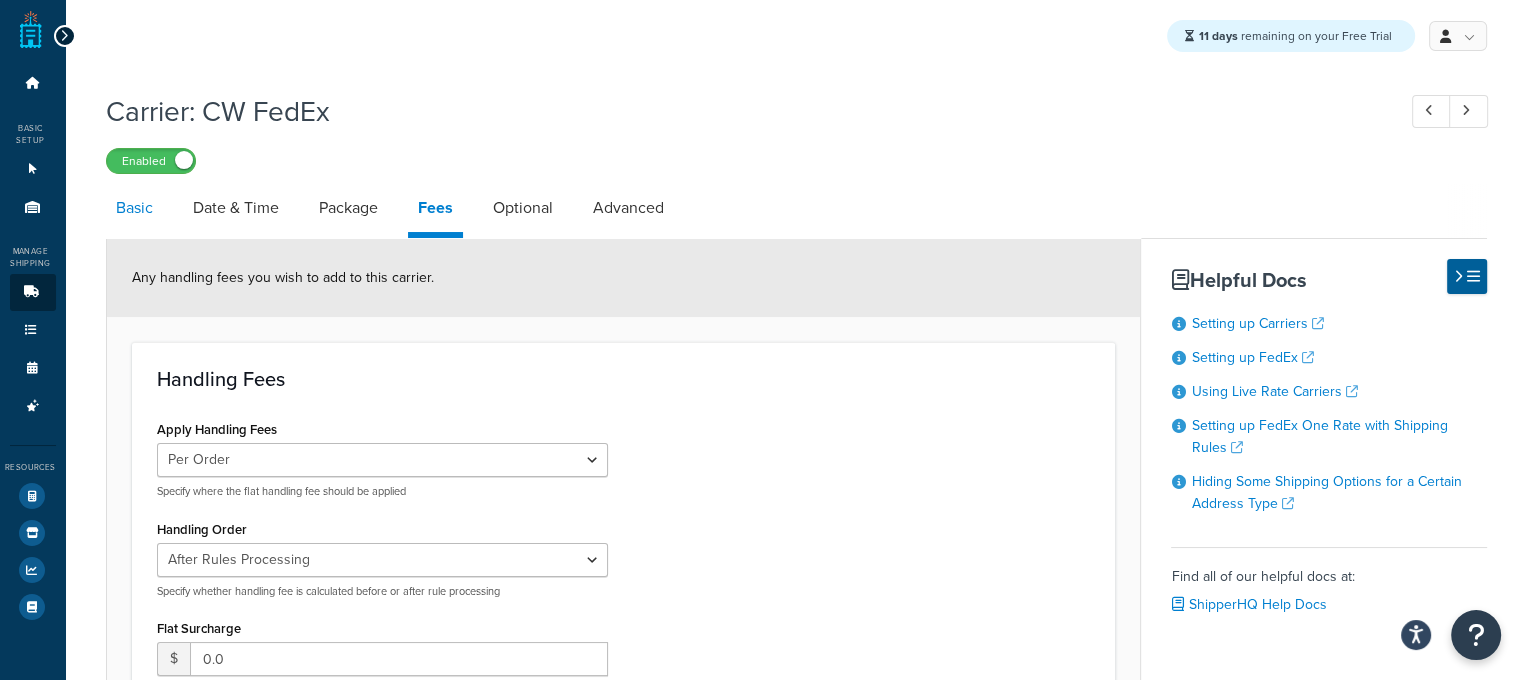 click on "Basic" at bounding box center (134, 208) 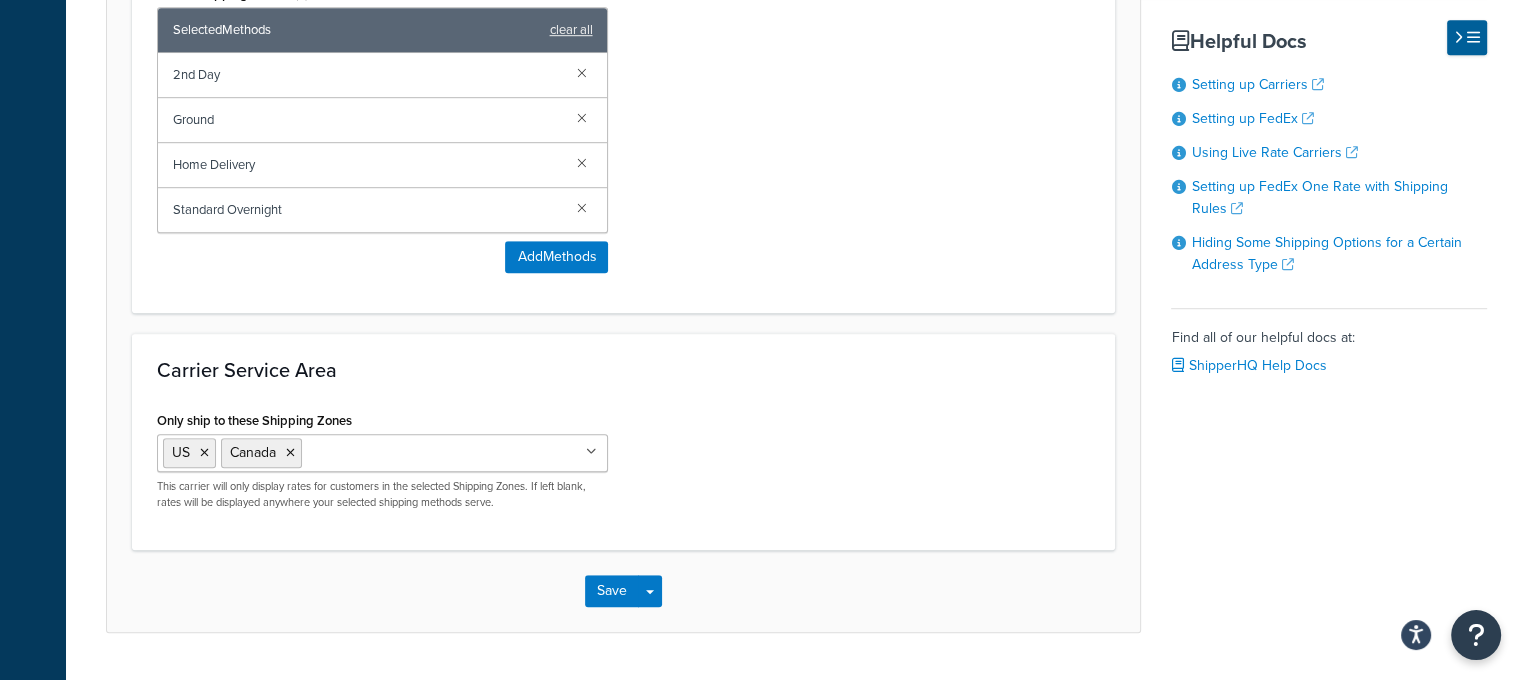 scroll, scrollTop: 1344, scrollLeft: 0, axis: vertical 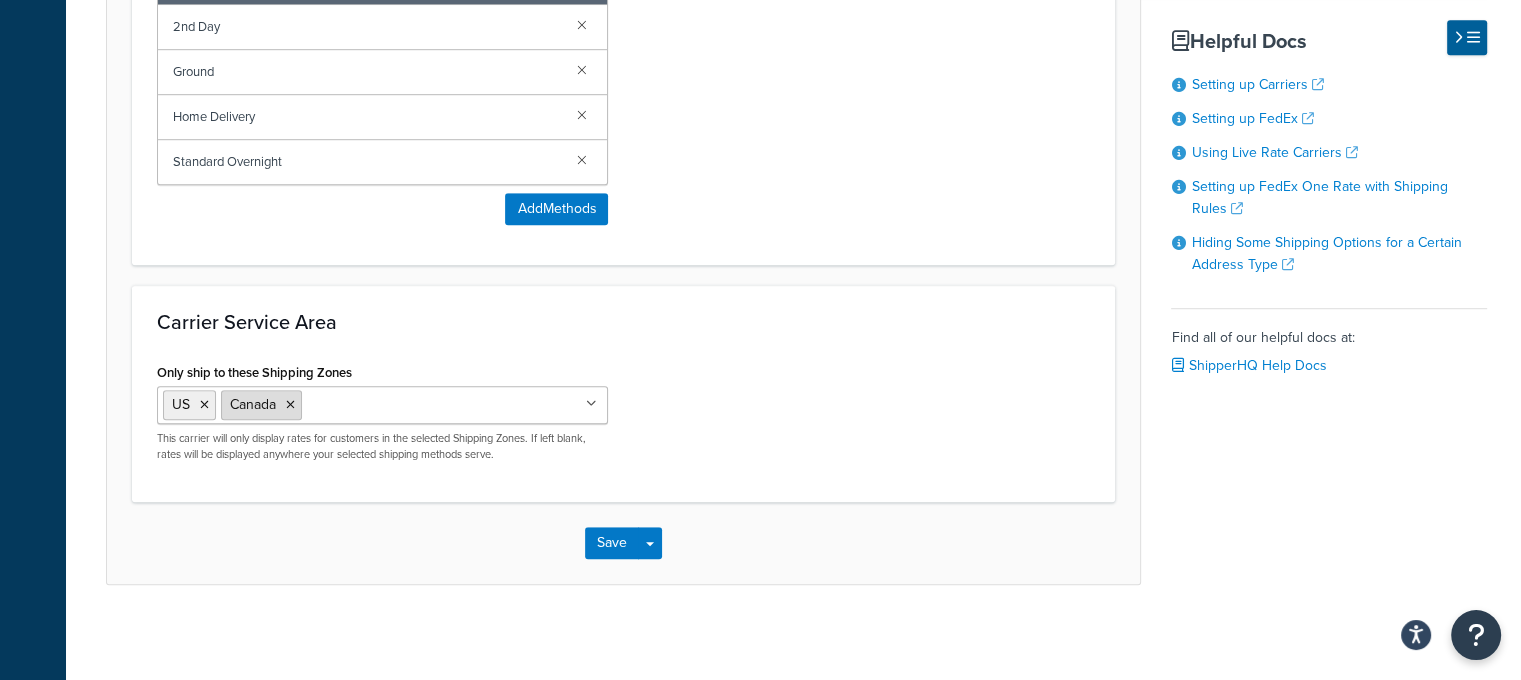 click at bounding box center (290, 405) 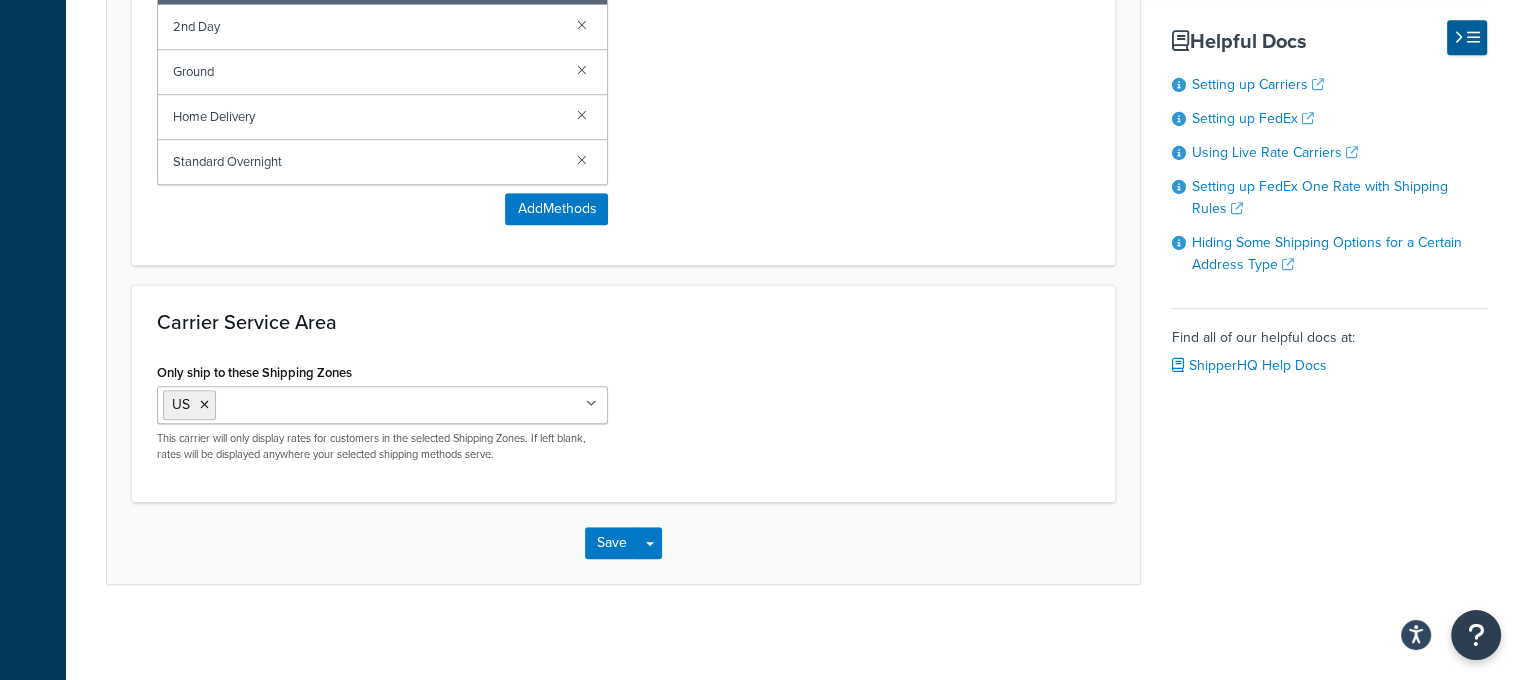 click on "Only ship to these Shipping Zones   US   US 48 US APO Canada Alaska and Hawaii Puerto Rico as a state Alcohol Excessive Heat - Overnight Only Puerto Rico as a country Warm Weather - 2nd Day or Faster US POBox Add New This carrier will only display rates for customers in the selected Shipping Zones. If left blank, rates will be displayed anywhere your selected shipping methods serve." at bounding box center [624, 417] 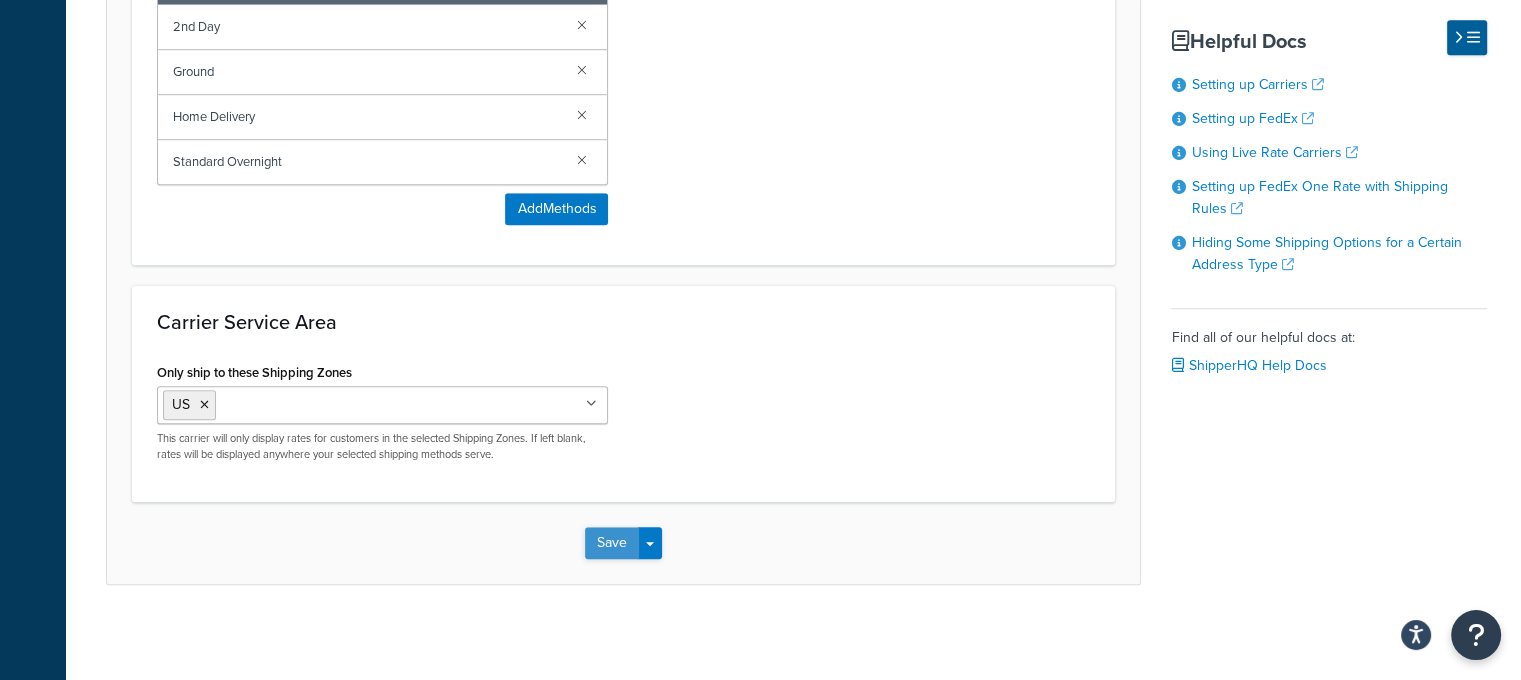 click on "Save" at bounding box center (612, 543) 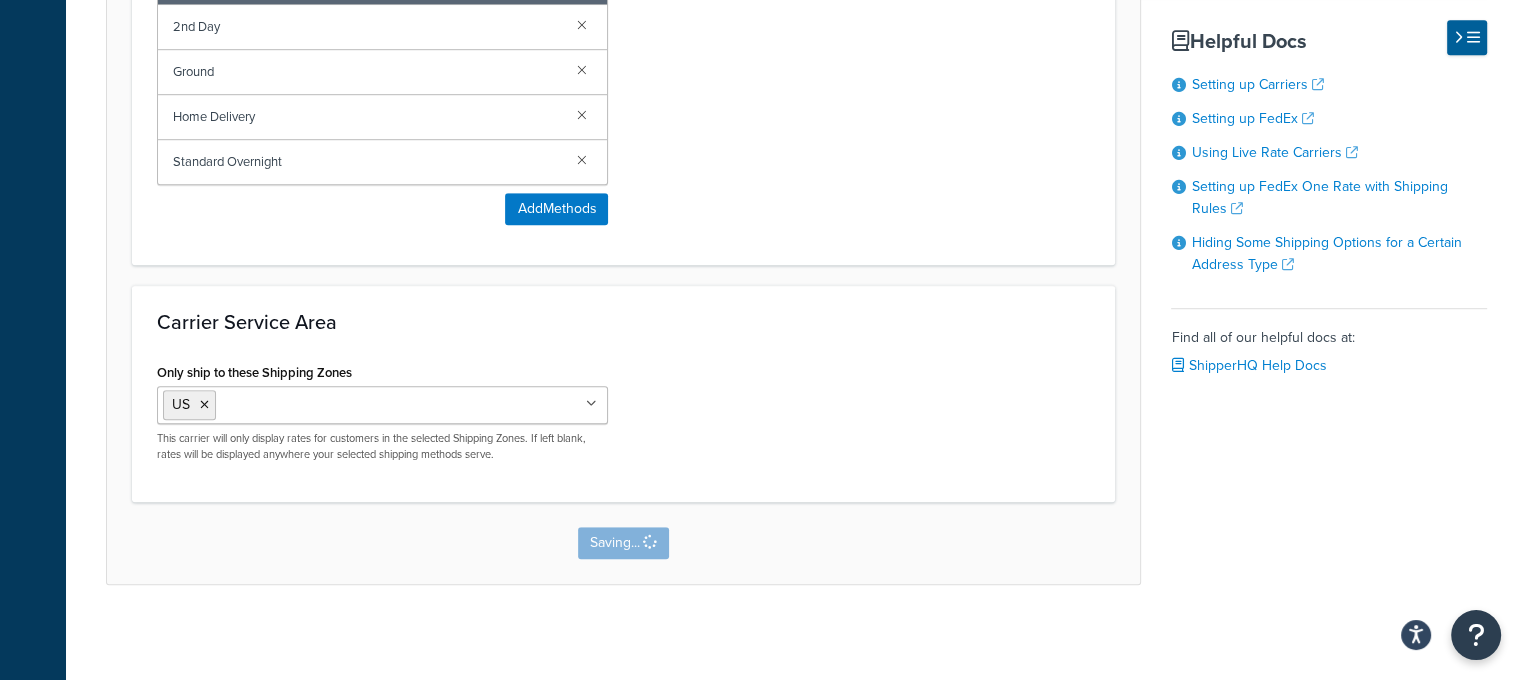 scroll, scrollTop: 0, scrollLeft: 0, axis: both 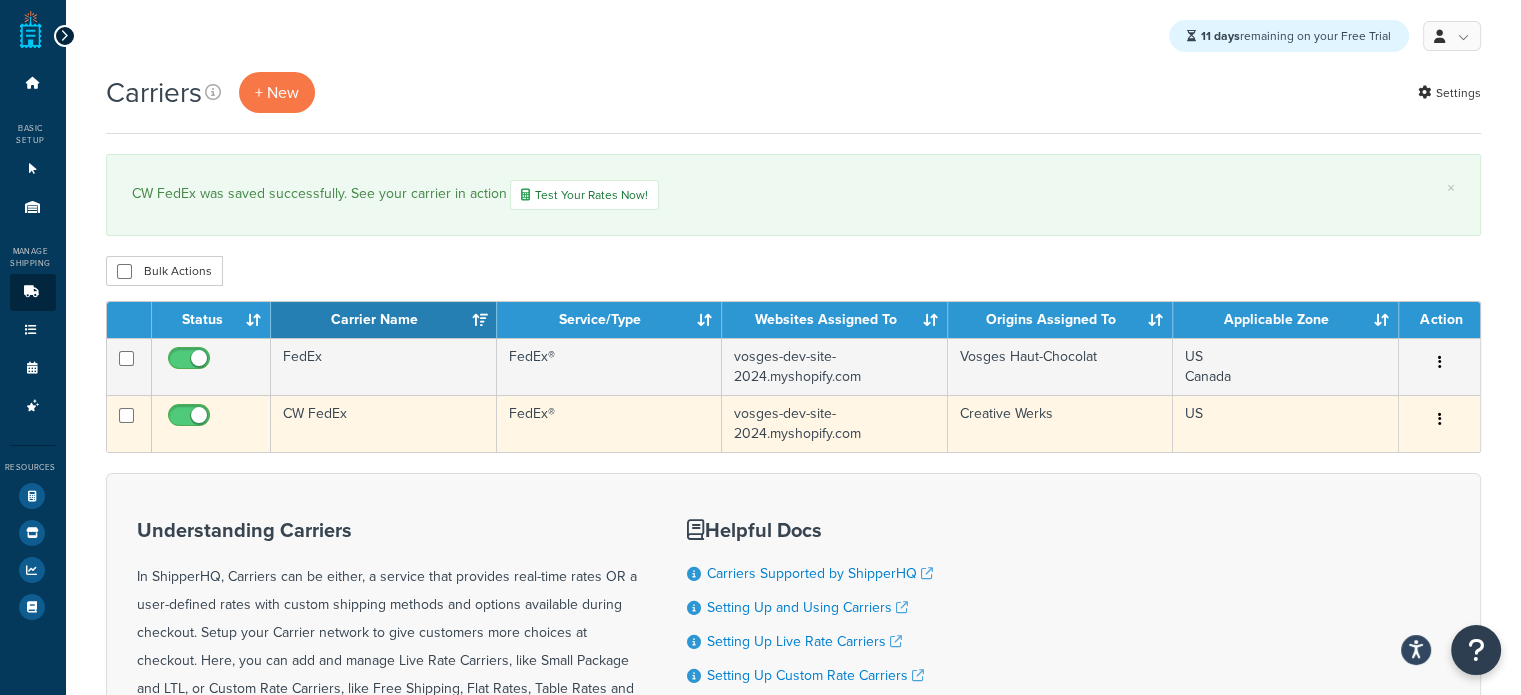 click on "CW FedEx" at bounding box center [383, 423] 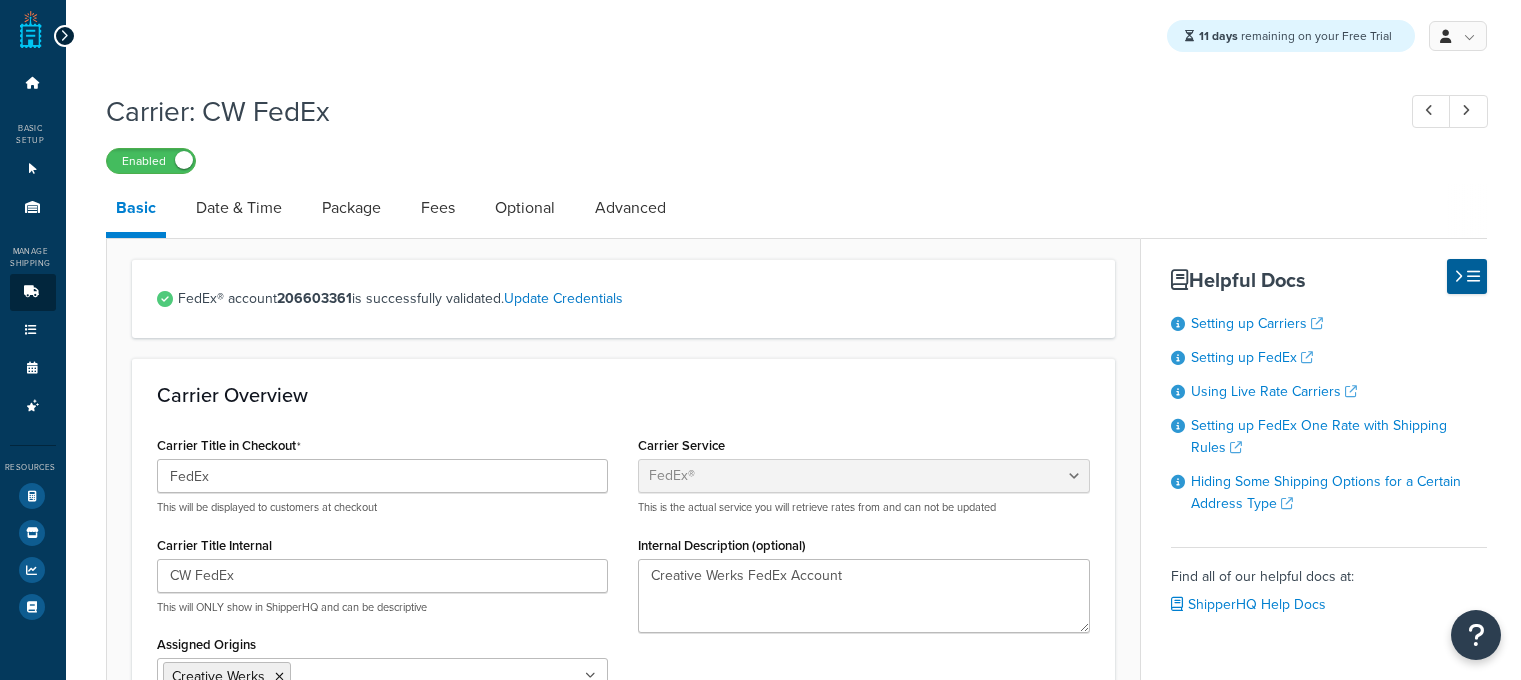 select on "fedEx" 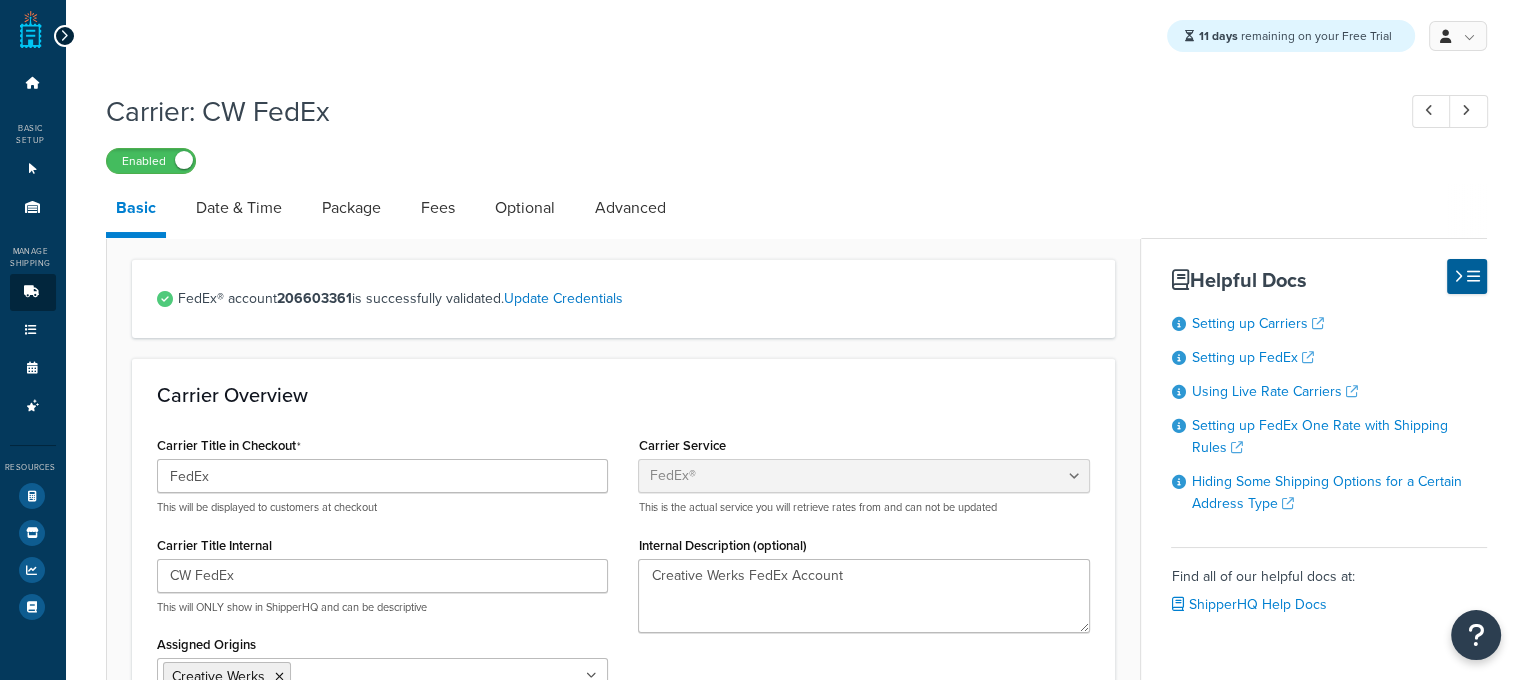 scroll, scrollTop: 0, scrollLeft: 0, axis: both 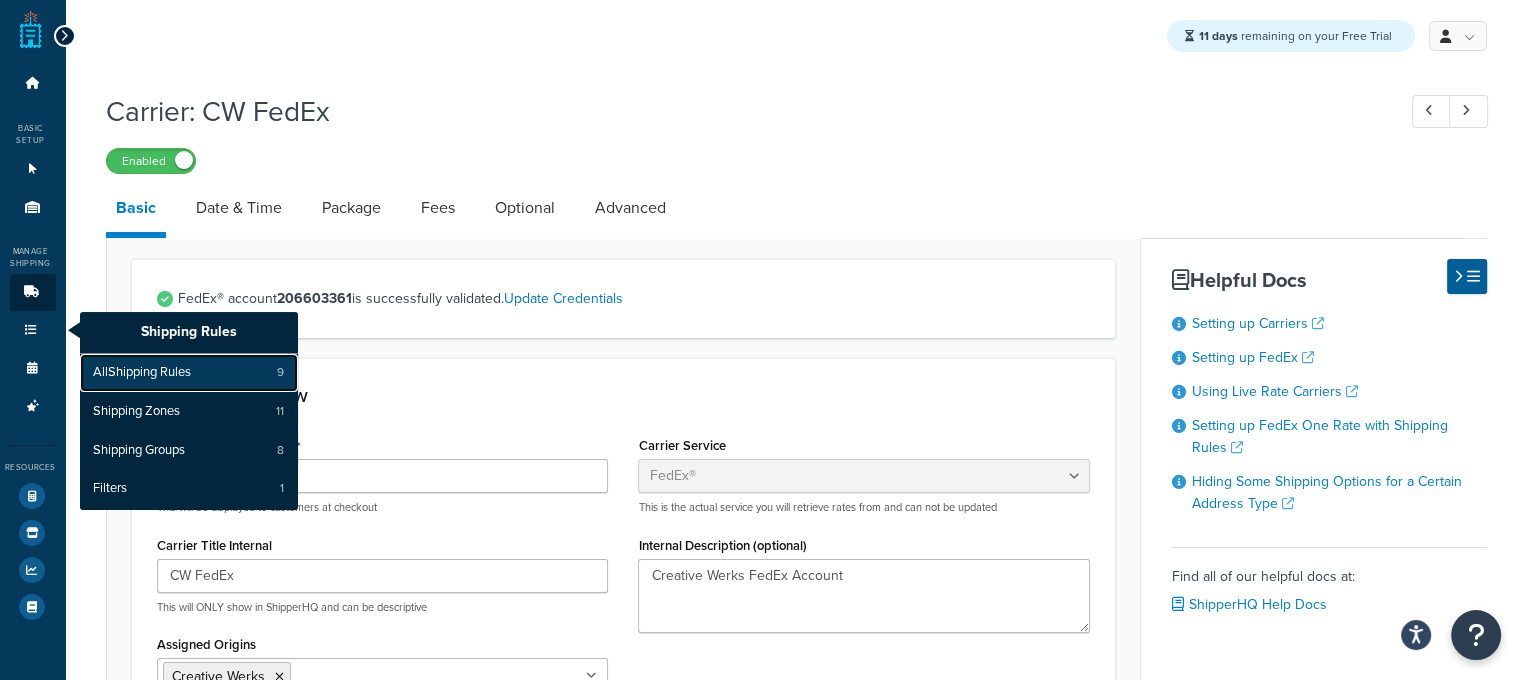 click on "All  Shipping Rules" at bounding box center (142, 373) 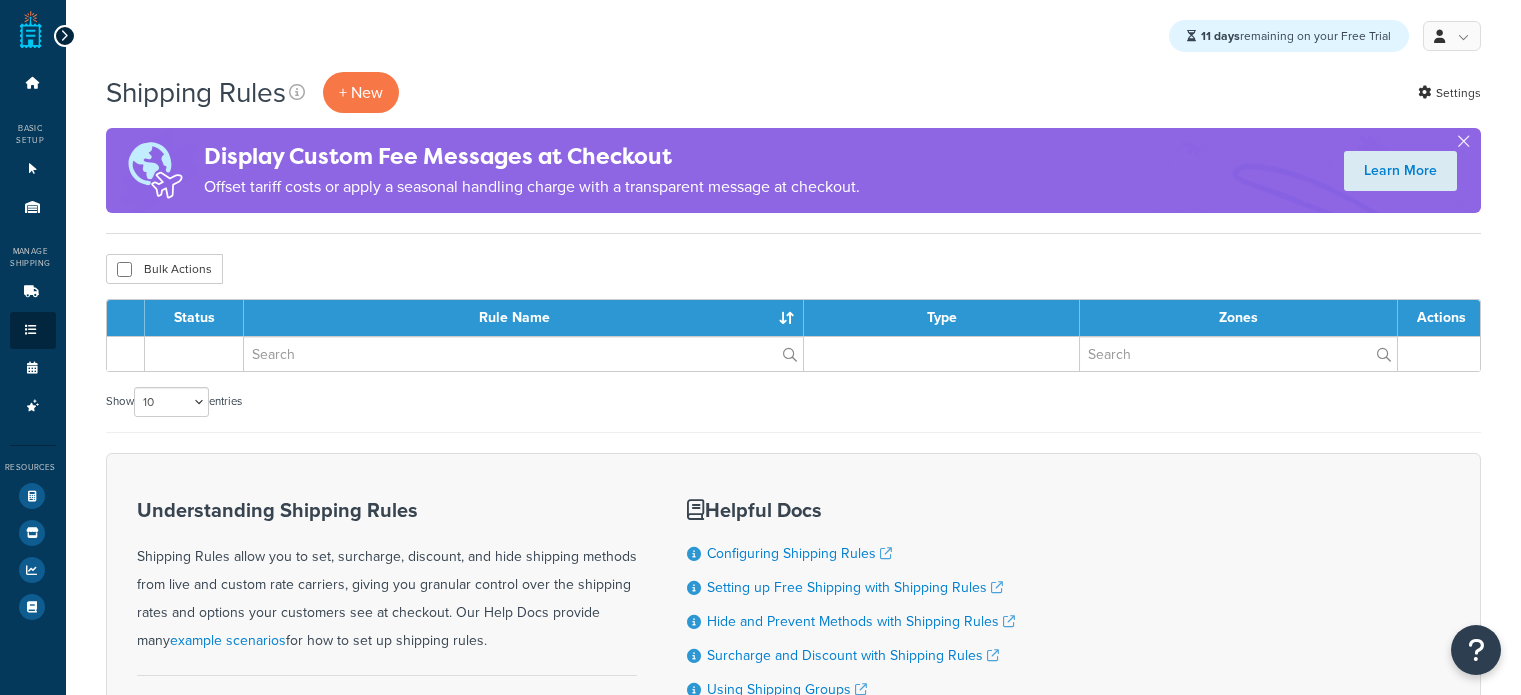 scroll, scrollTop: 0, scrollLeft: 0, axis: both 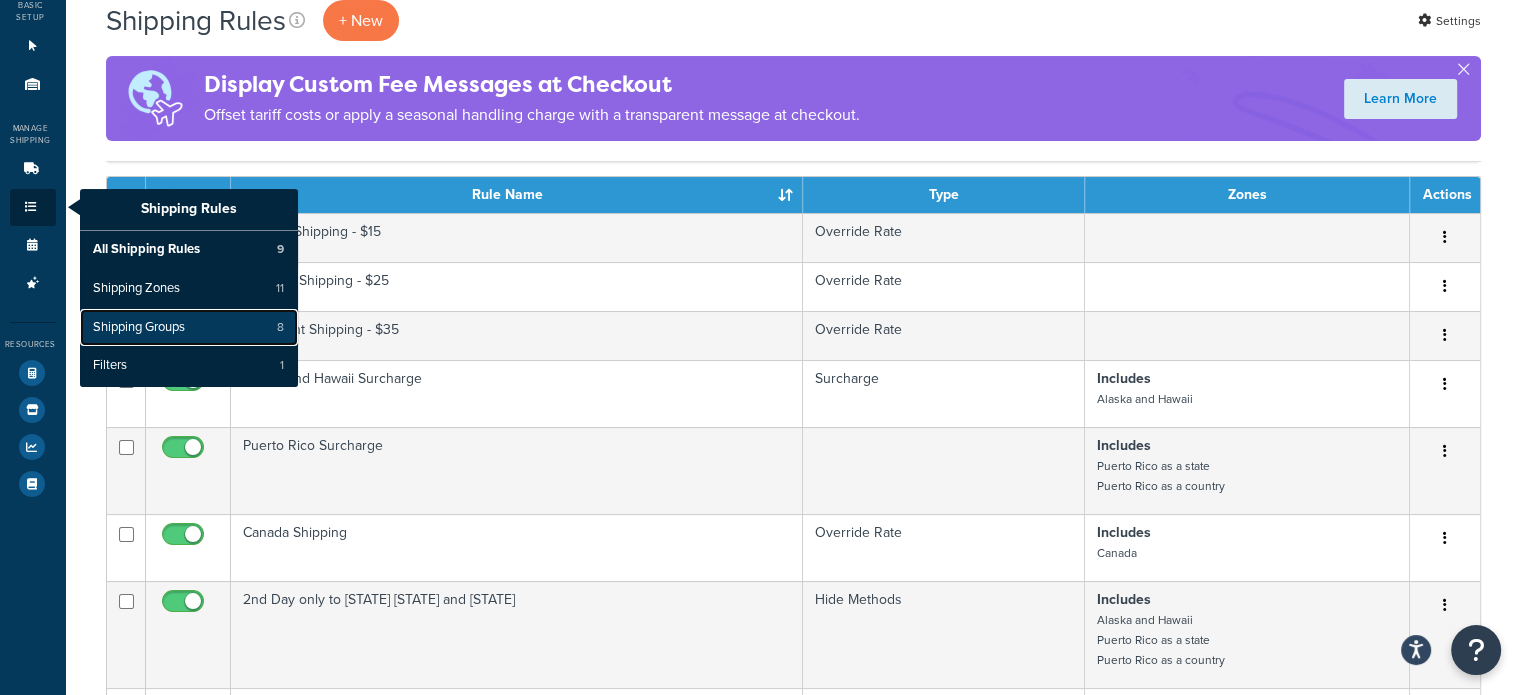 click on "Shipping Groups" at bounding box center (139, 328) 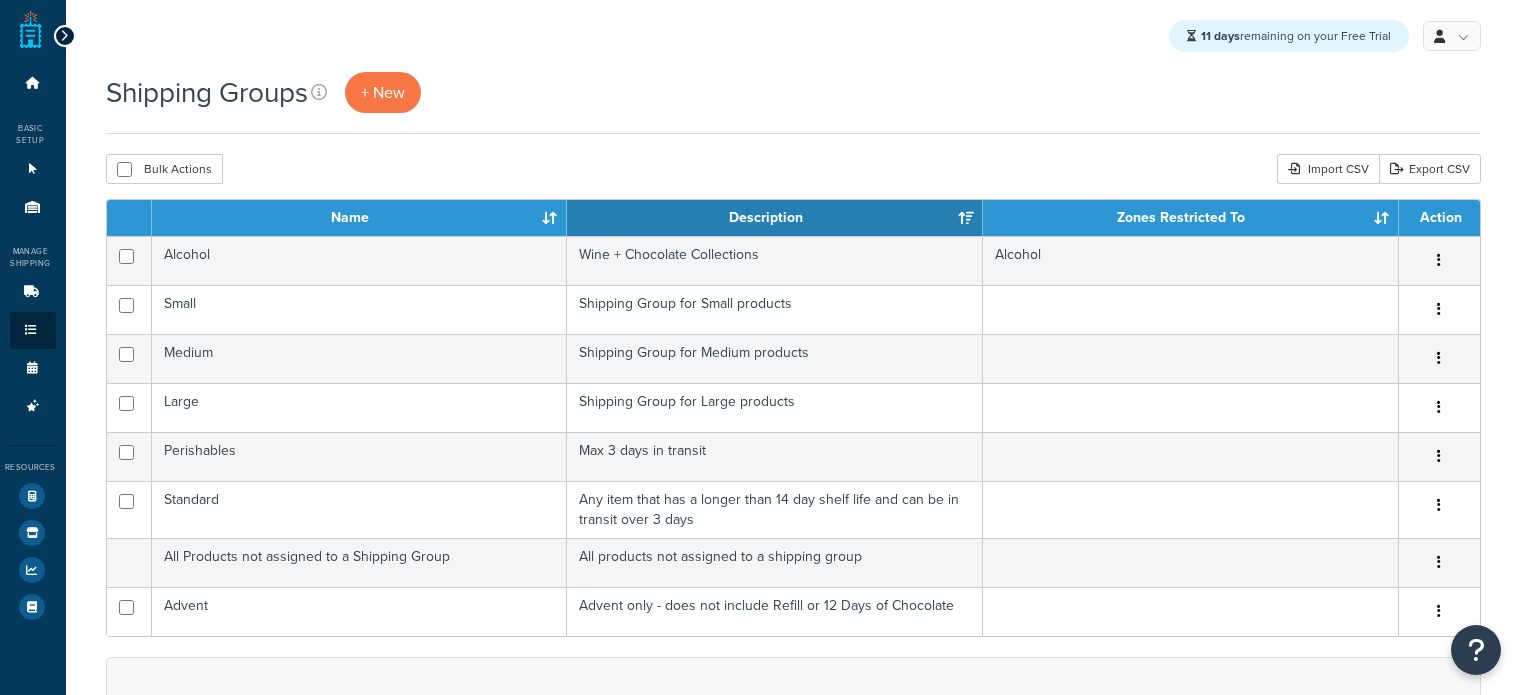 scroll, scrollTop: 0, scrollLeft: 0, axis: both 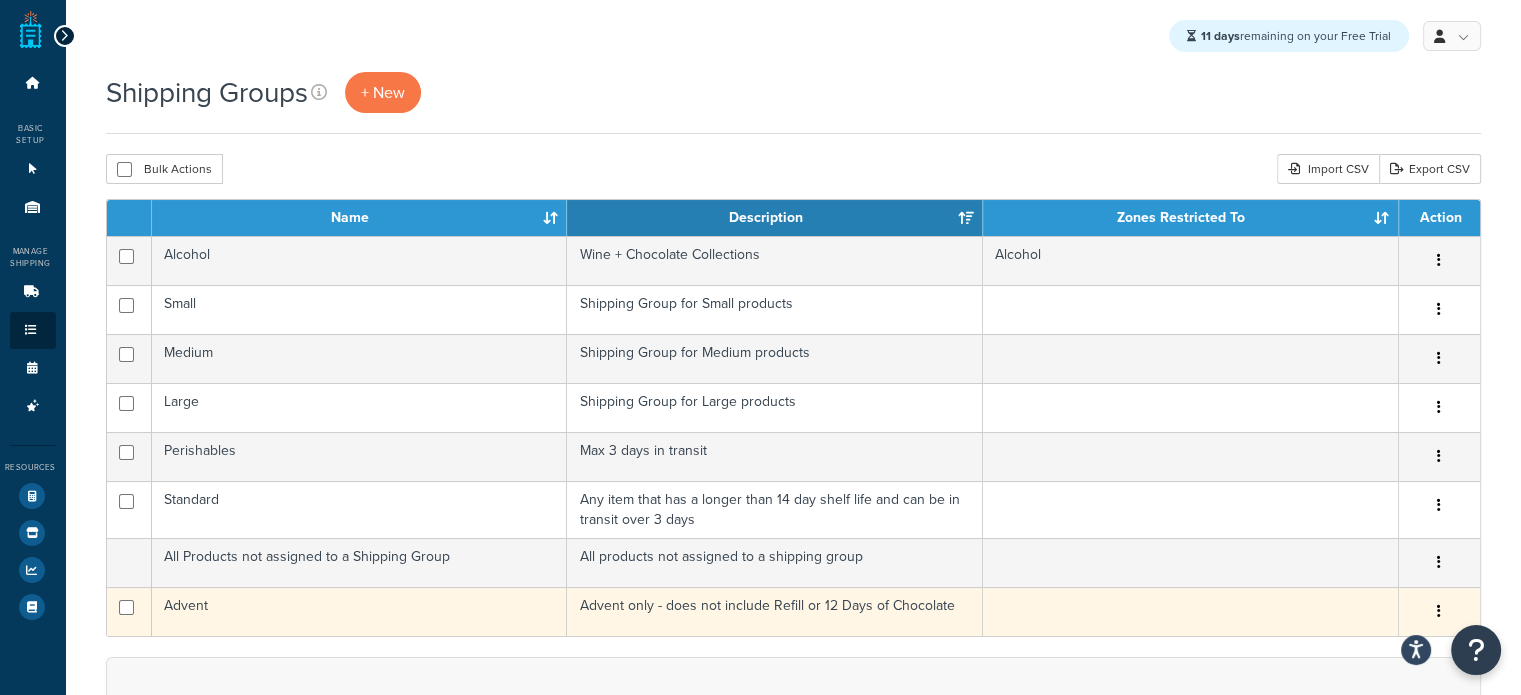 click on "Advent" at bounding box center (360, 611) 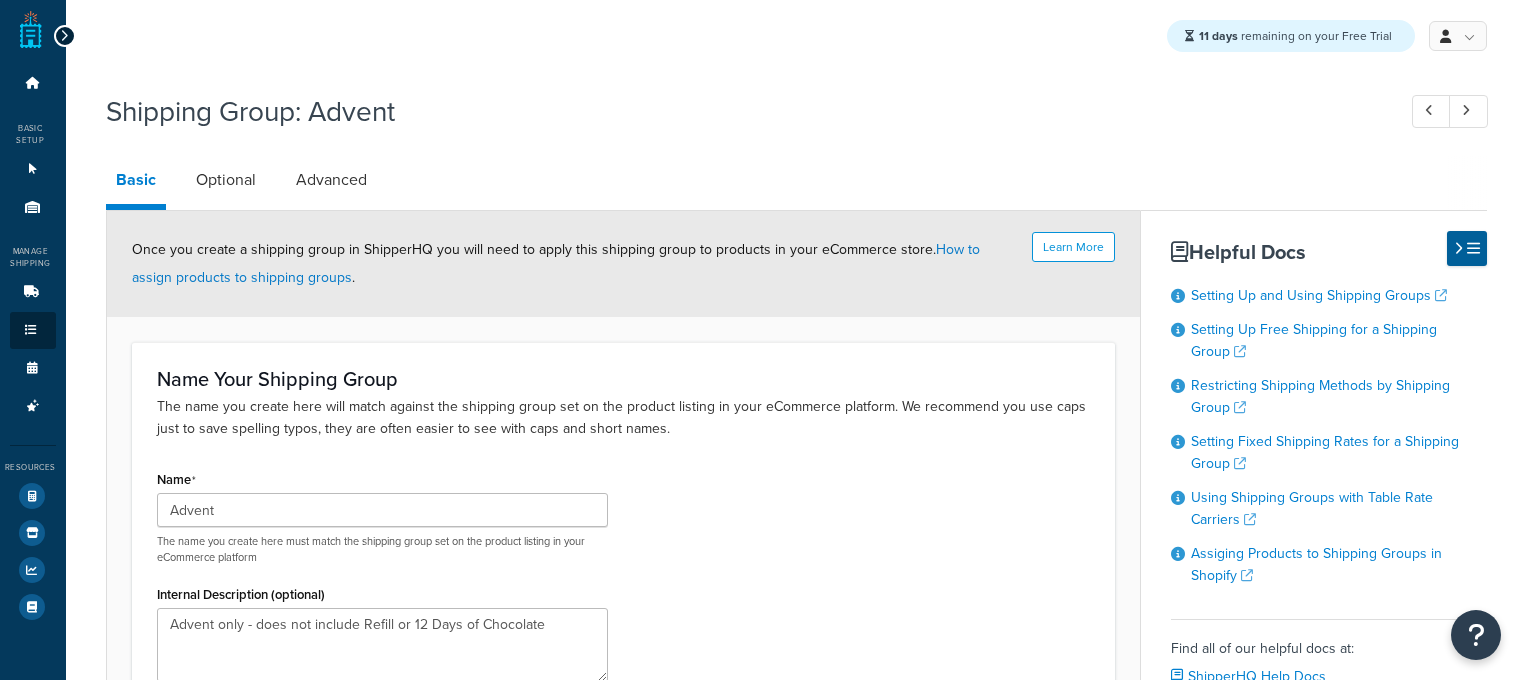scroll, scrollTop: 0, scrollLeft: 0, axis: both 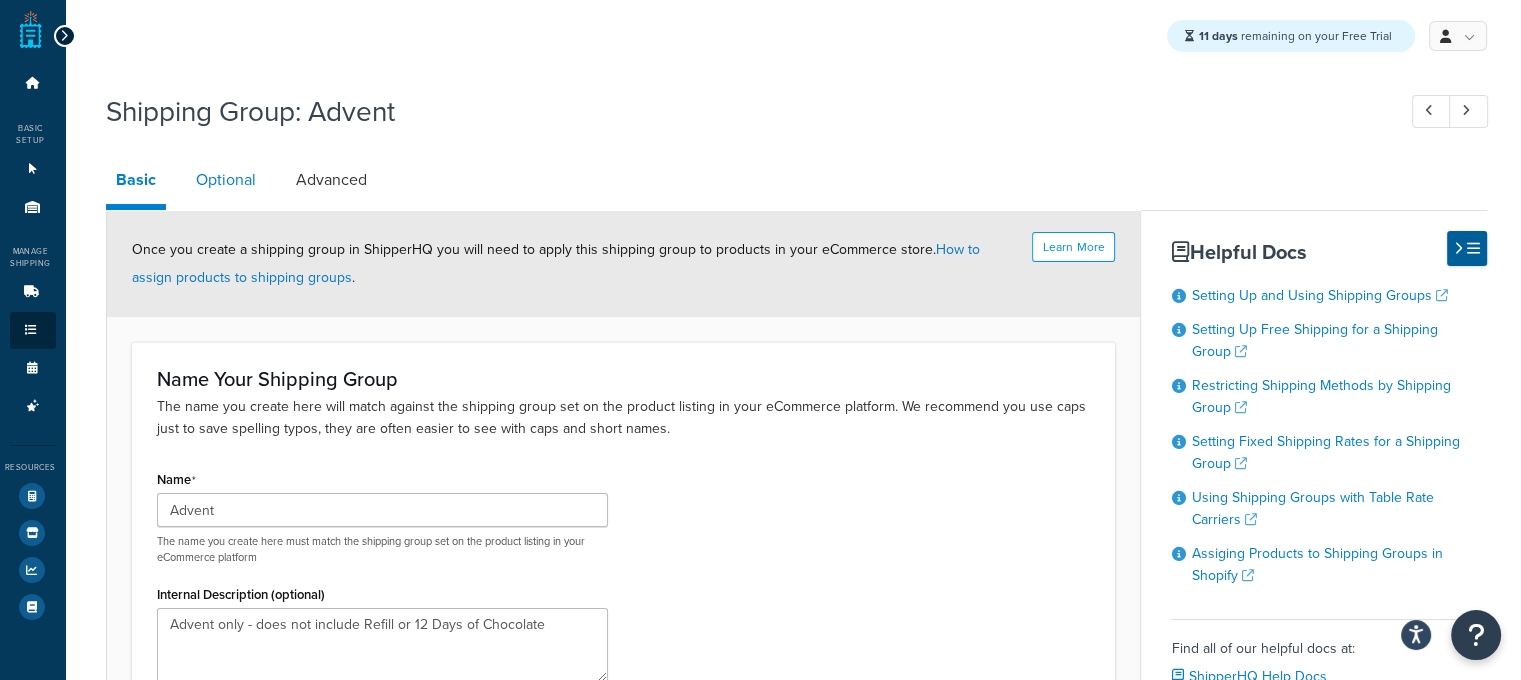 click on "Optional" at bounding box center [226, 180] 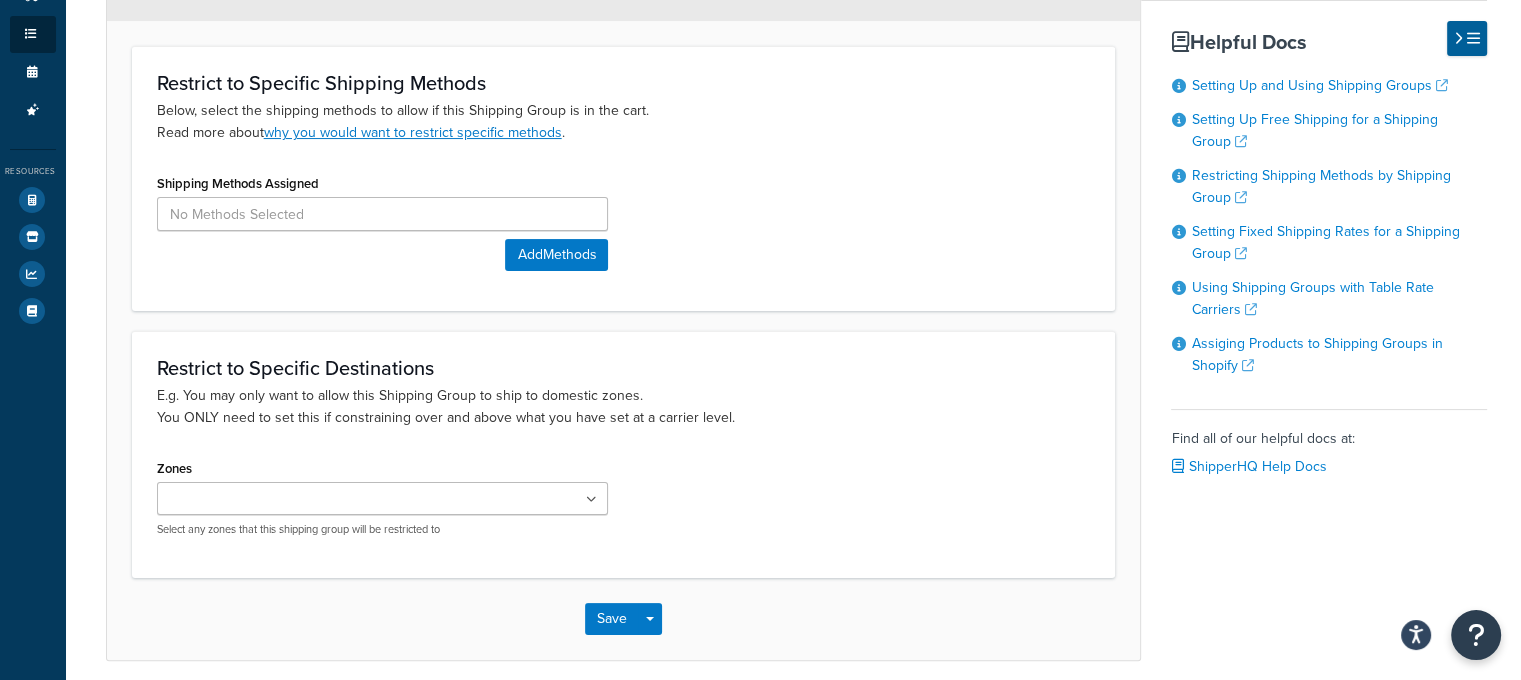 scroll, scrollTop: 291, scrollLeft: 0, axis: vertical 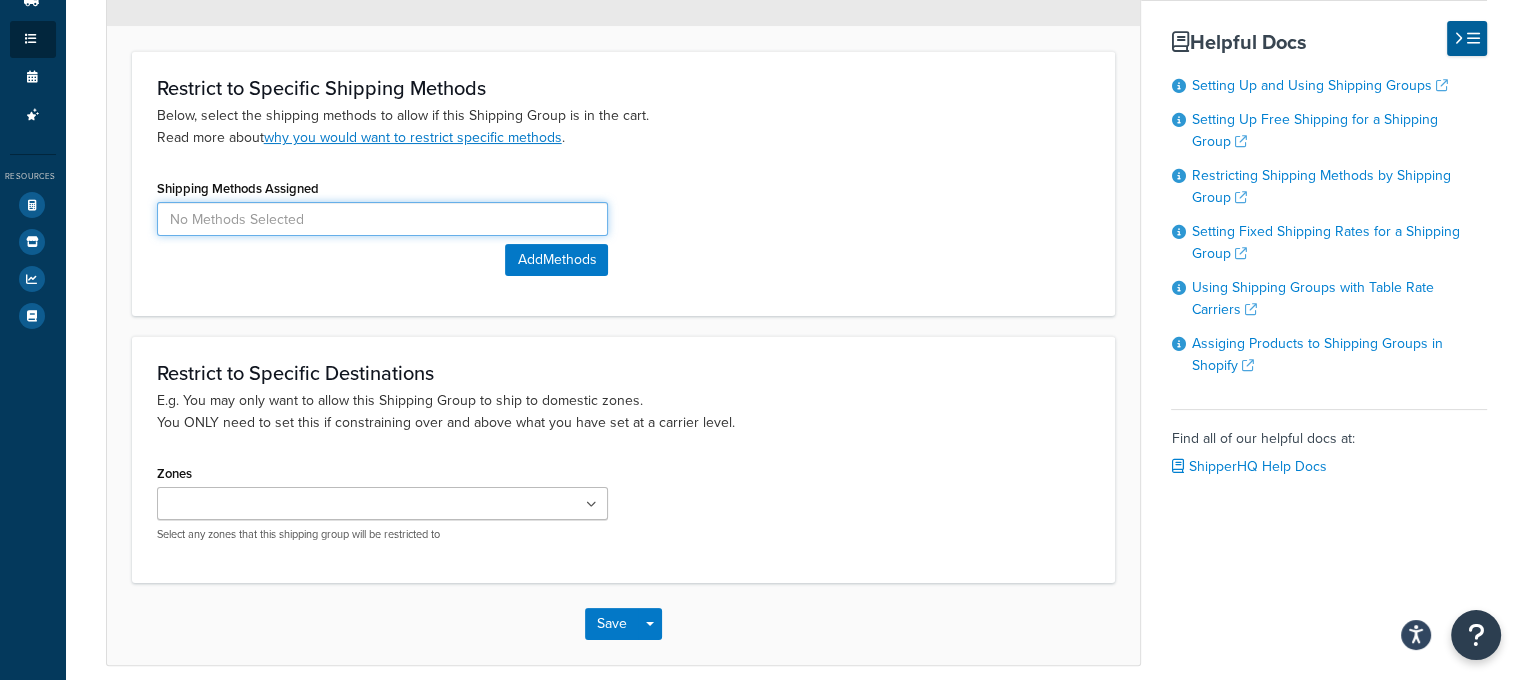 click at bounding box center (383, 219) 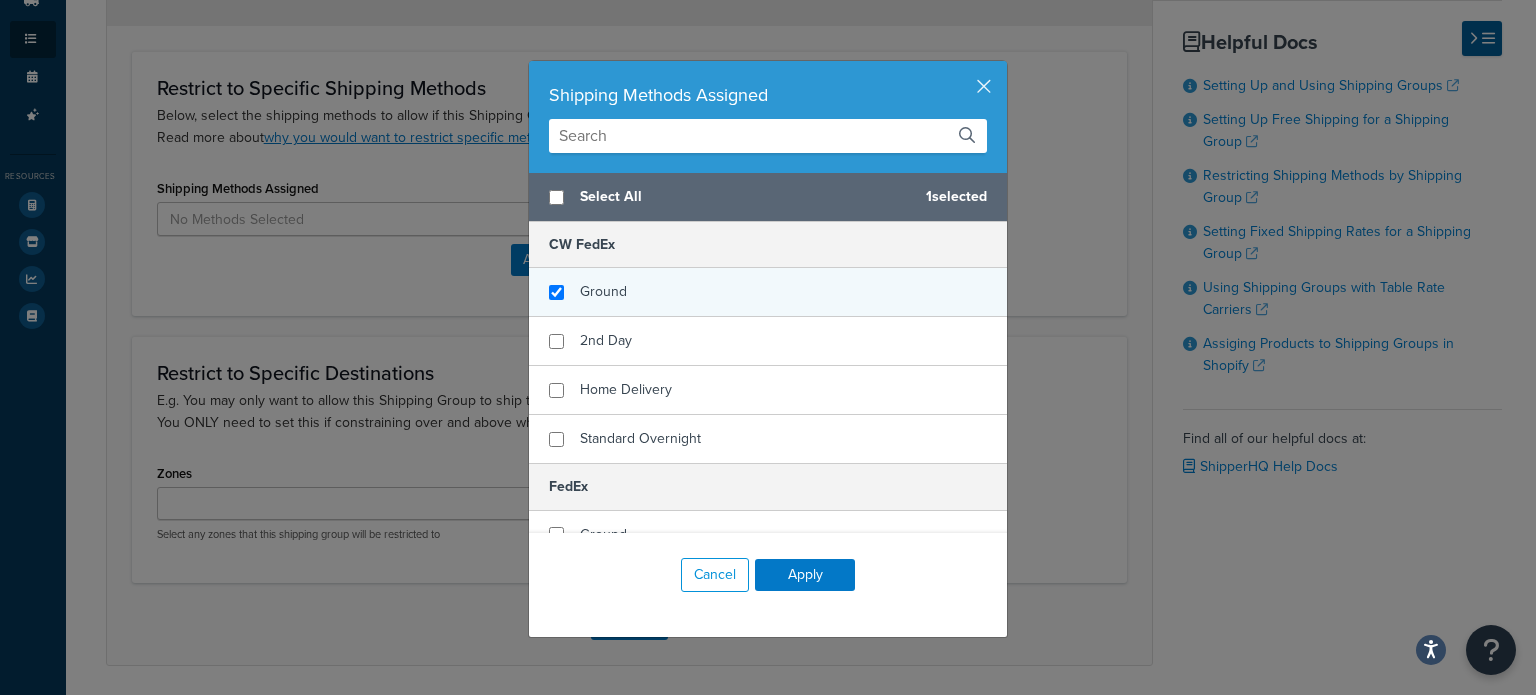 checkbox on "true" 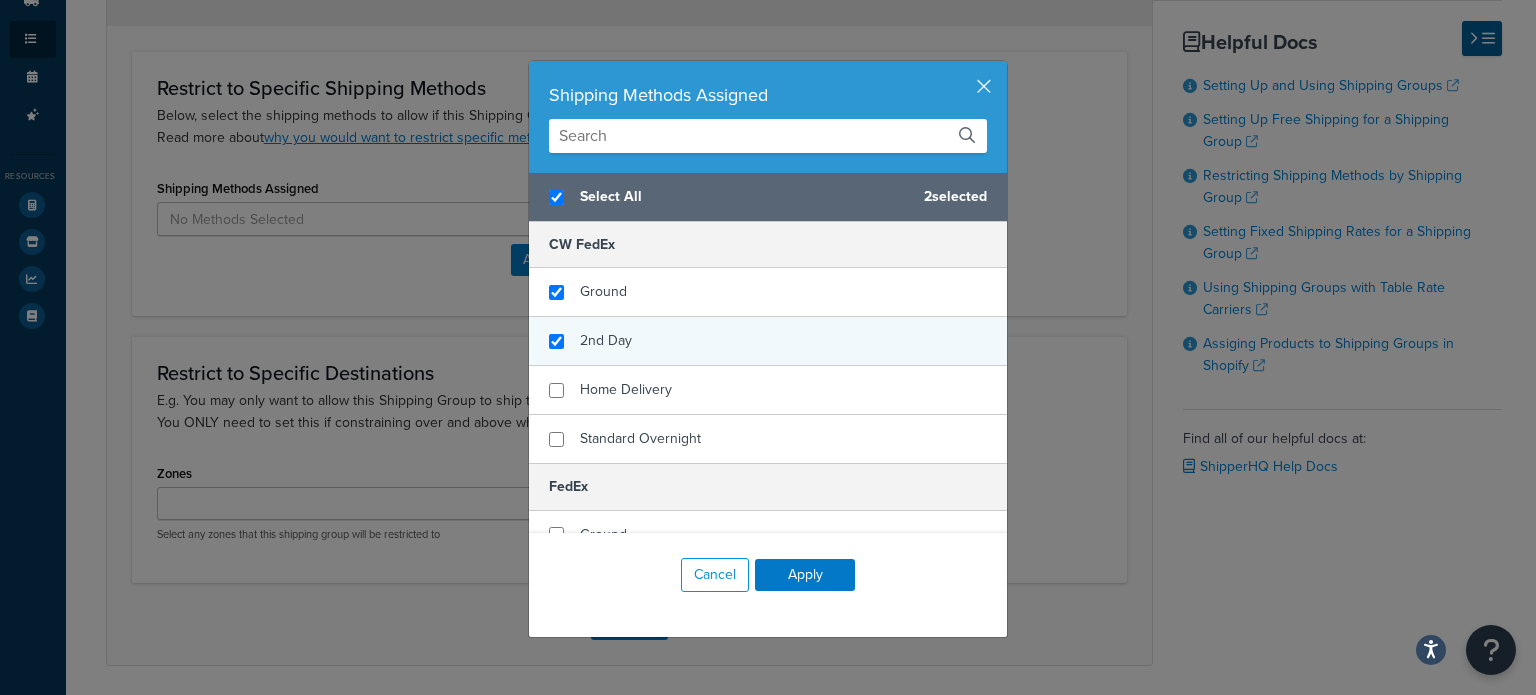 checkbox on "true" 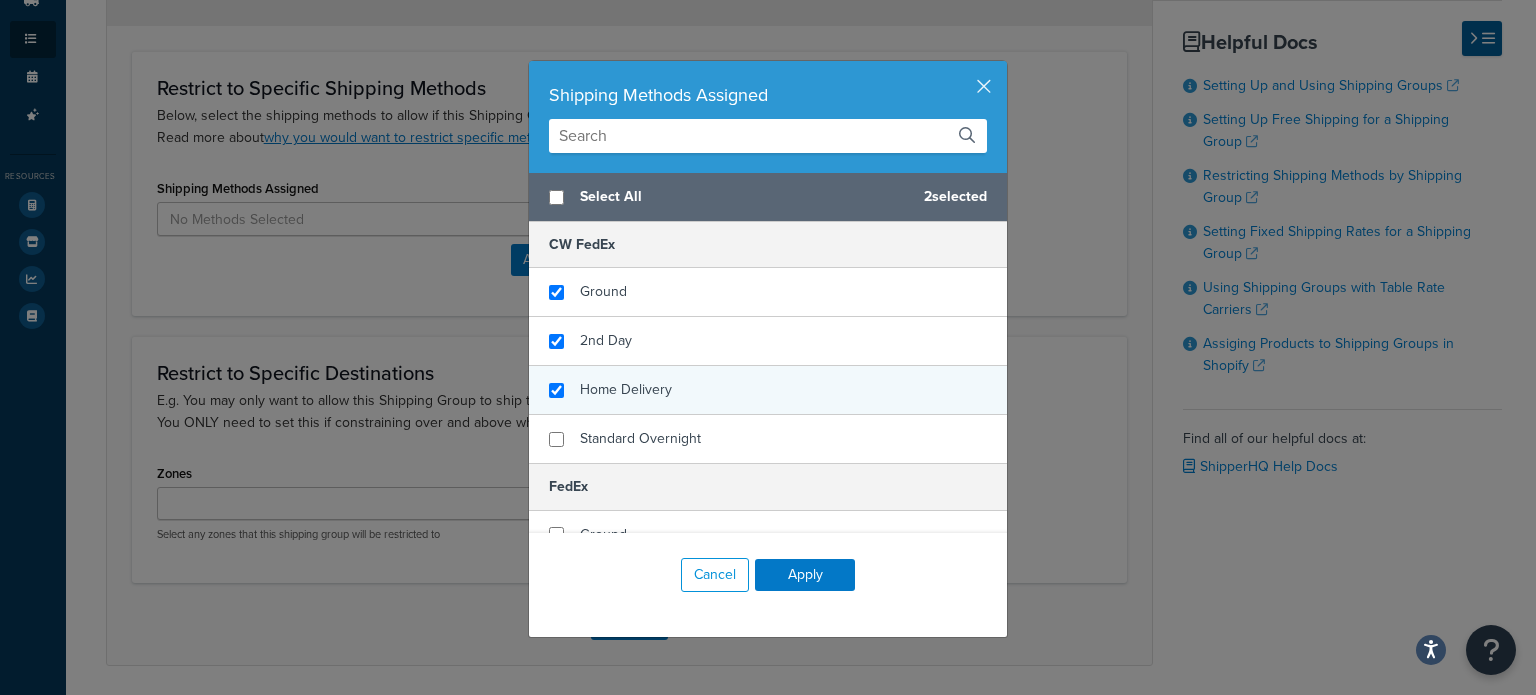 checkbox on "false" 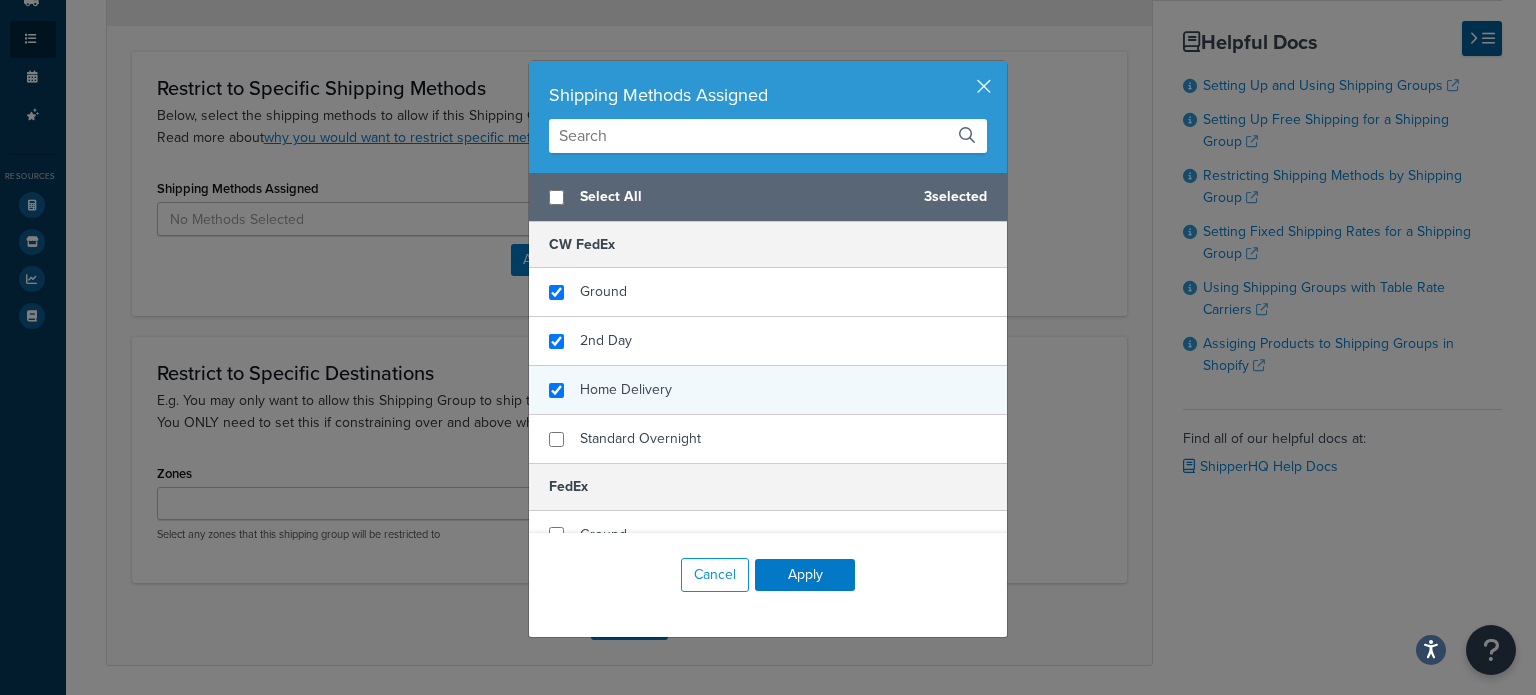 click on "Home Delivery" at bounding box center [626, 389] 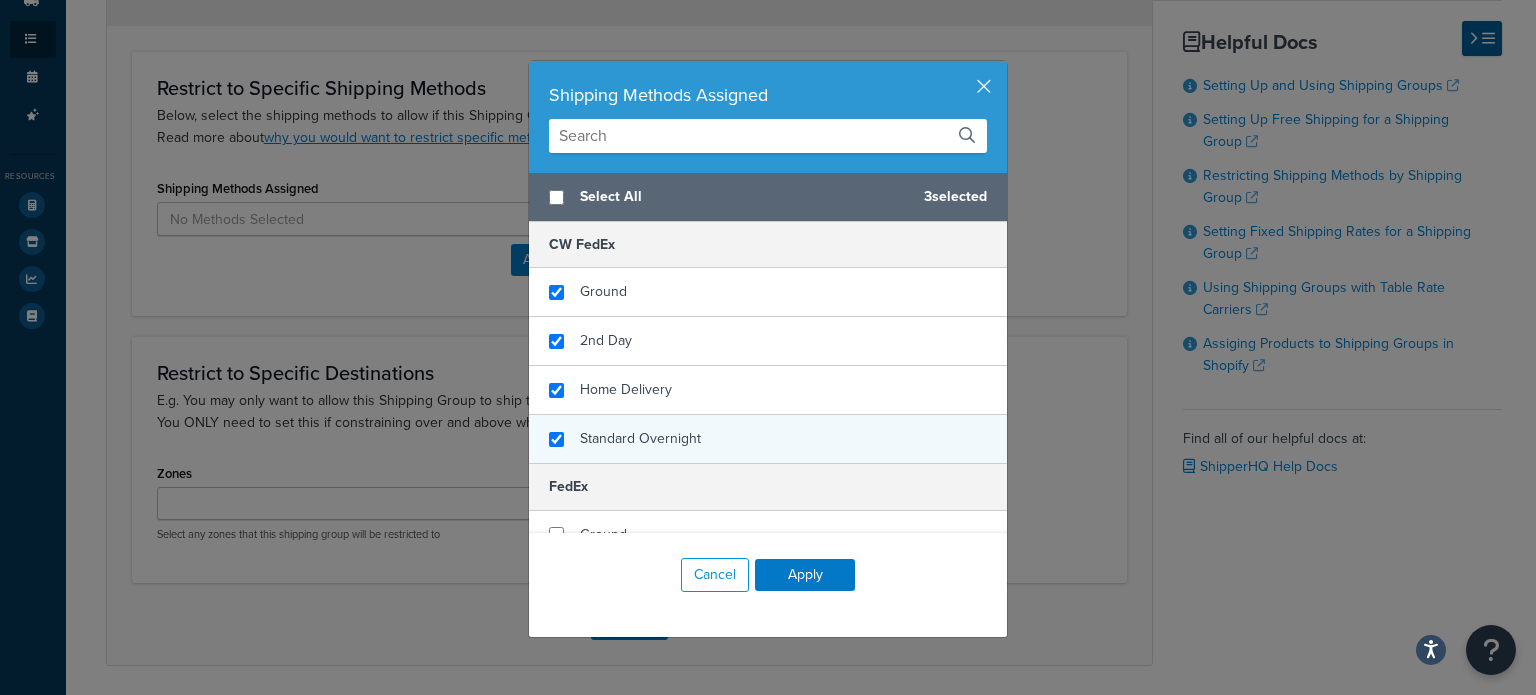 checkbox on "true" 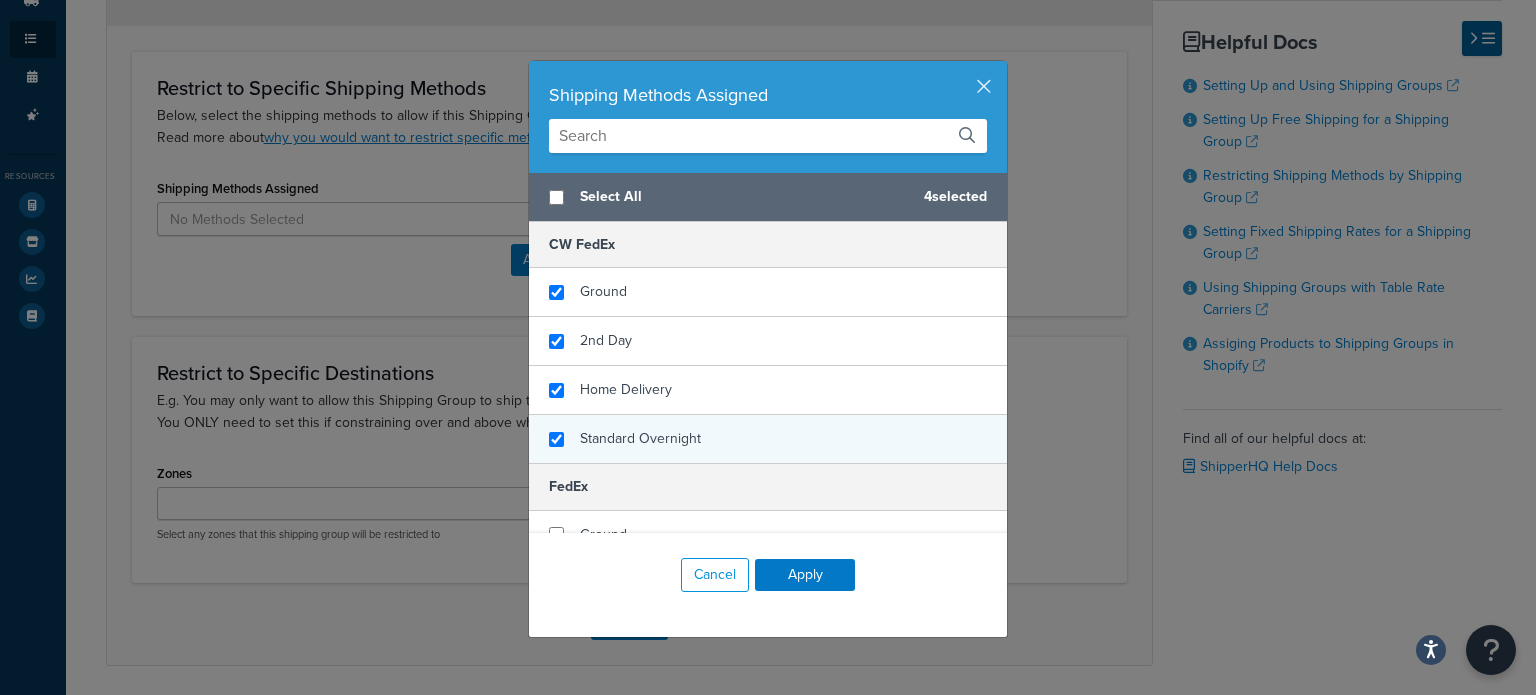 click on "Standard Overnight" at bounding box center (640, 438) 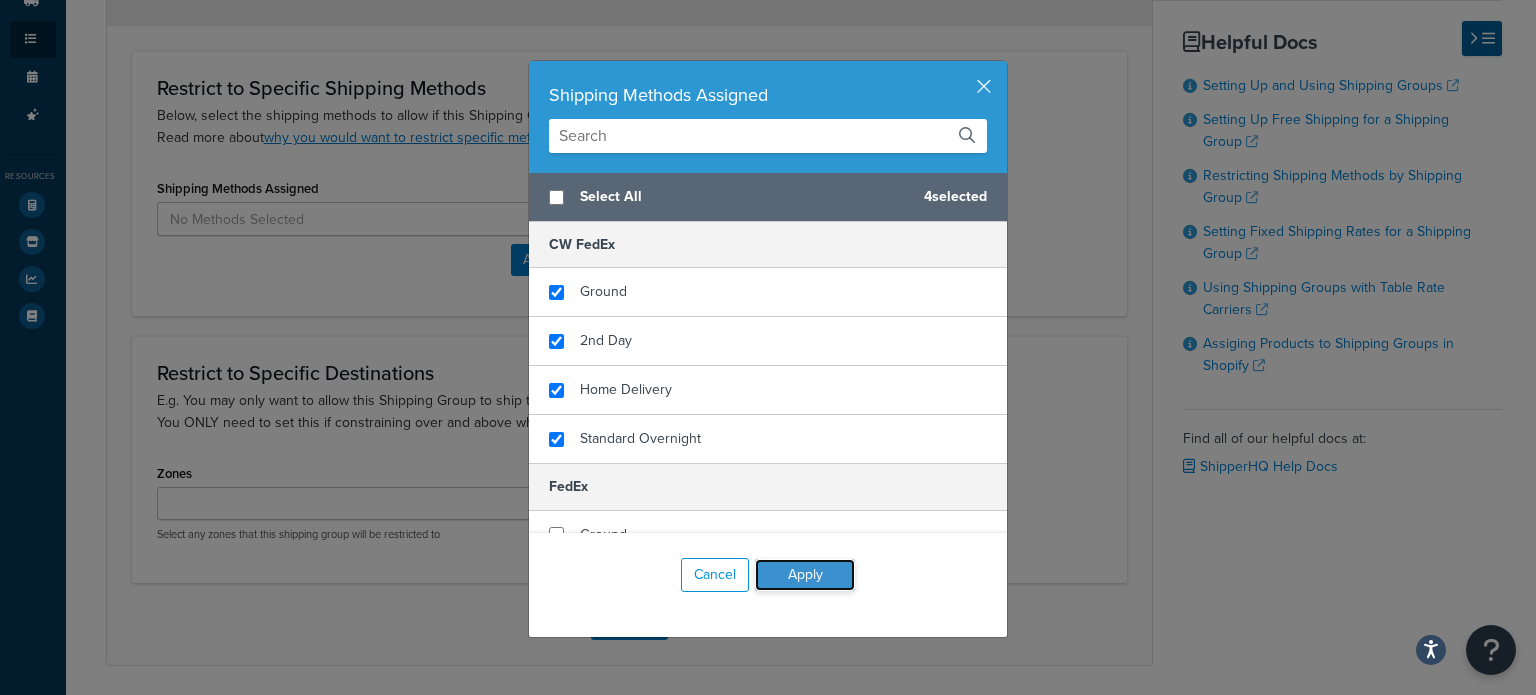 click on "Apply" at bounding box center (805, 575) 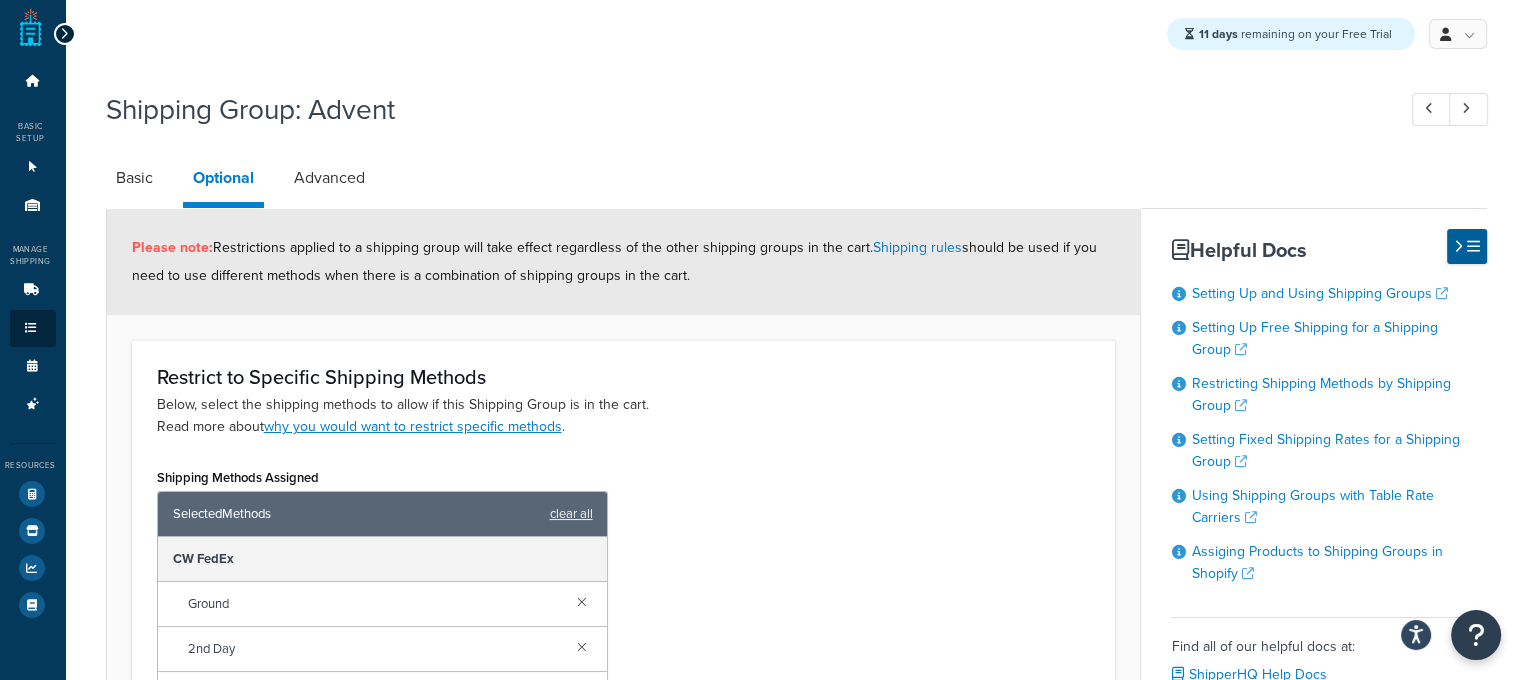 scroll, scrollTop: 0, scrollLeft: 0, axis: both 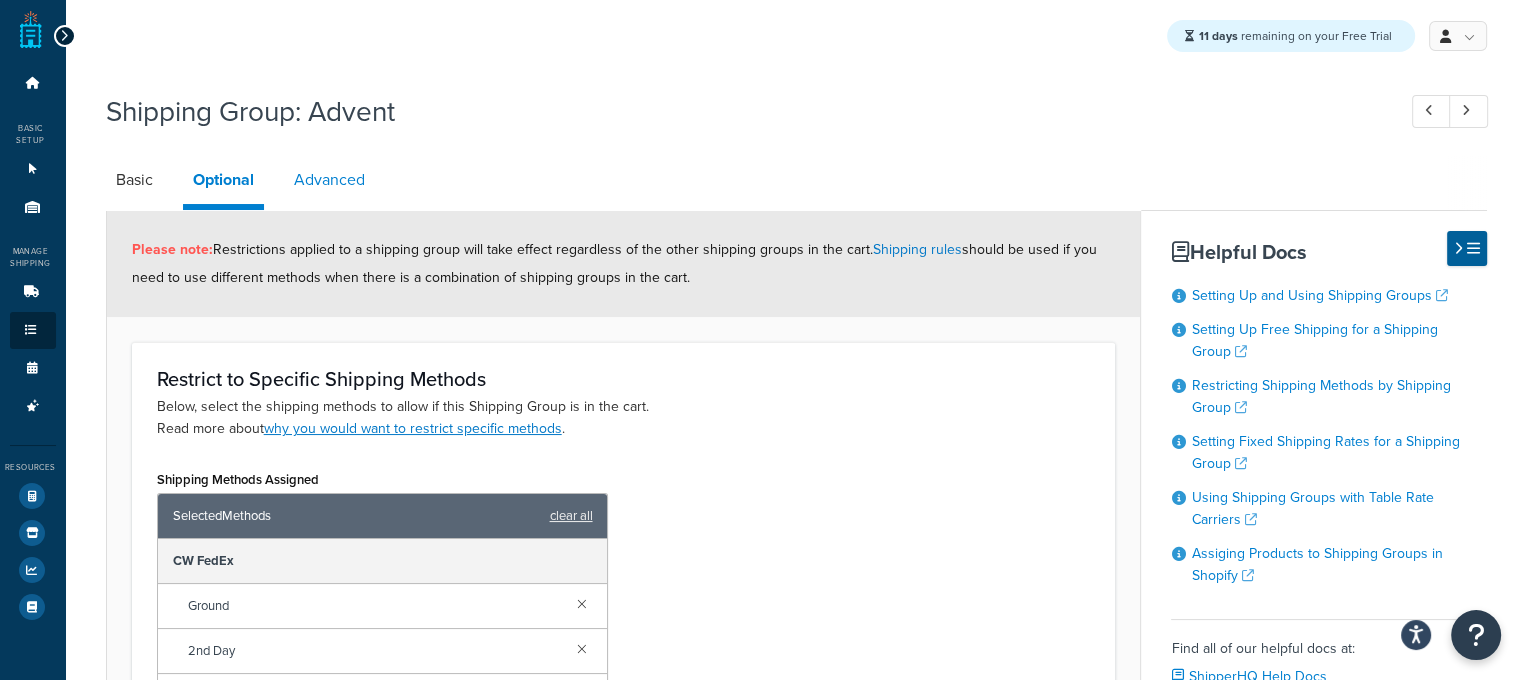 click on "Advanced" at bounding box center [329, 180] 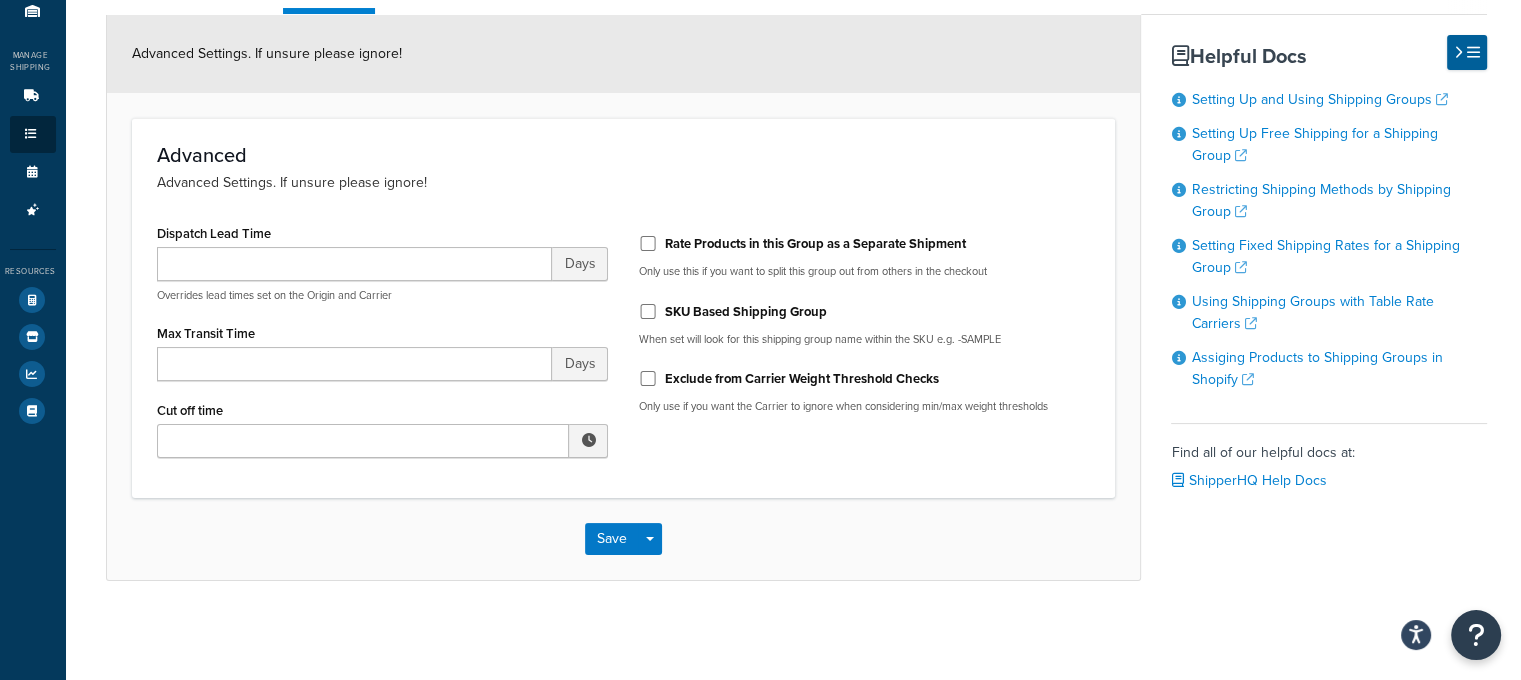 scroll, scrollTop: 0, scrollLeft: 0, axis: both 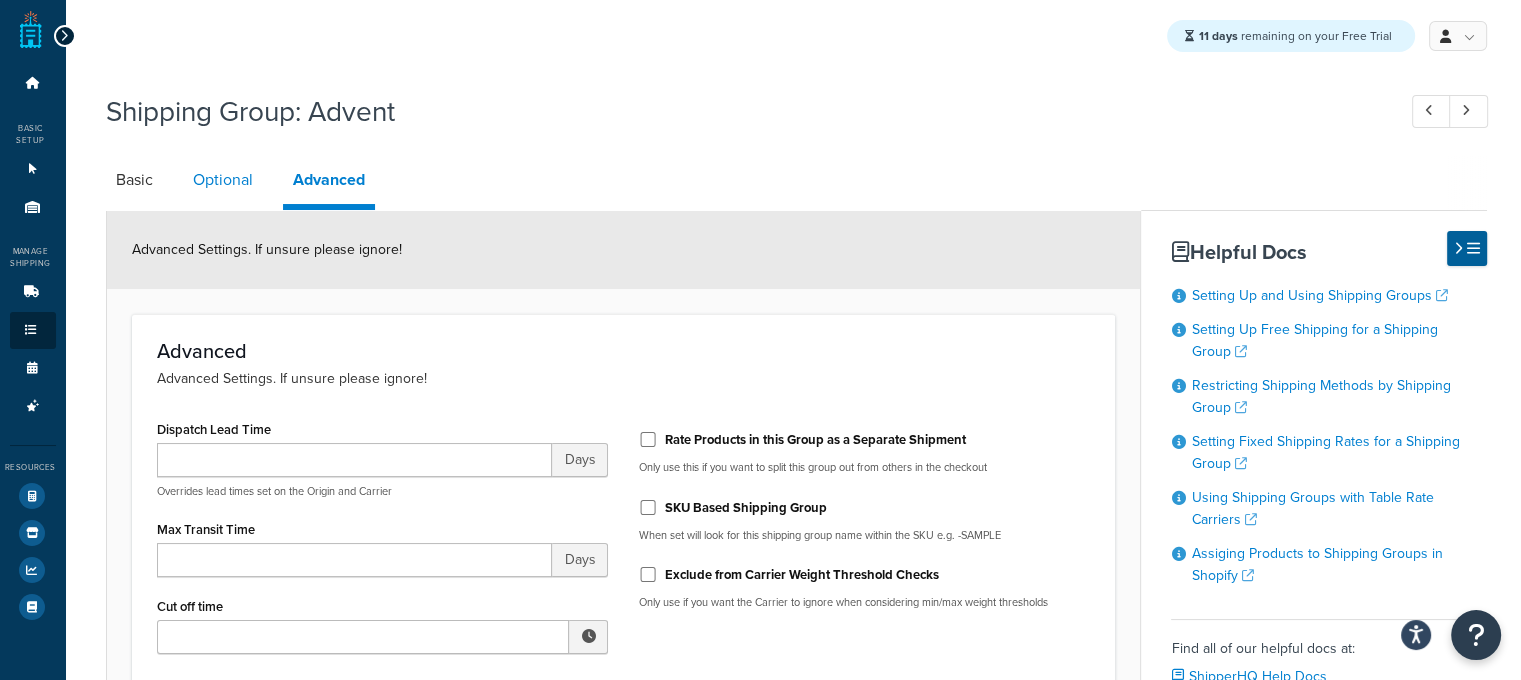 click on "Optional" at bounding box center [223, 180] 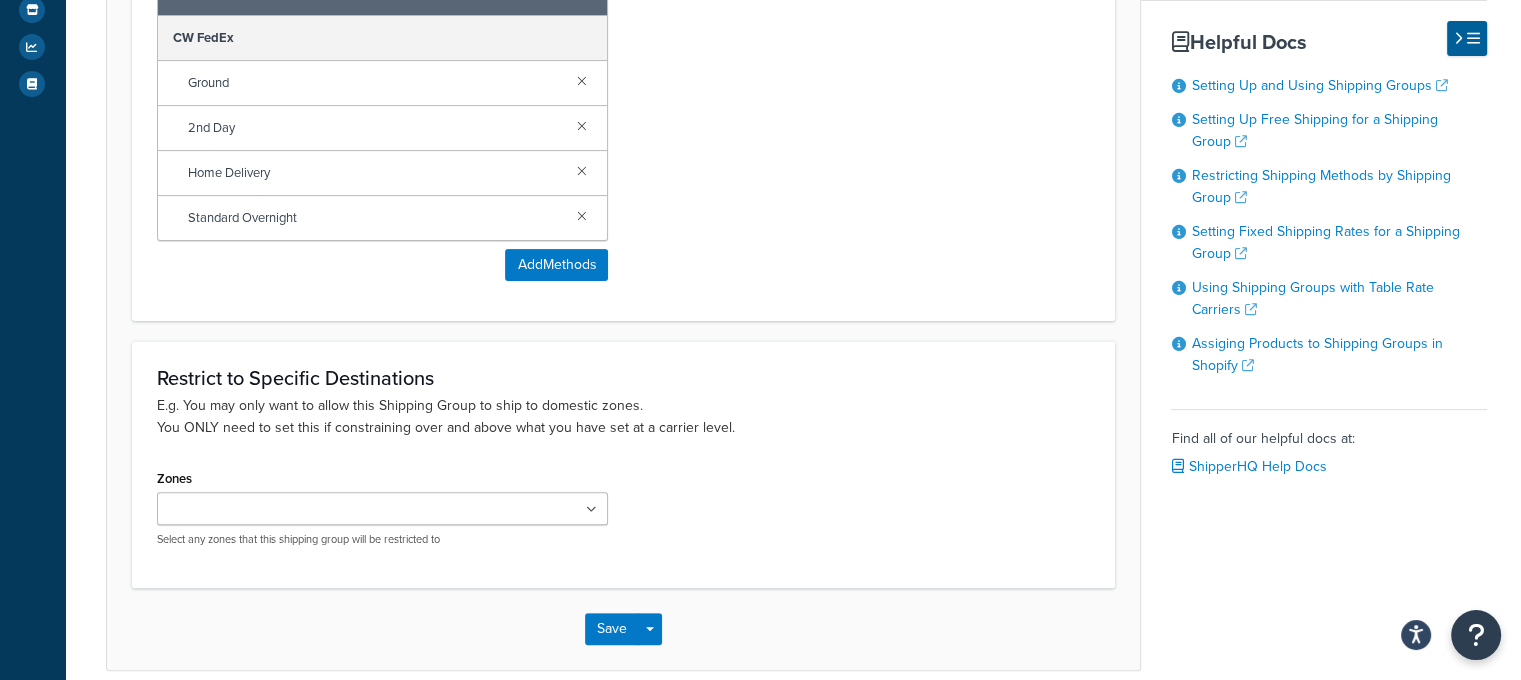 scroll, scrollTop: 610, scrollLeft: 0, axis: vertical 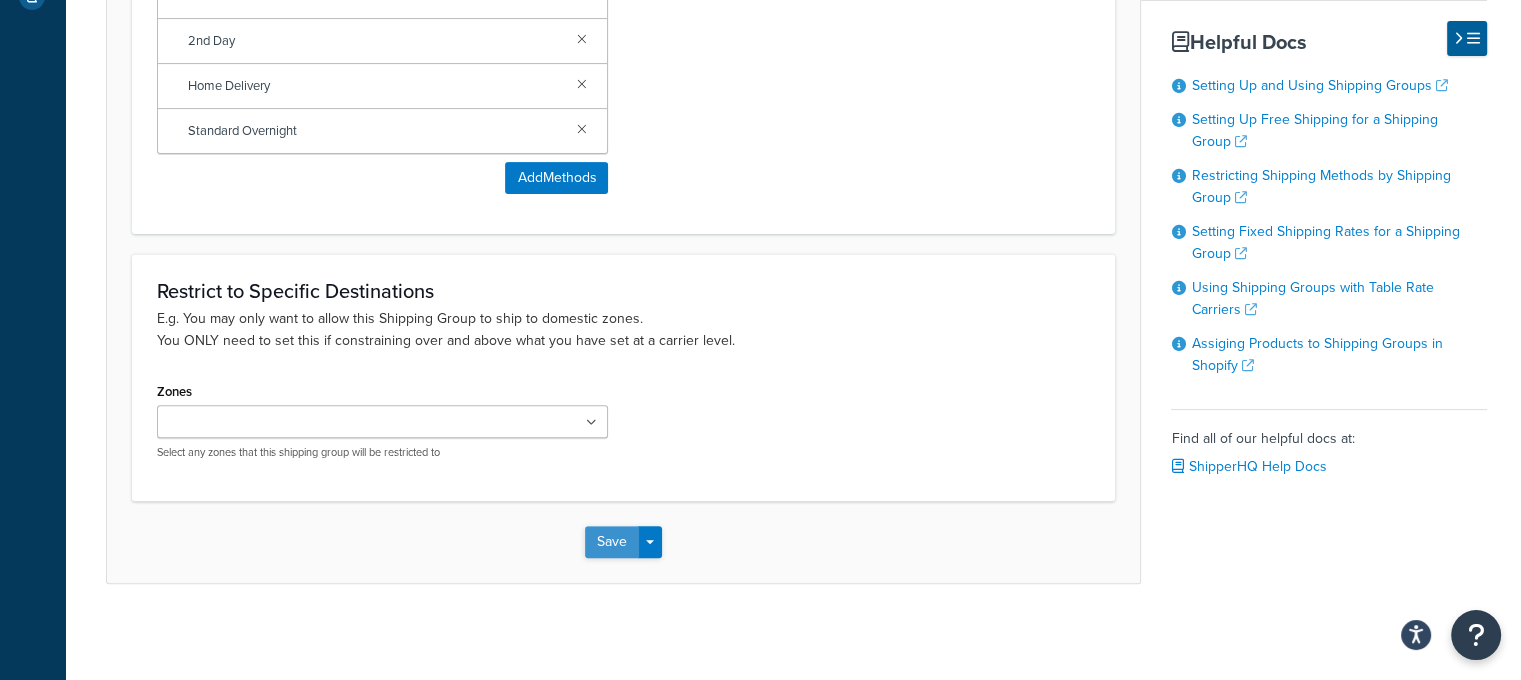 click on "Save" at bounding box center [612, 542] 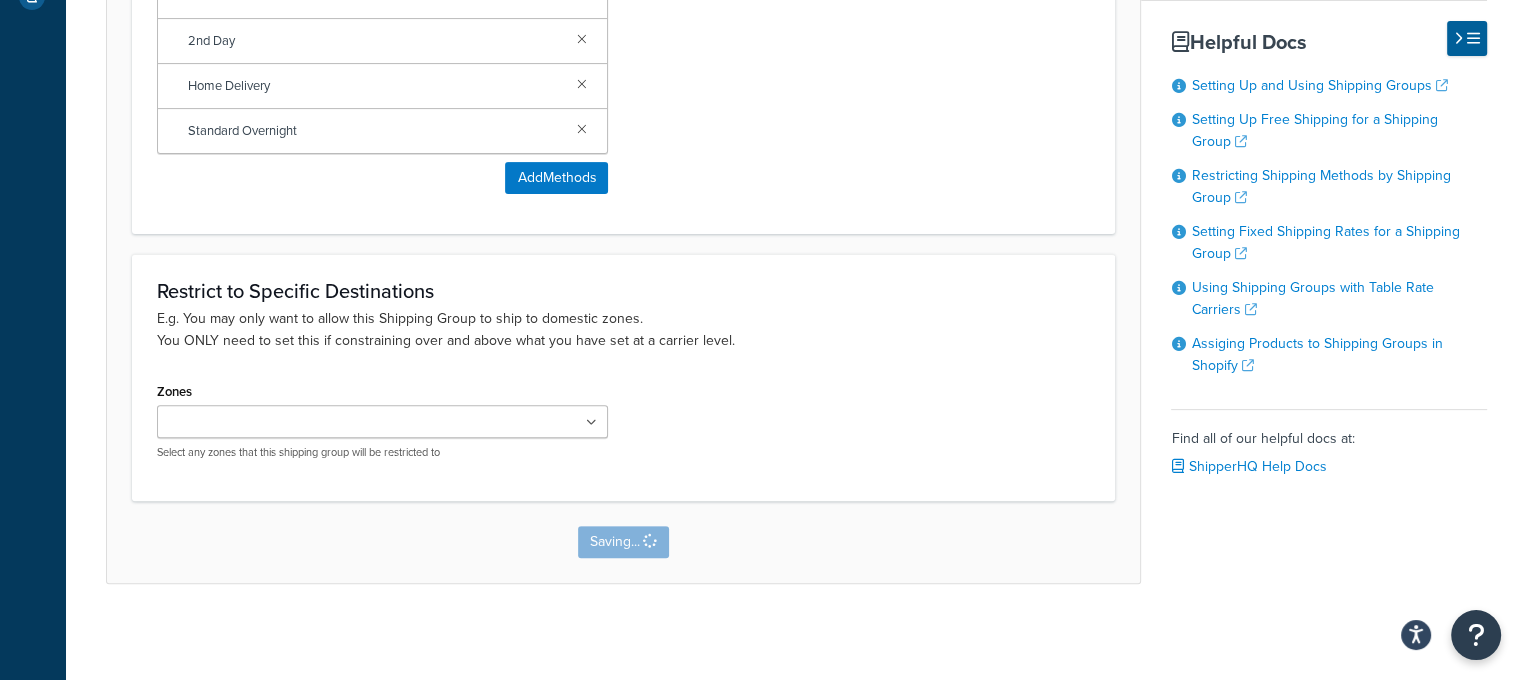 scroll, scrollTop: 0, scrollLeft: 0, axis: both 